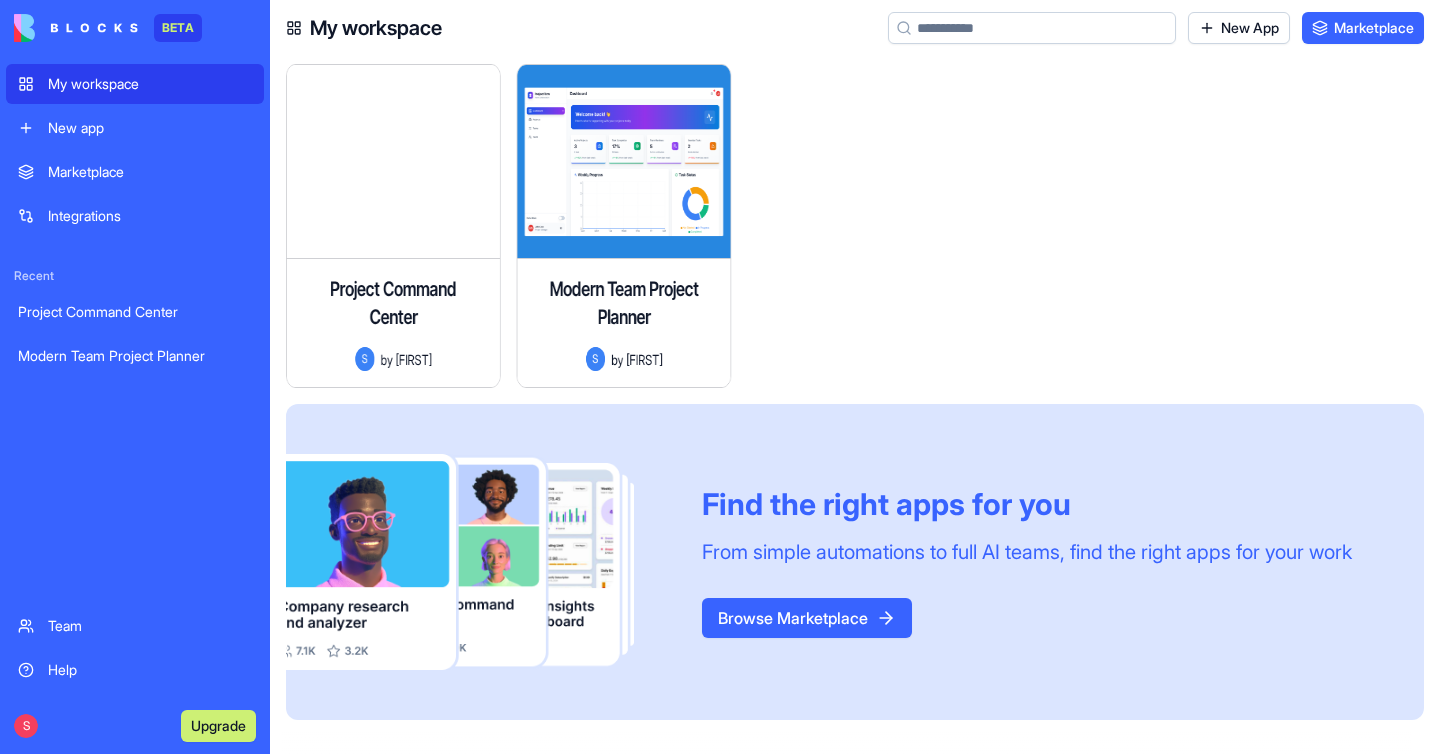 scroll, scrollTop: 0, scrollLeft: 0, axis: both 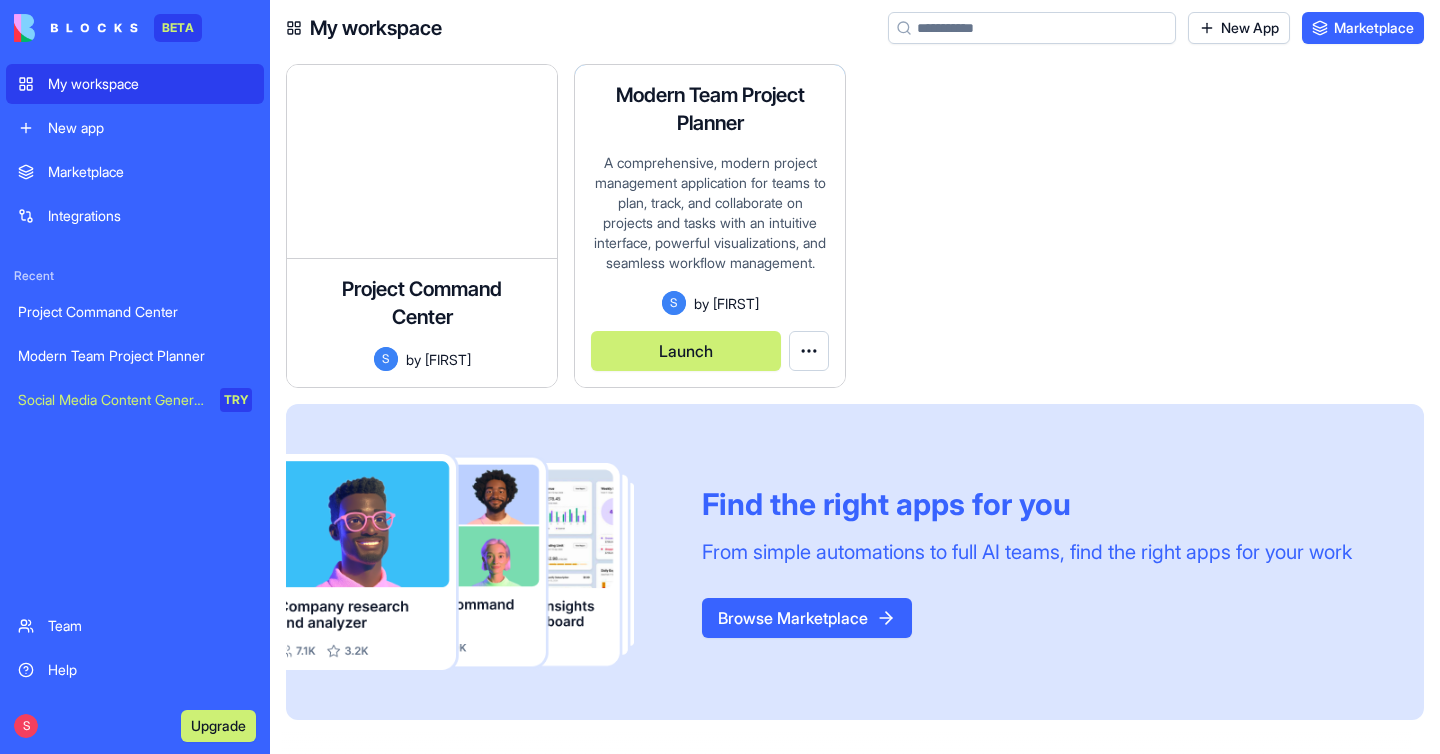 click on "A comprehensive, modern project management application for teams to plan, track, and collaborate on projects and tasks with an intuitive interface, powerful visualizations, and seamless workflow management." at bounding box center [710, 222] 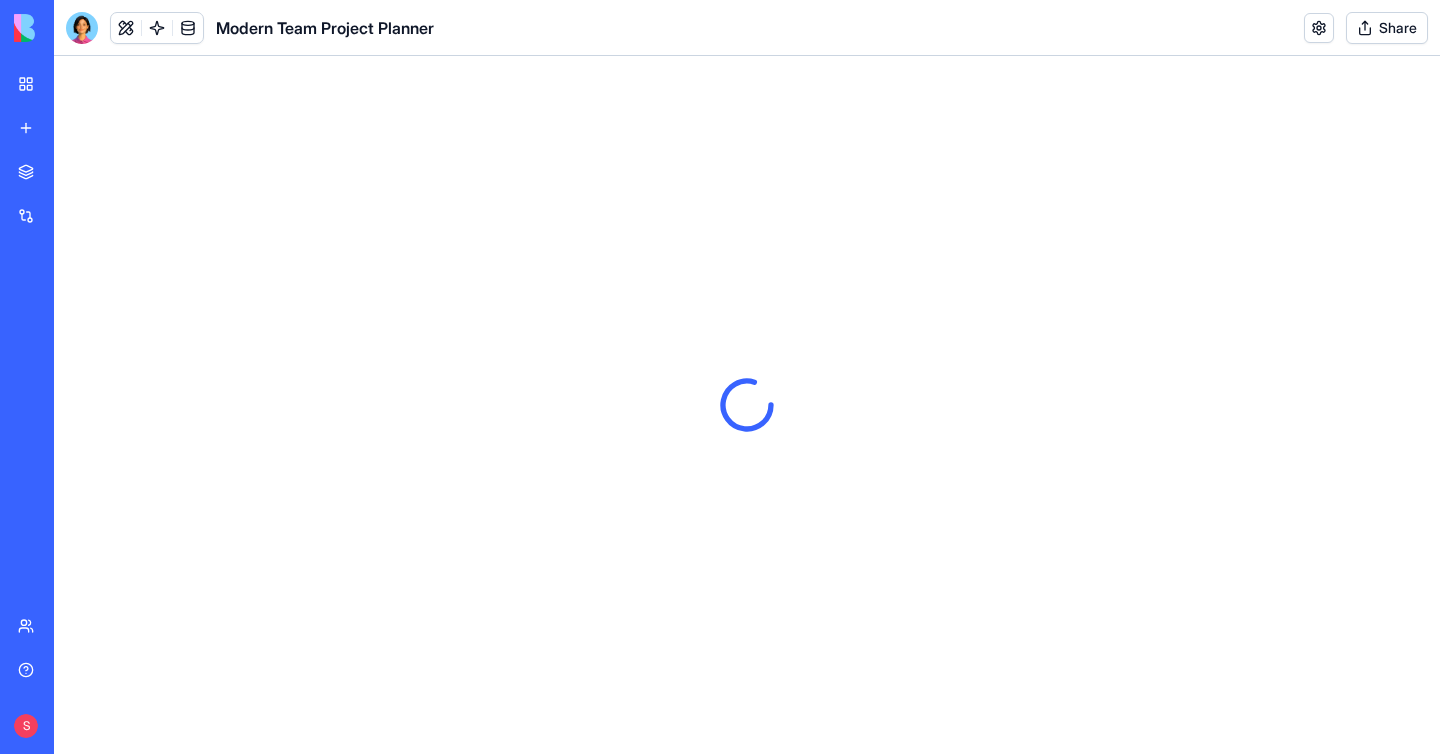 scroll, scrollTop: 0, scrollLeft: 0, axis: both 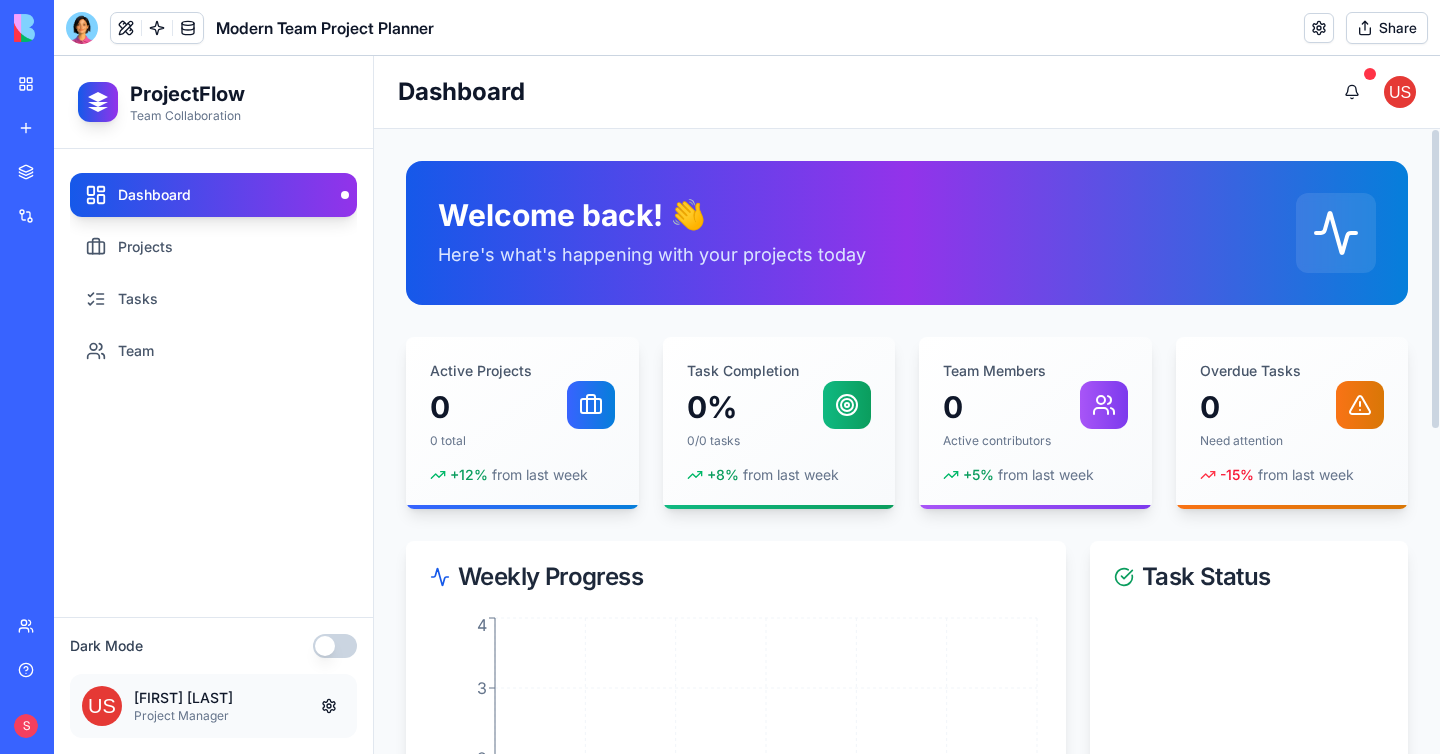 click 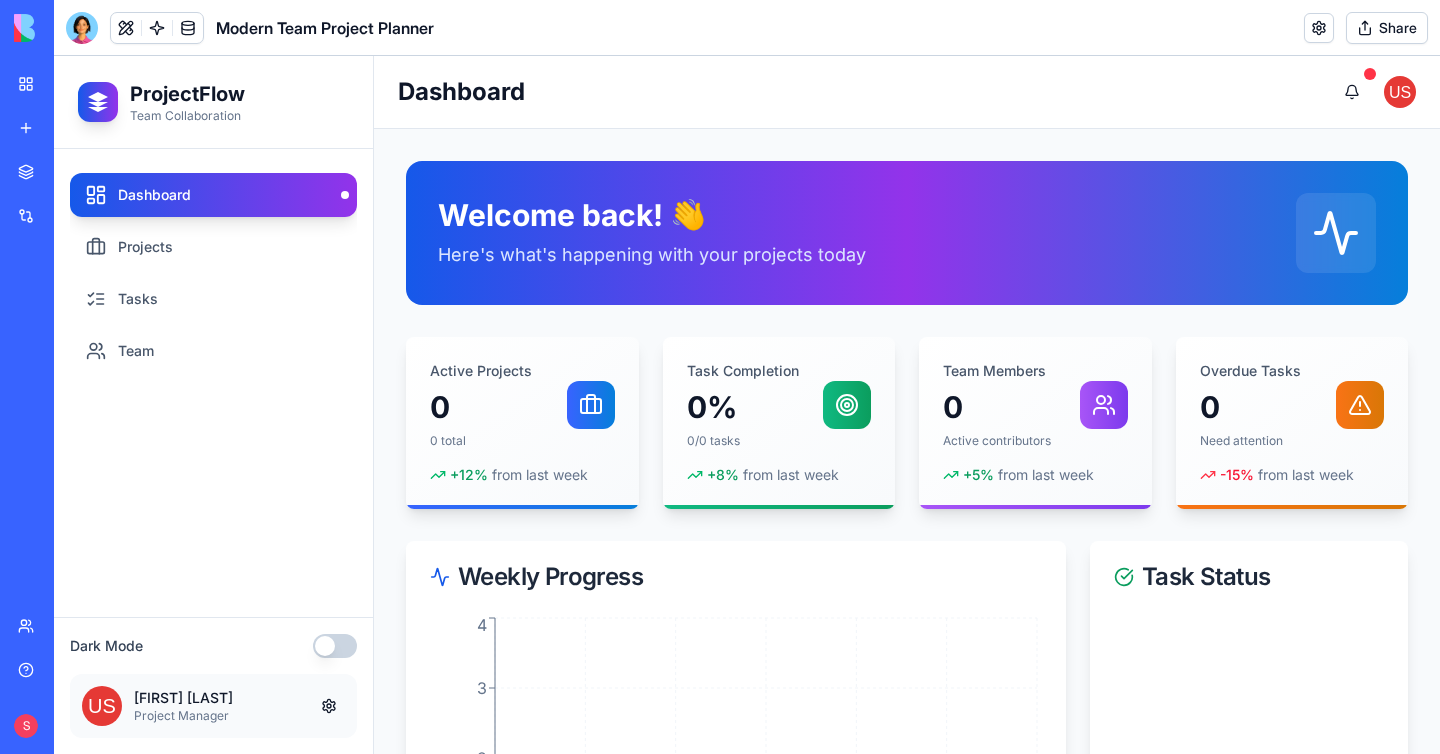drag, startPoint x: 1403, startPoint y: 91, endPoint x: 1413, endPoint y: 92, distance: 10.049875 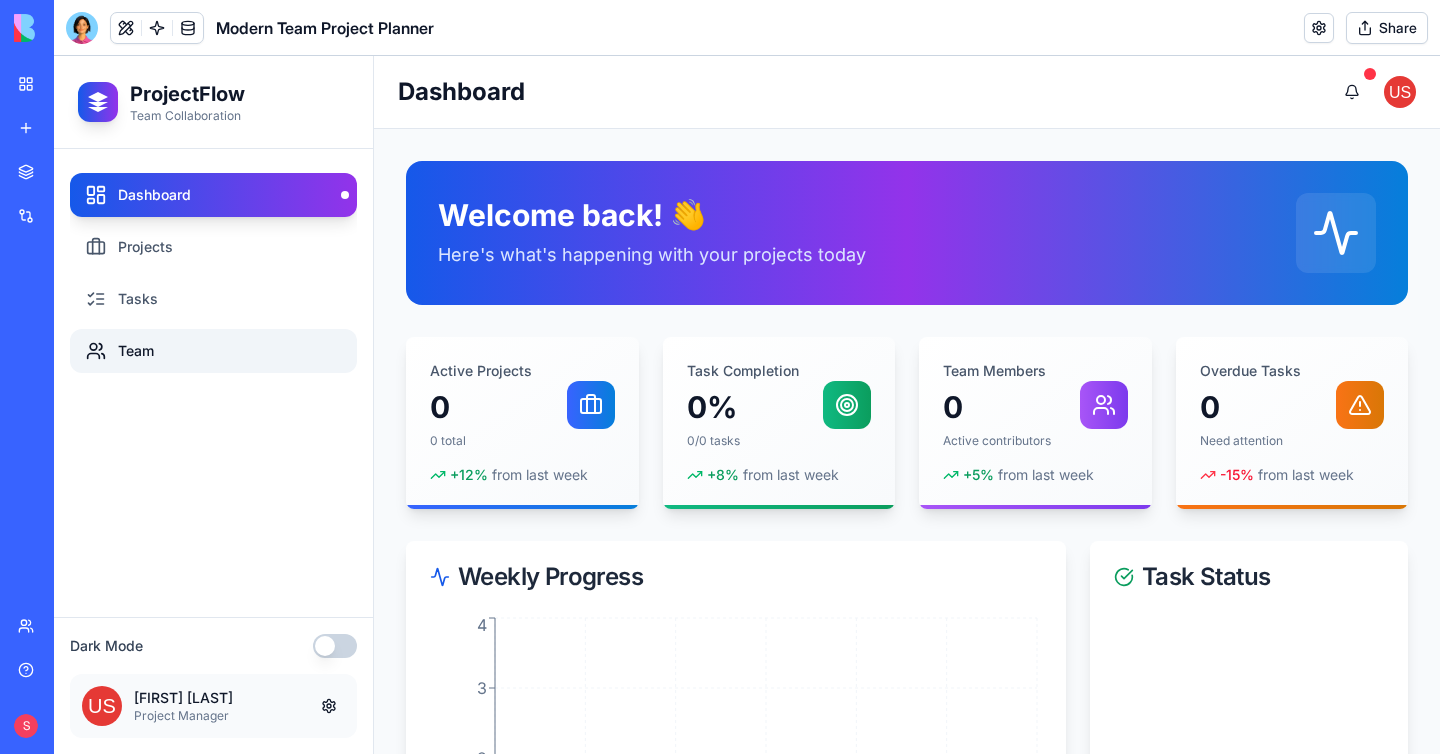 click on "Team" at bounding box center (213, 351) 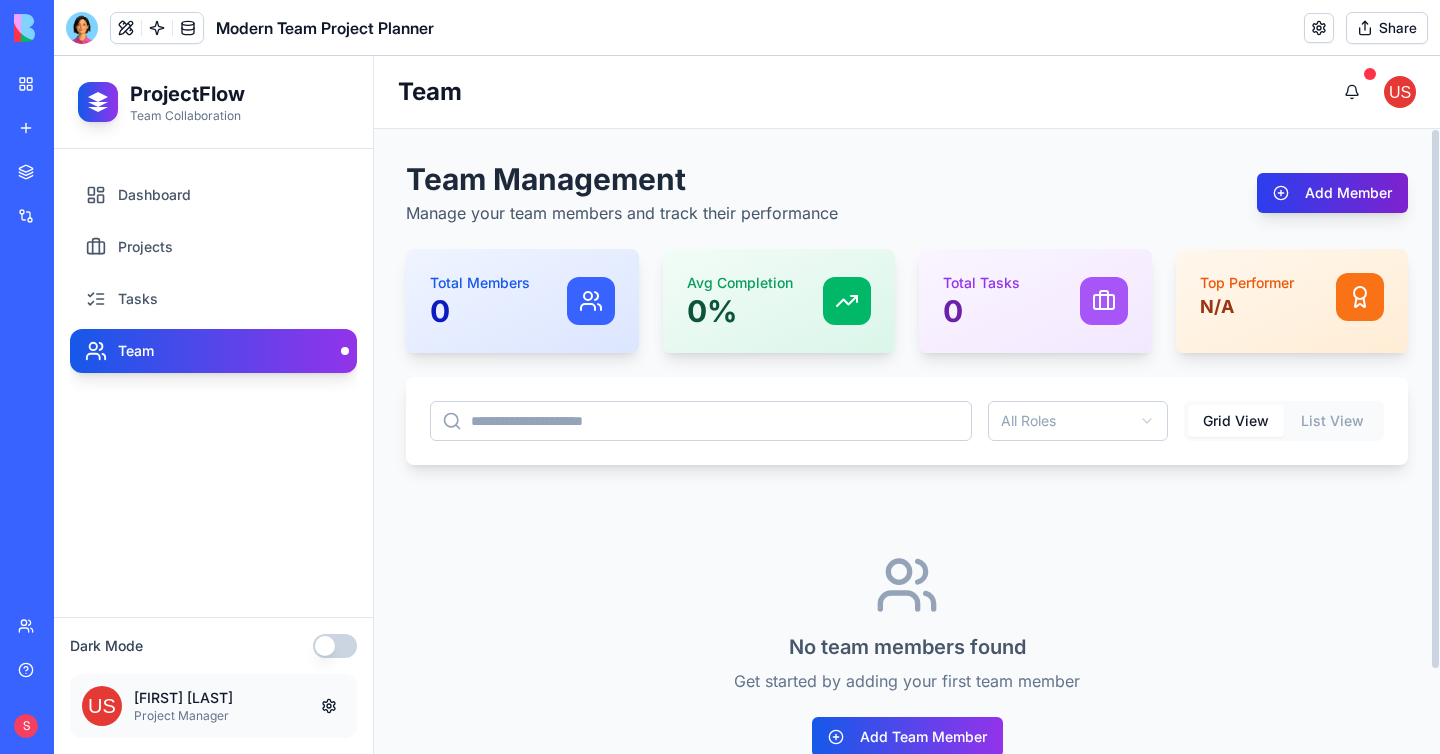 click on "Add Member" at bounding box center (1332, 193) 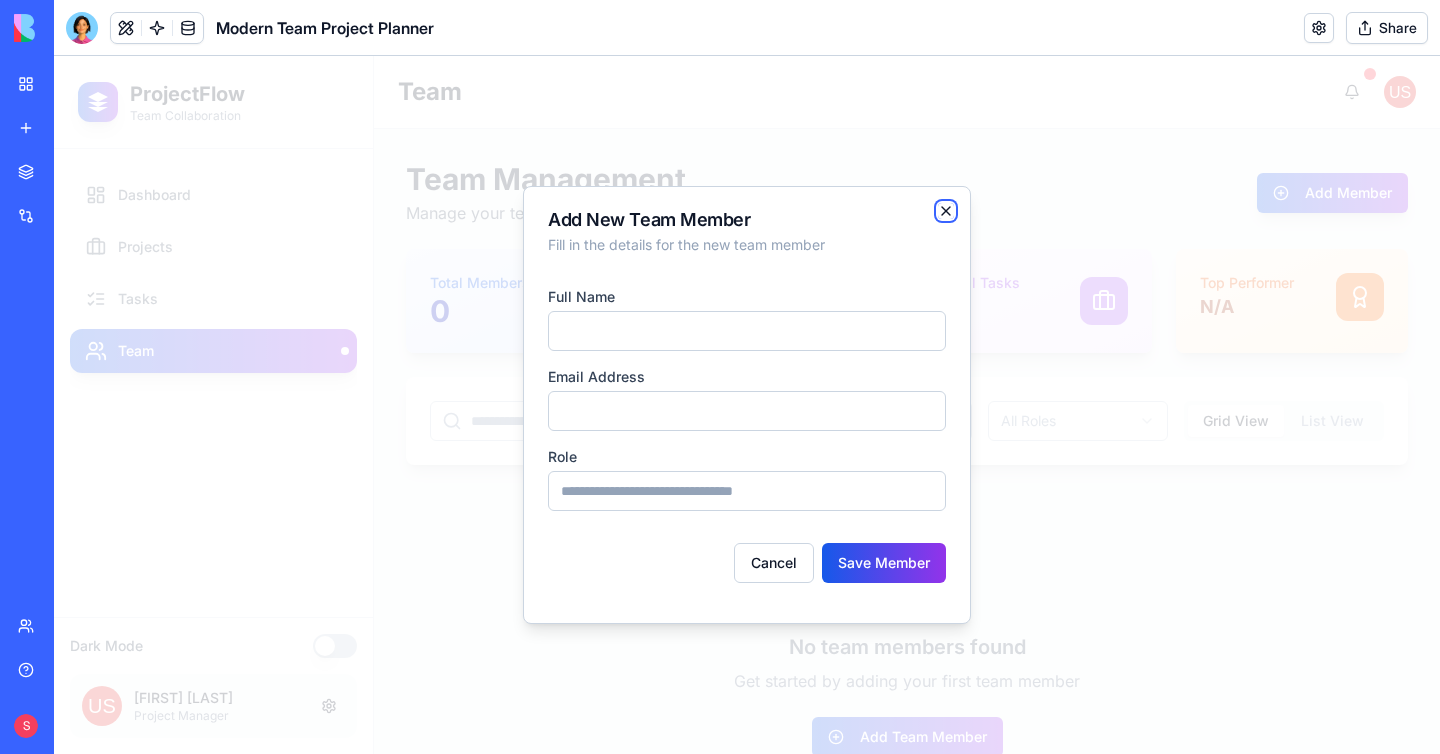 click 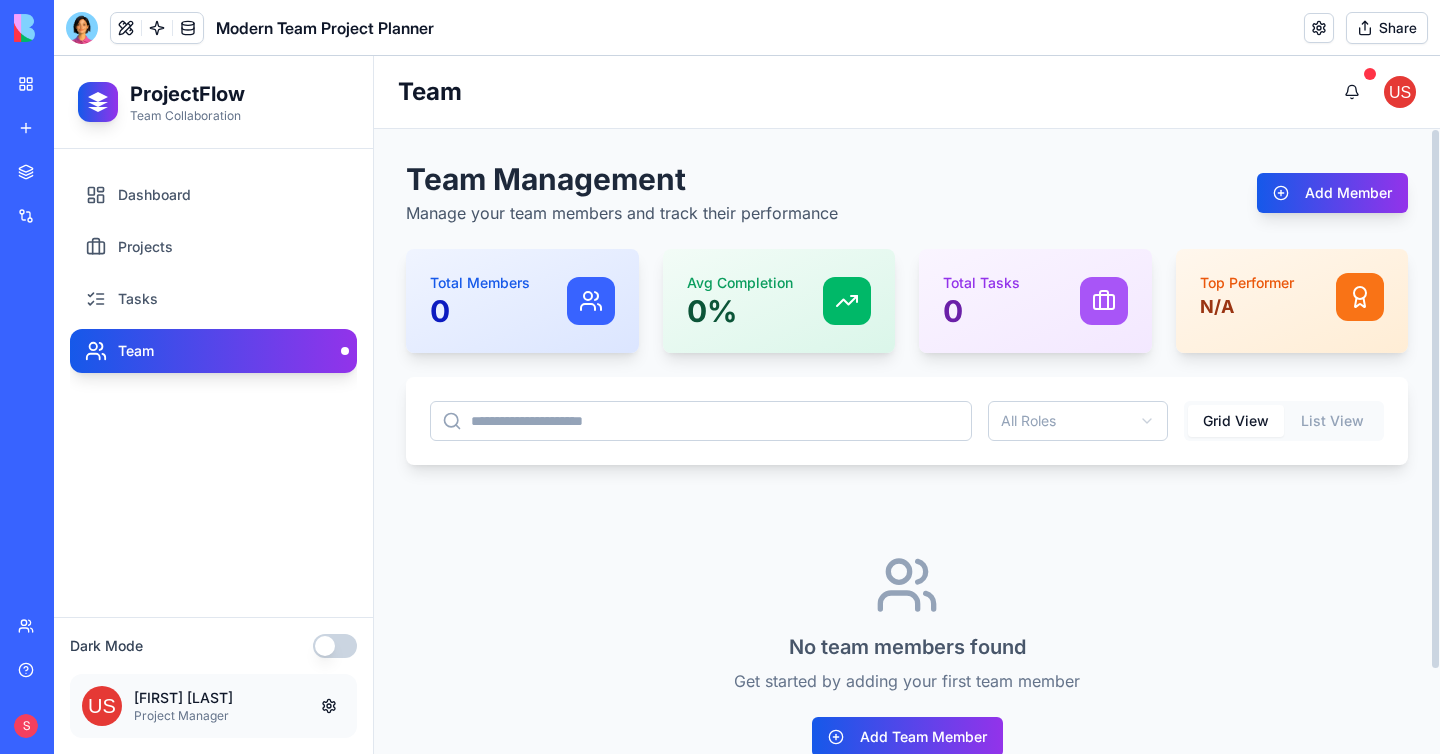 scroll, scrollTop: 99, scrollLeft: 0, axis: vertical 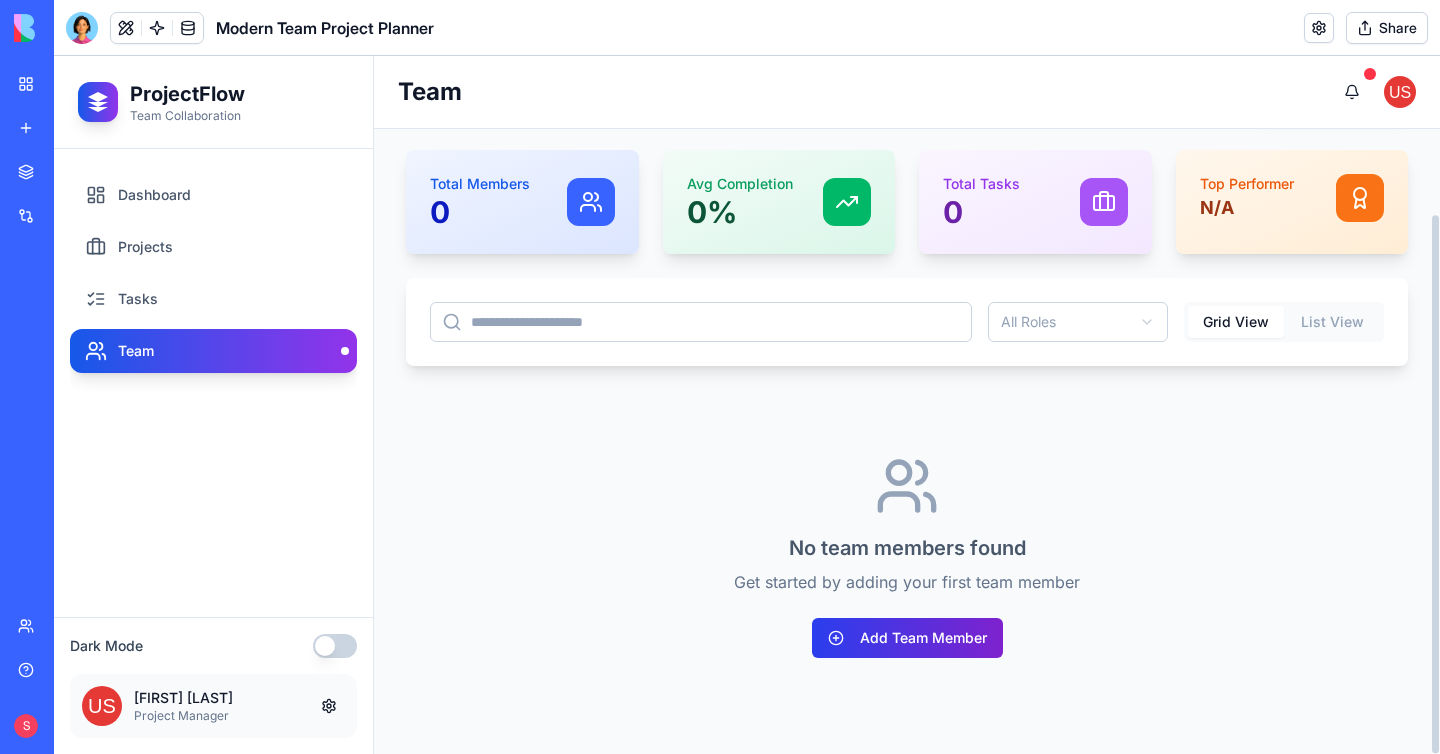 click on "Add Team Member" at bounding box center [907, 638] 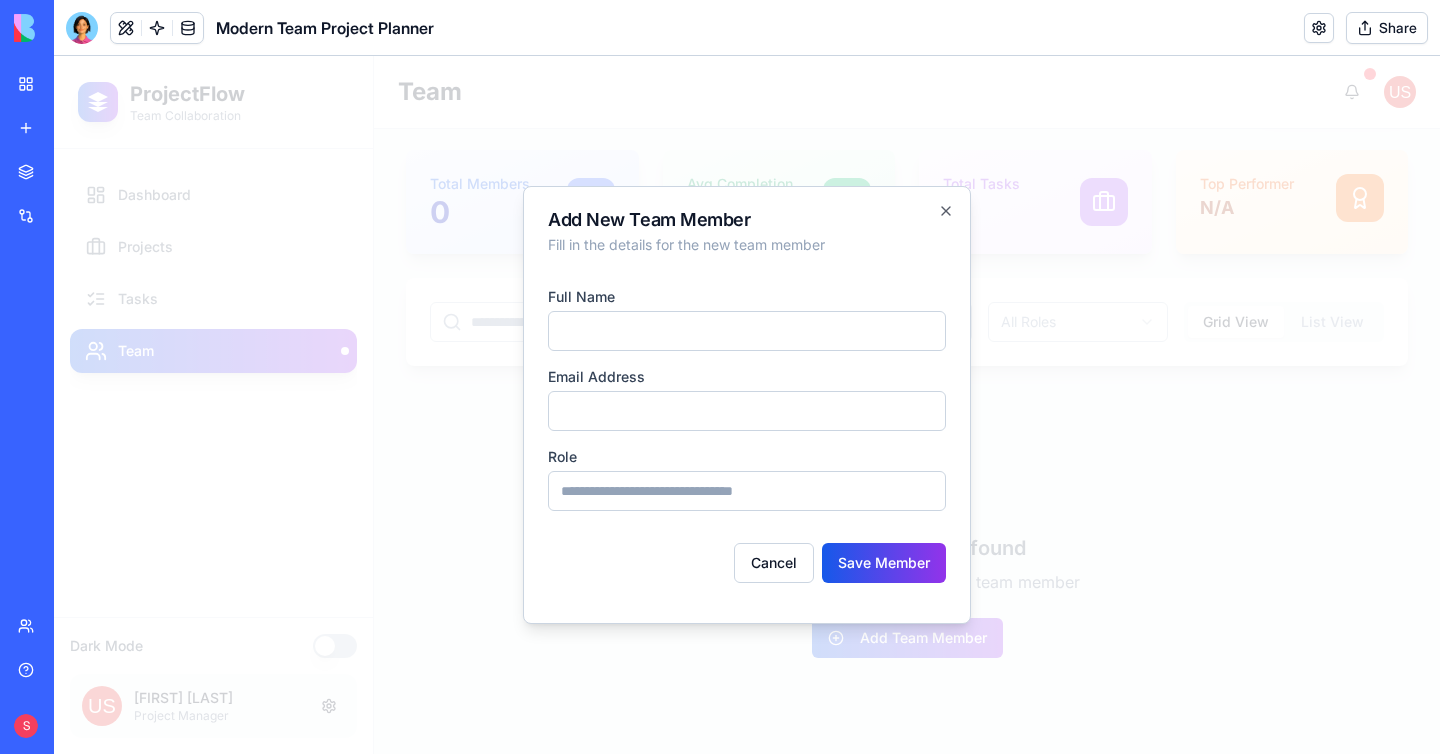 click at bounding box center (747, 331) 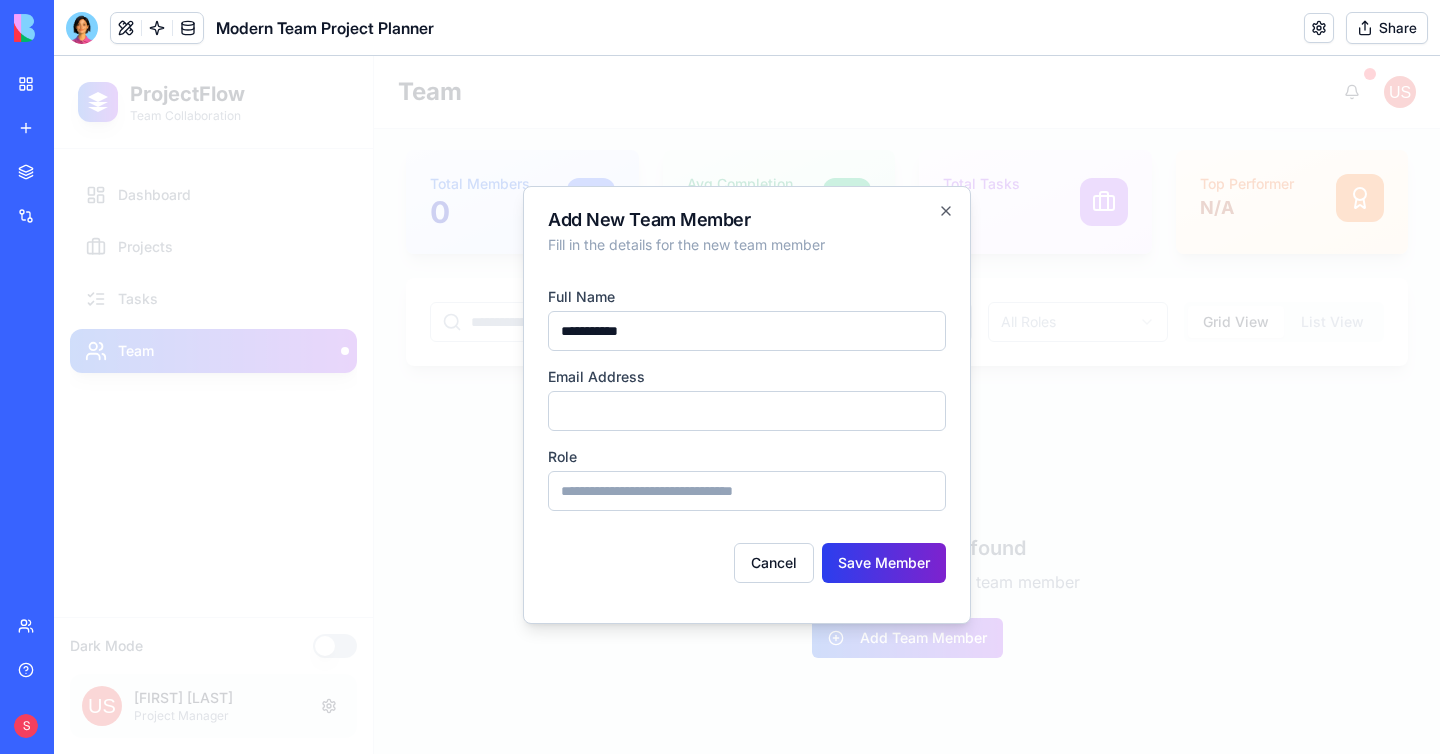 click on "Save Member" at bounding box center (884, 563) 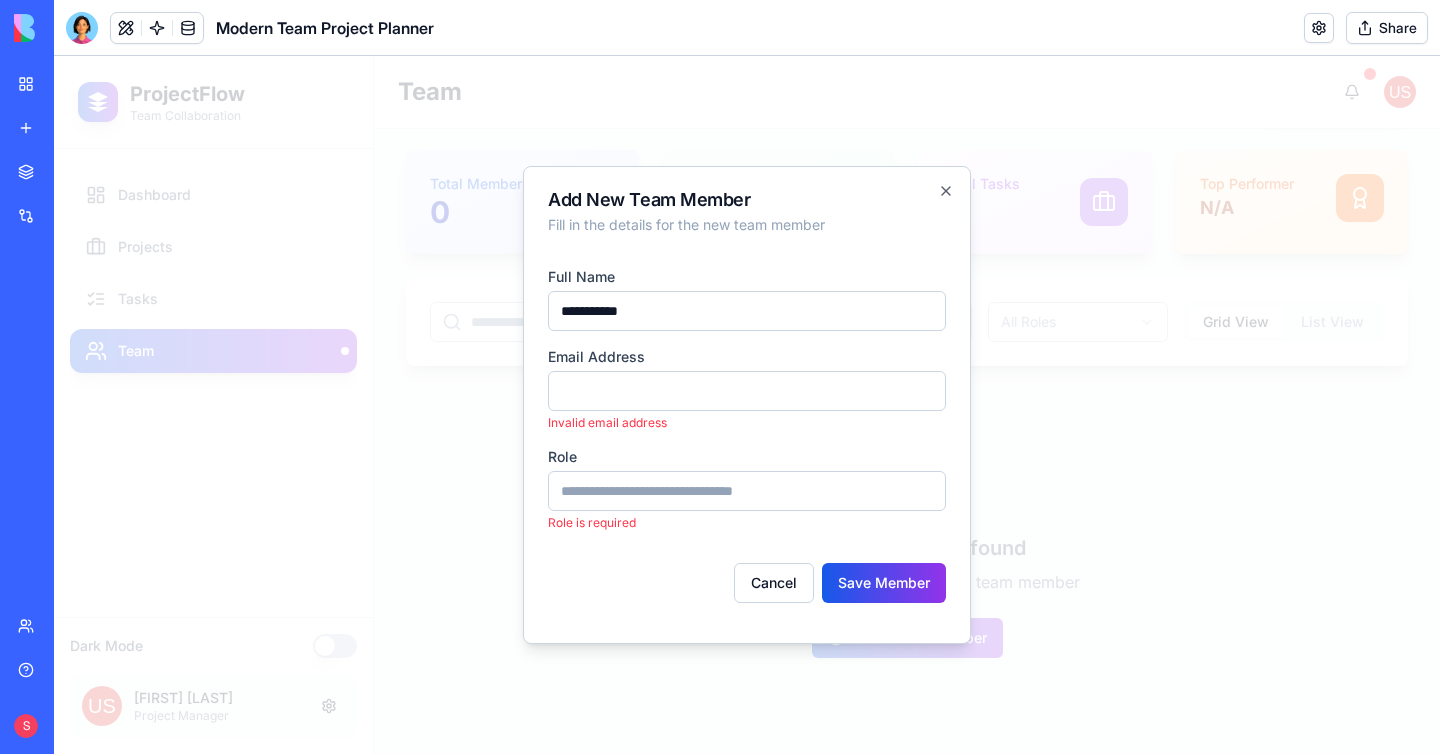click at bounding box center (747, 391) 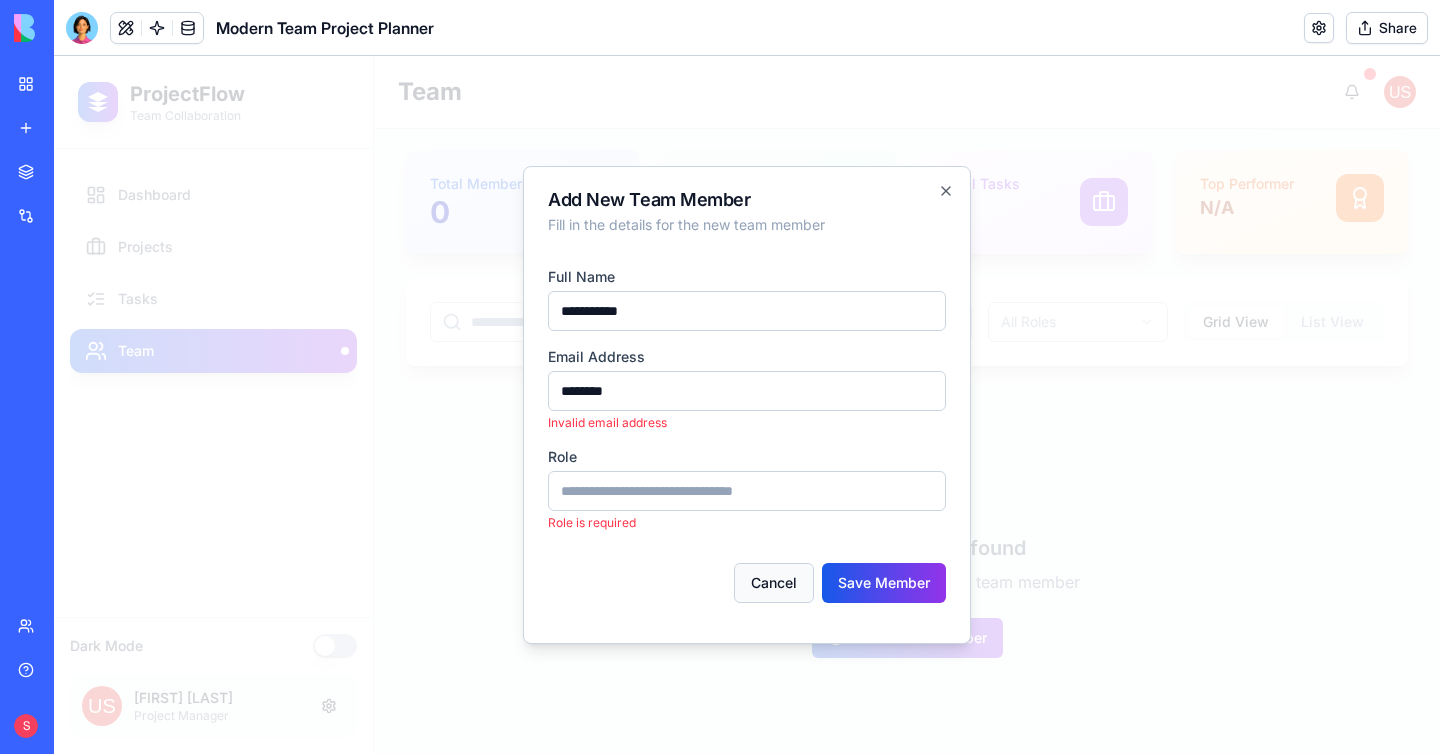 type on "********" 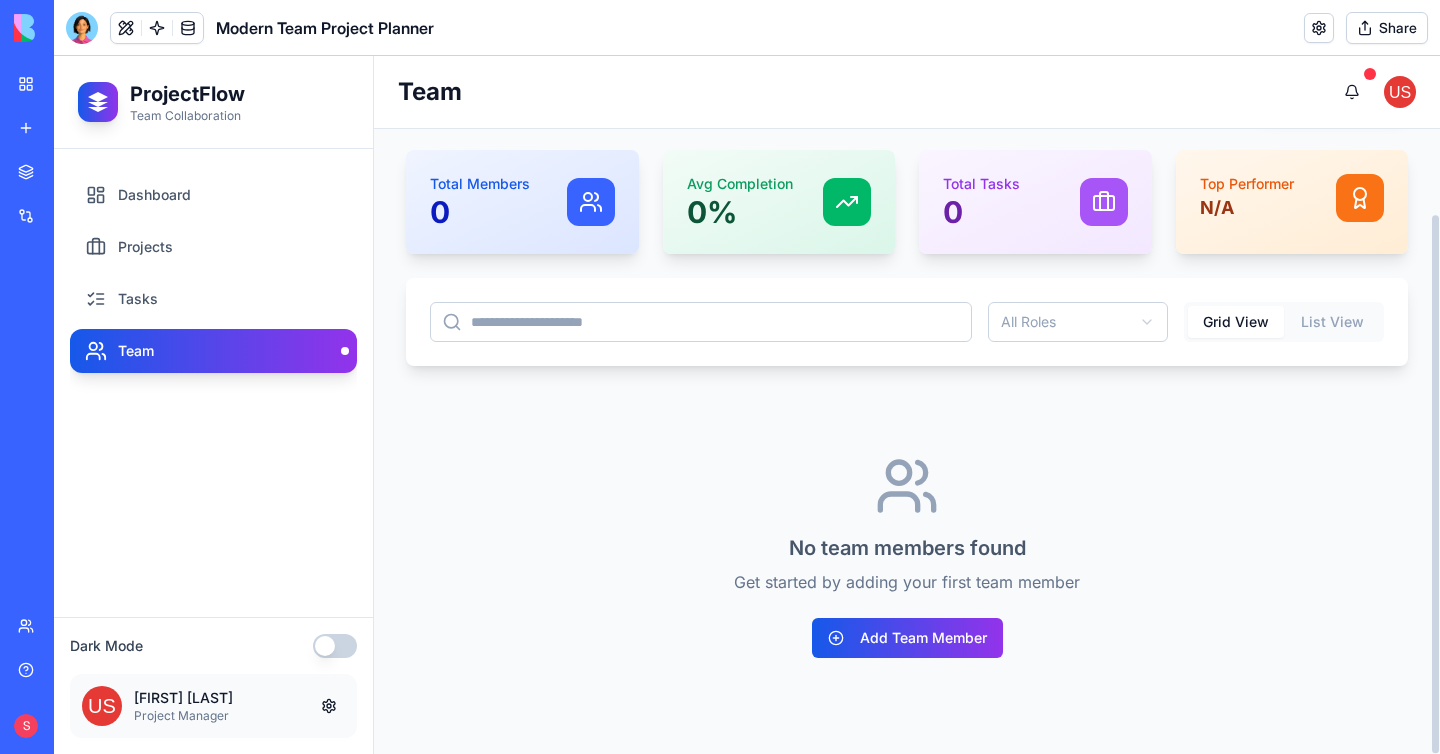 click at bounding box center [701, 322] 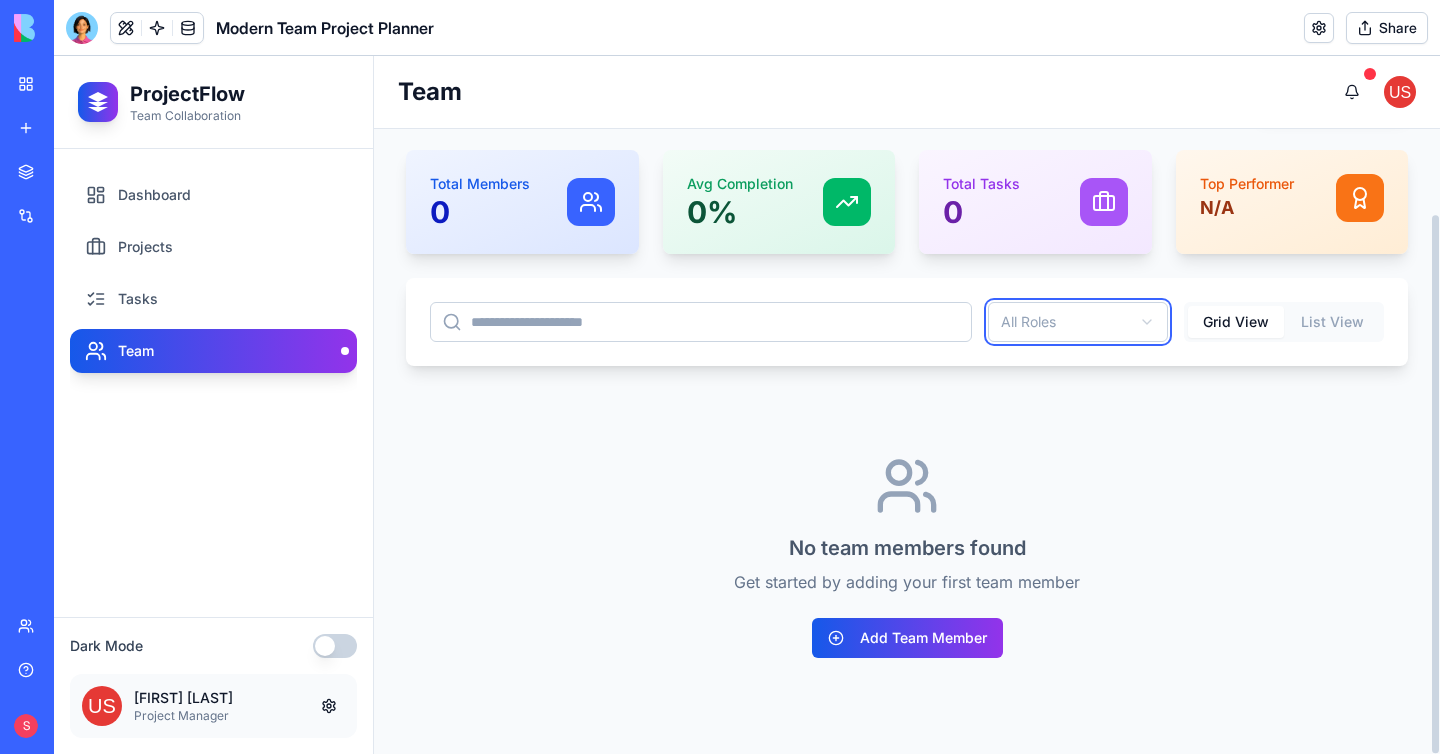 click on "ProjectFlow Team Collaboration Dashboard Projects Tasks Team Dark Mode [FIRST] [LAST] Project Manager Team Team Management Manage your team members and track their performance Add Member Total Members 0 Avg Completion 0 % Total Tasks 0 Top Performer N/A All Roles Grid View List View No team members found Get started by adding your first team member Add Team Member
0" at bounding box center [747, 405] 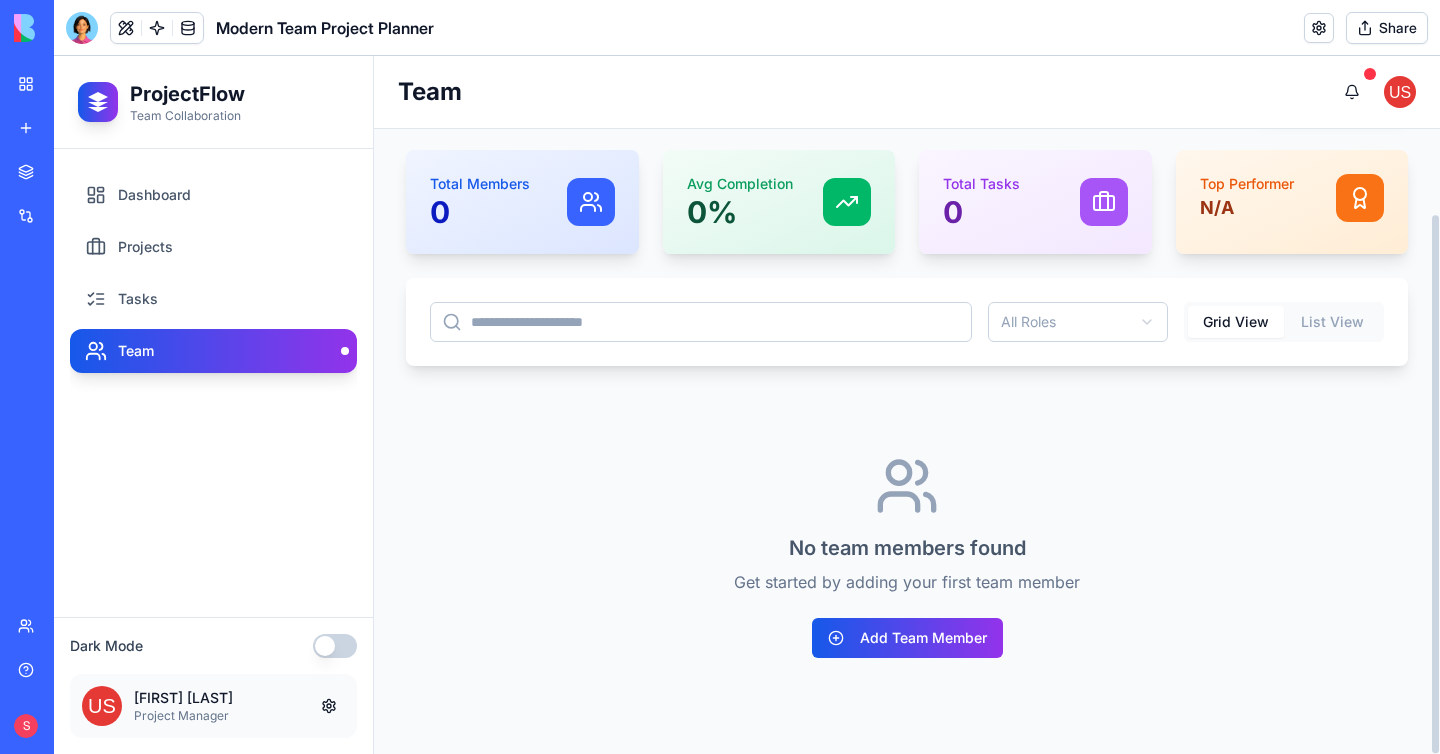 click on "No team members found Get started by adding your first team member Add Team Member" at bounding box center (907, 556) 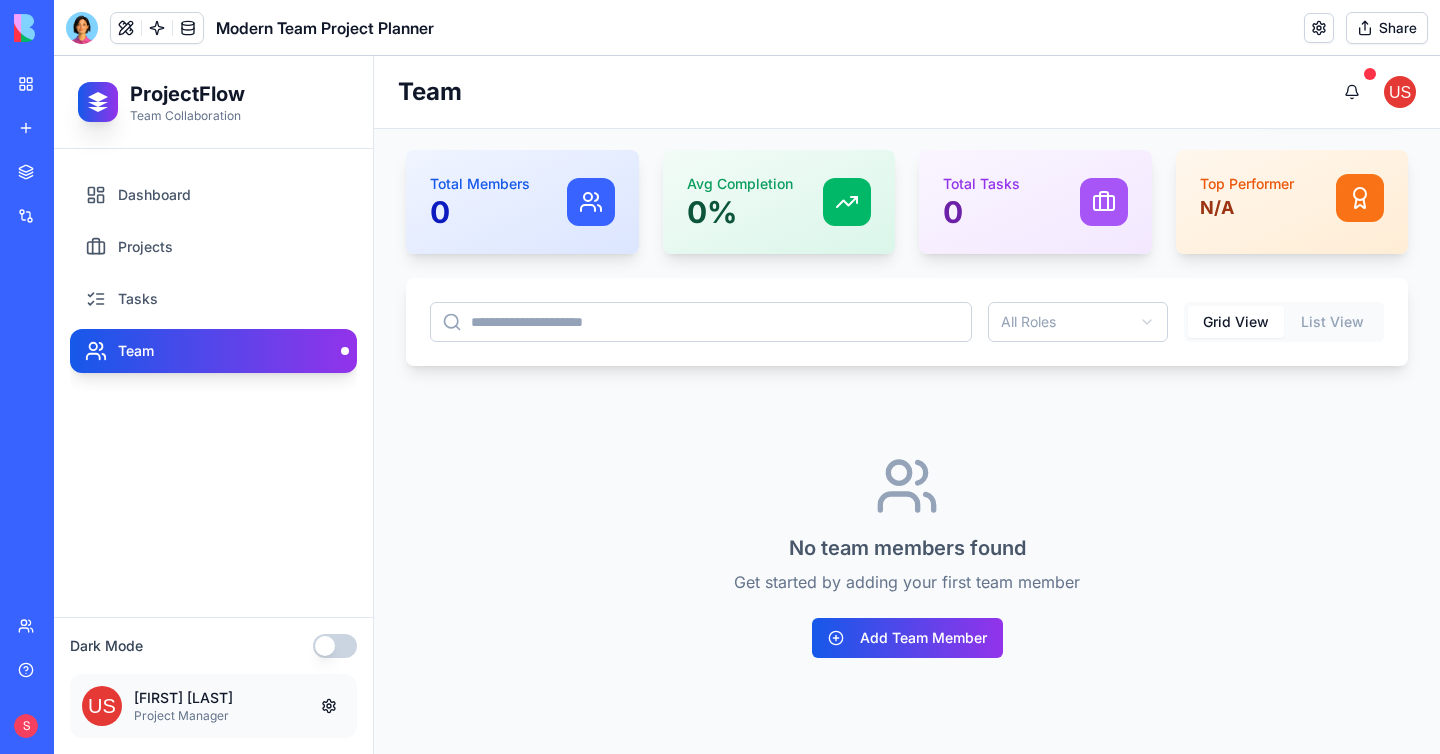 click on "ProjectFlow" at bounding box center [187, 94] 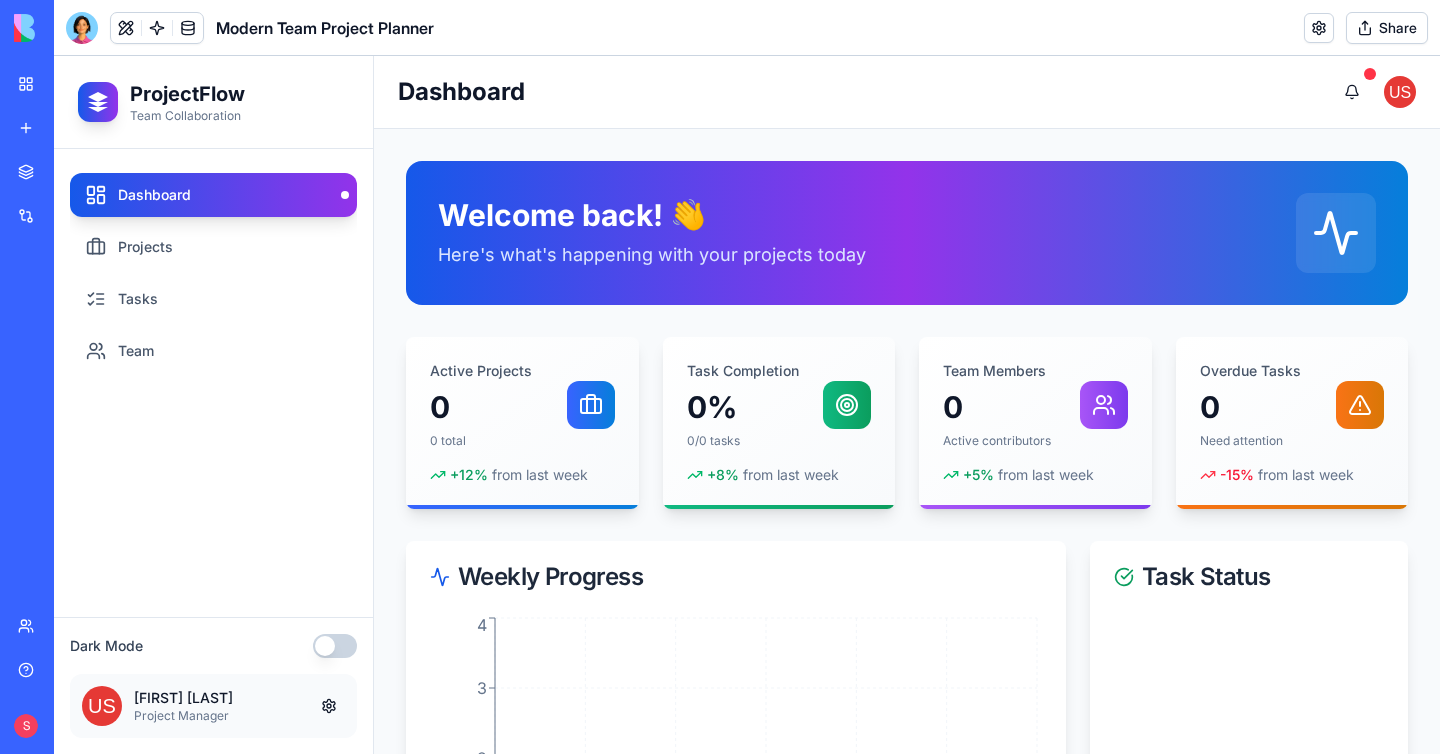 click on "Project Command Center" at bounding box center [46, 312] 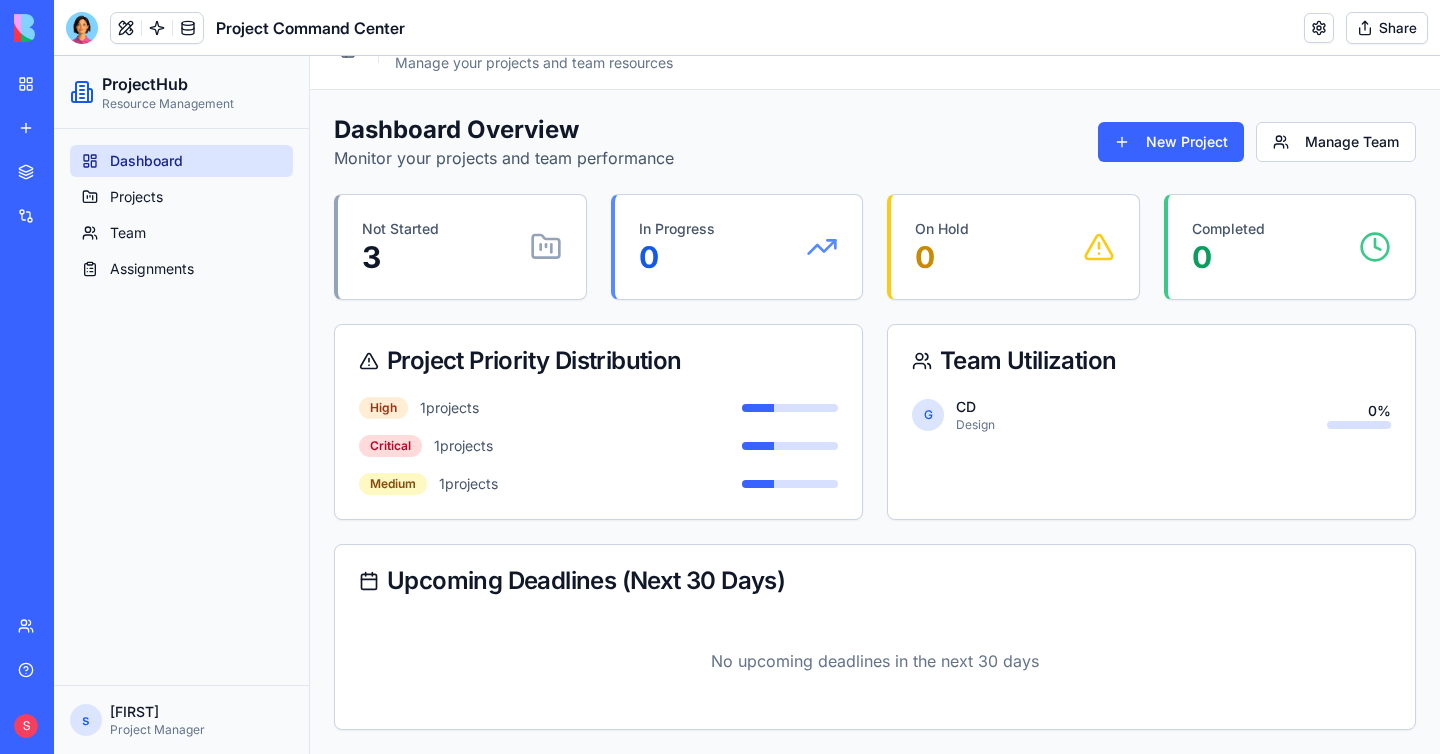scroll, scrollTop: 0, scrollLeft: 0, axis: both 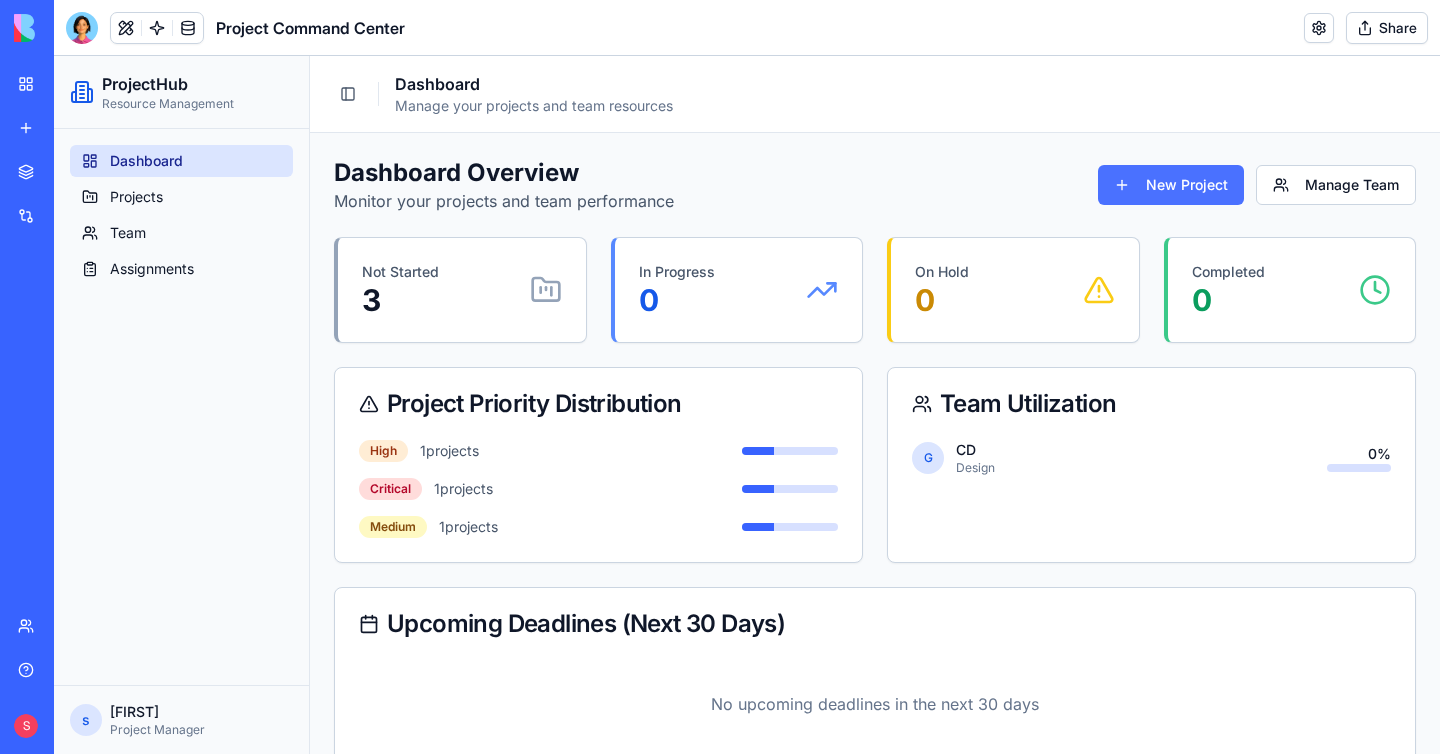 click on "New Project" at bounding box center [1171, 185] 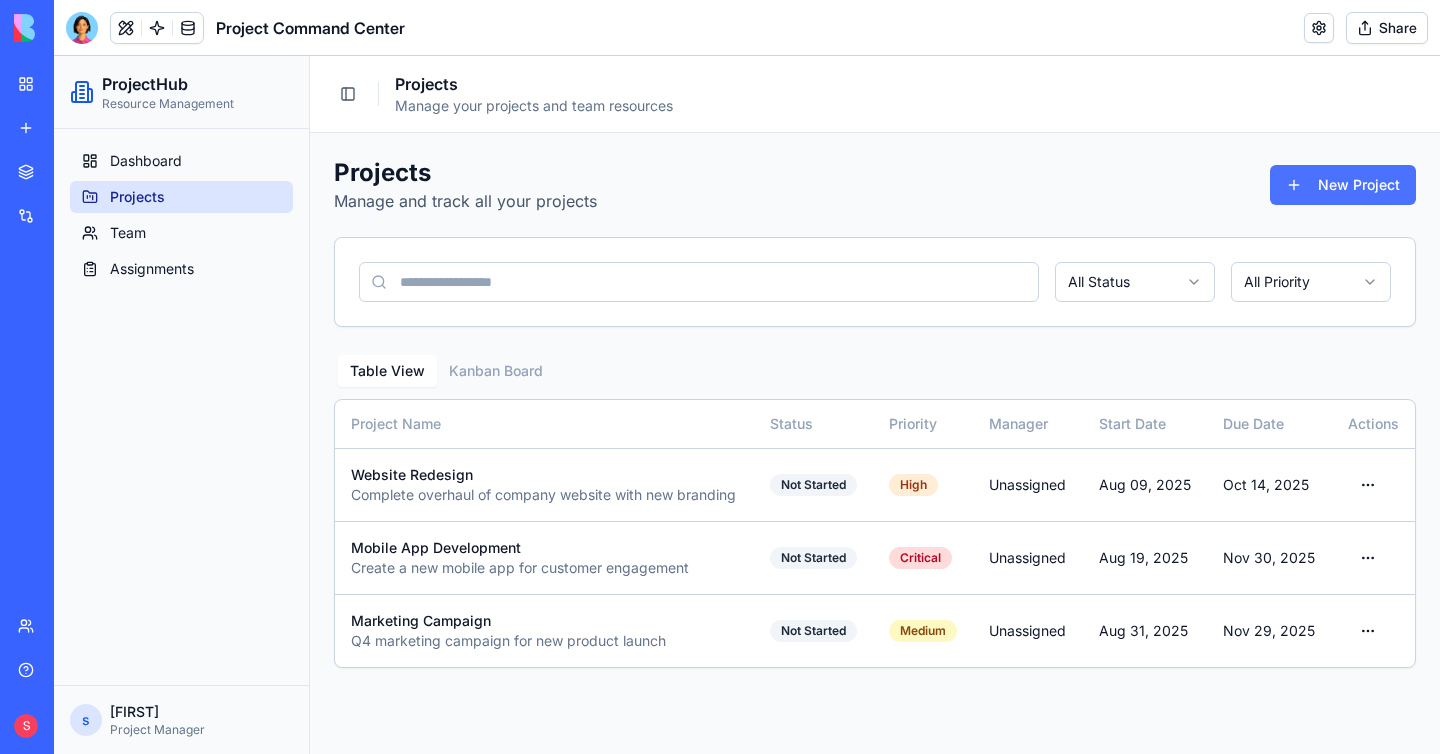 click on "New Project" at bounding box center [1343, 185] 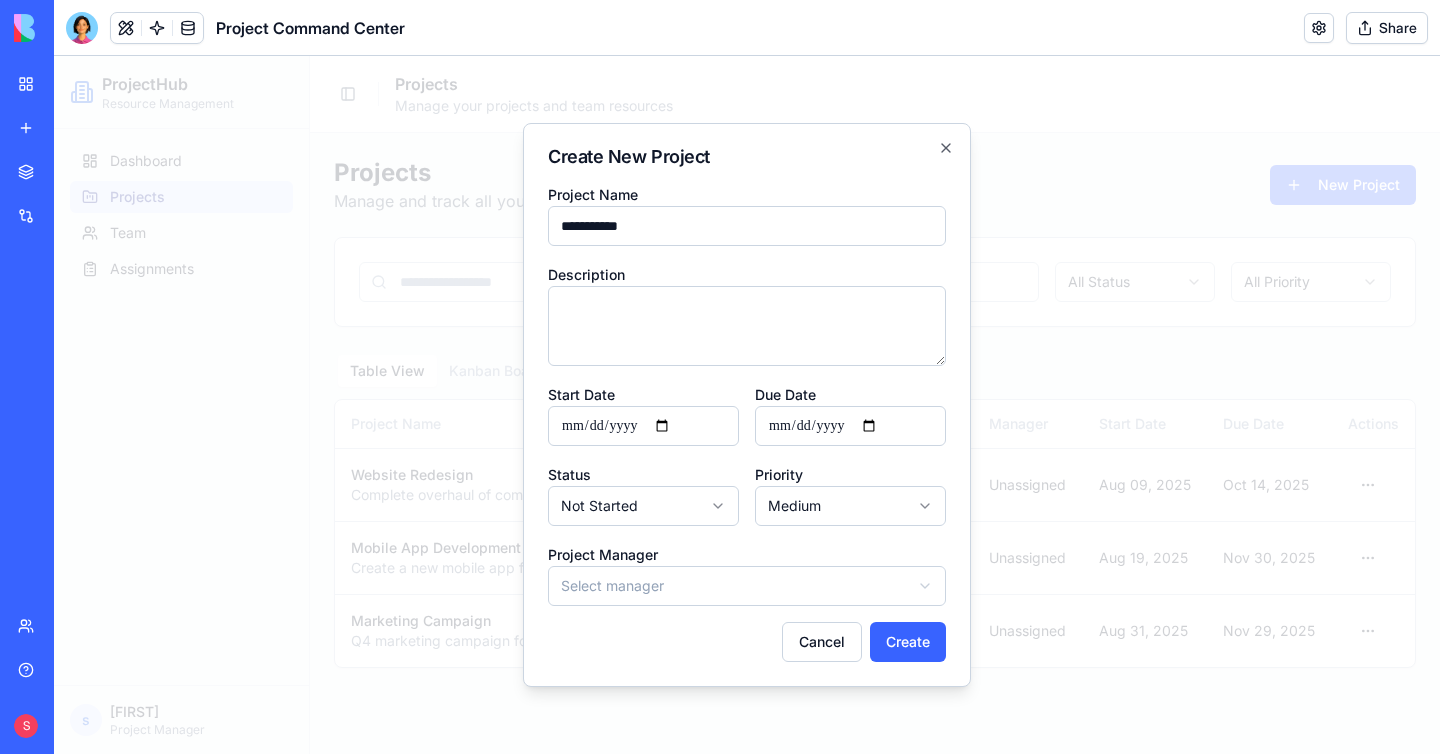 type on "**********" 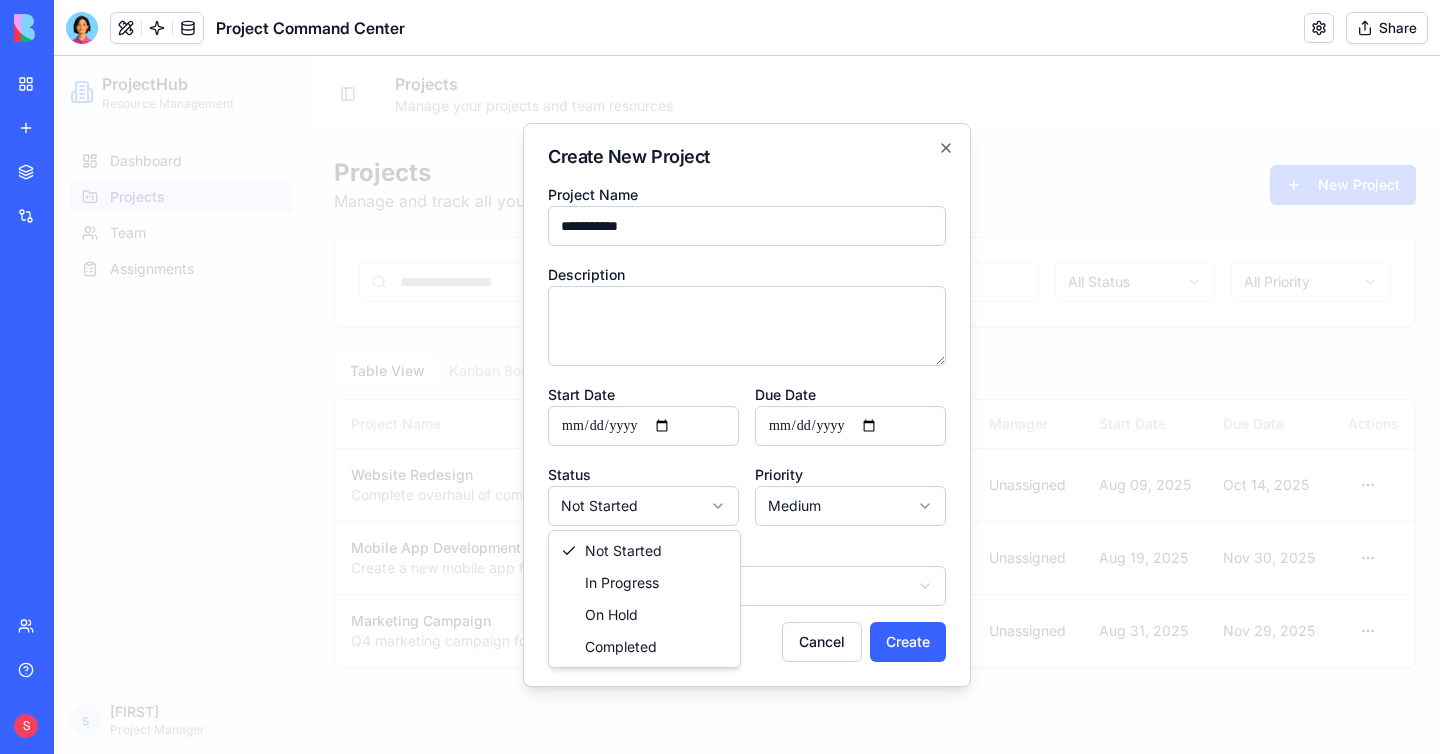 click on "**********" at bounding box center [747, 405] 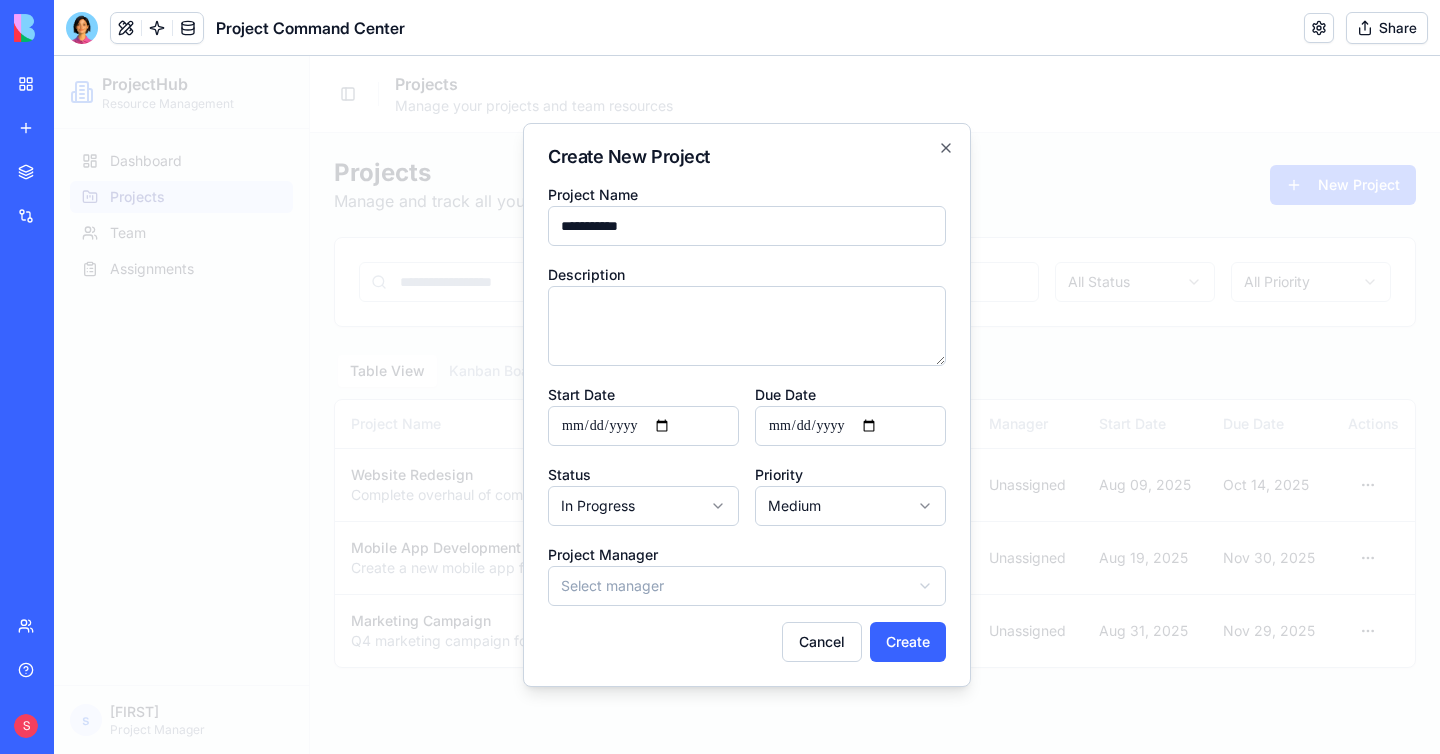 click on "**********" at bounding box center [747, 405] 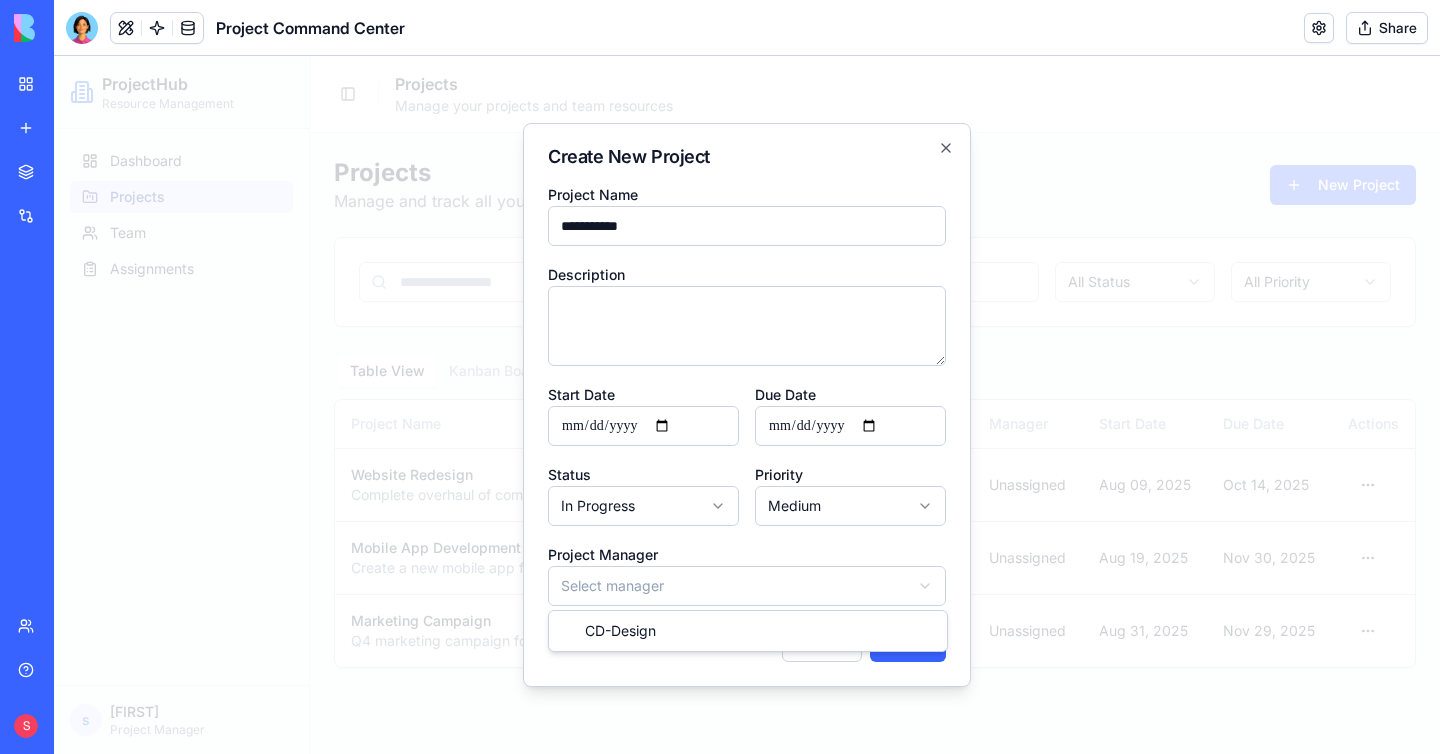 drag, startPoint x: 615, startPoint y: 626, endPoint x: 796, endPoint y: 602, distance: 182.58423 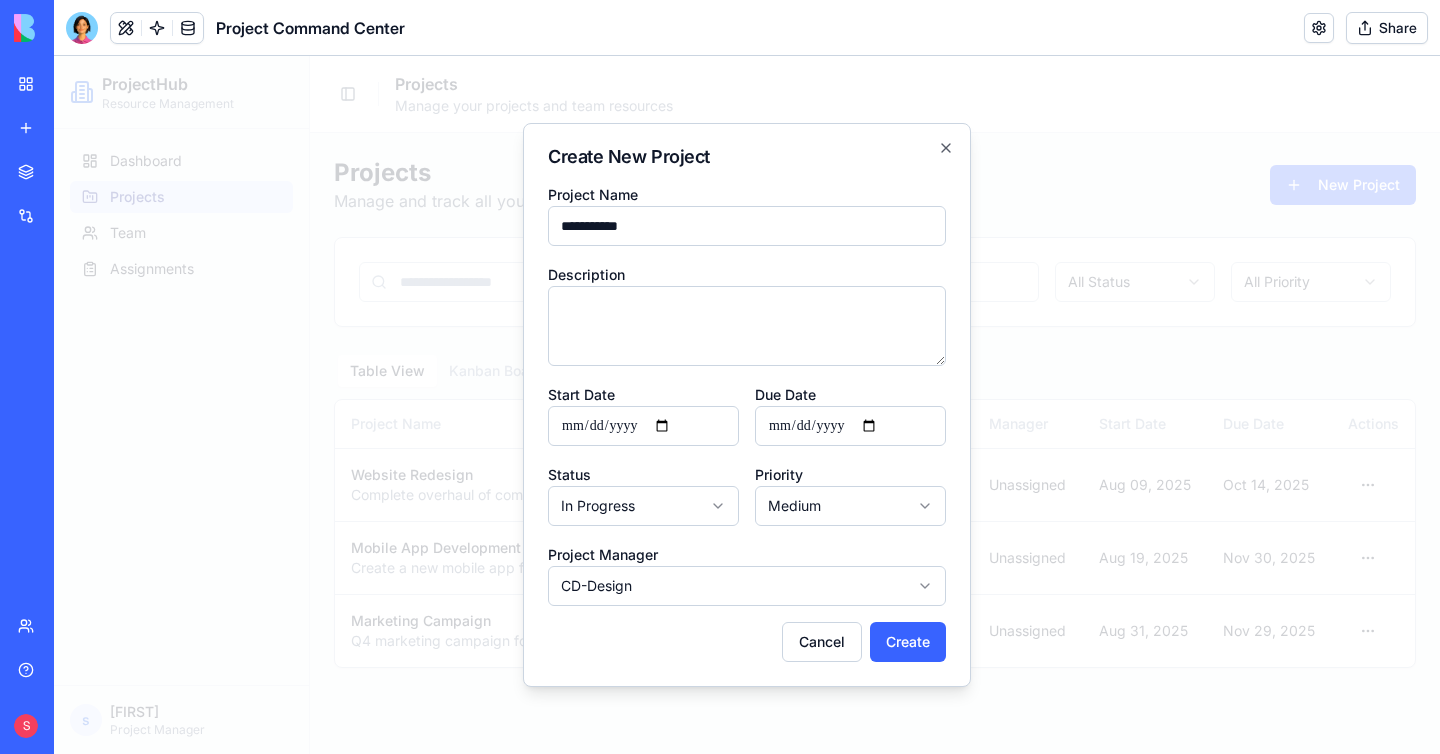 click on "**********" at bounding box center (747, 405) 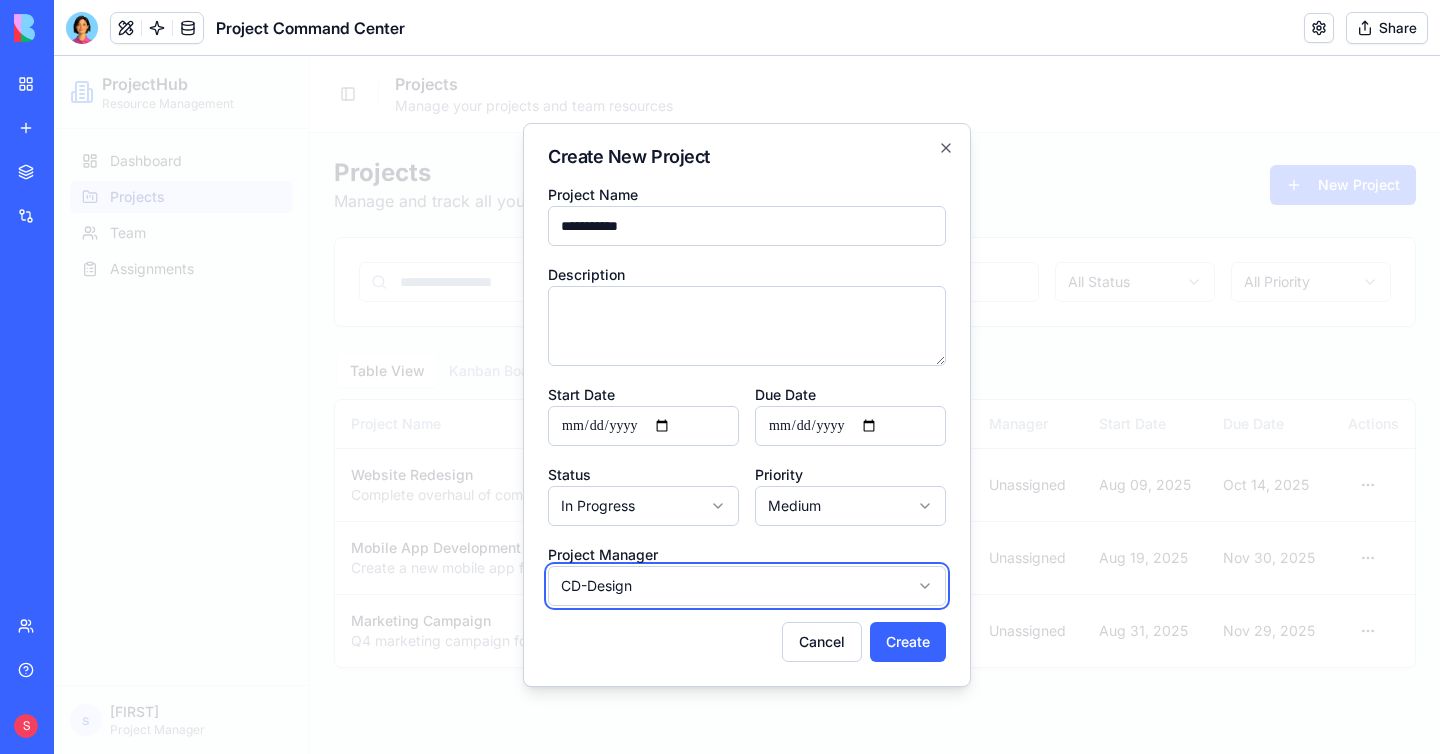 click at bounding box center [747, 405] 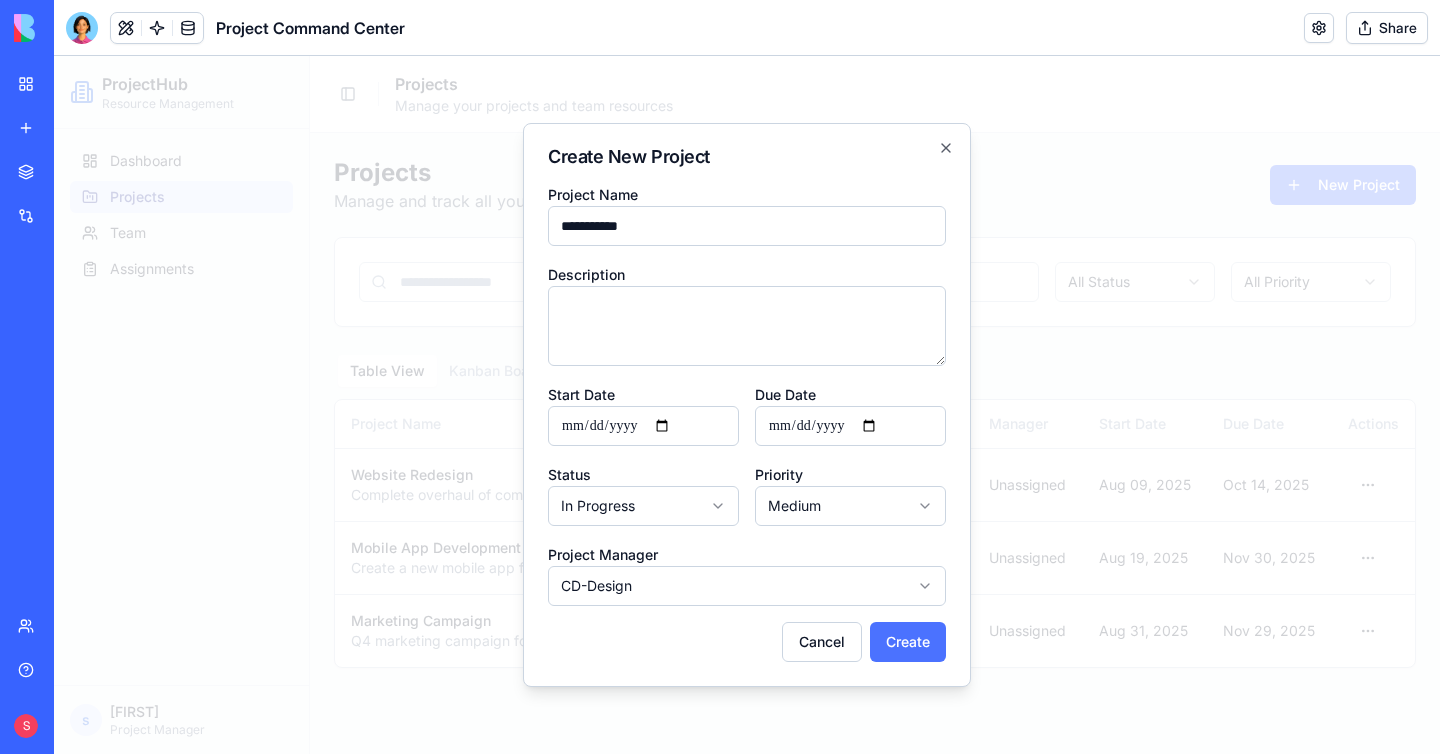 click on "Create" at bounding box center [908, 642] 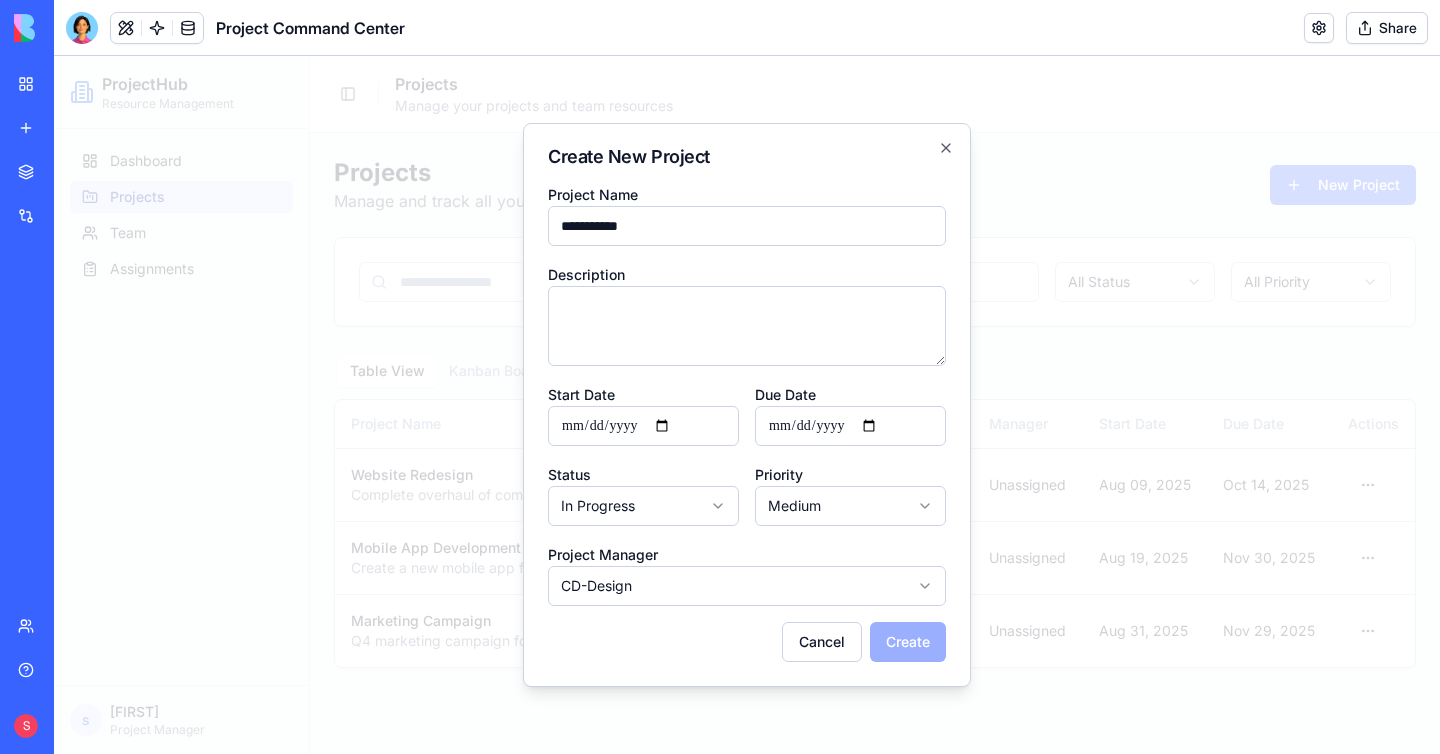 select on "**********" 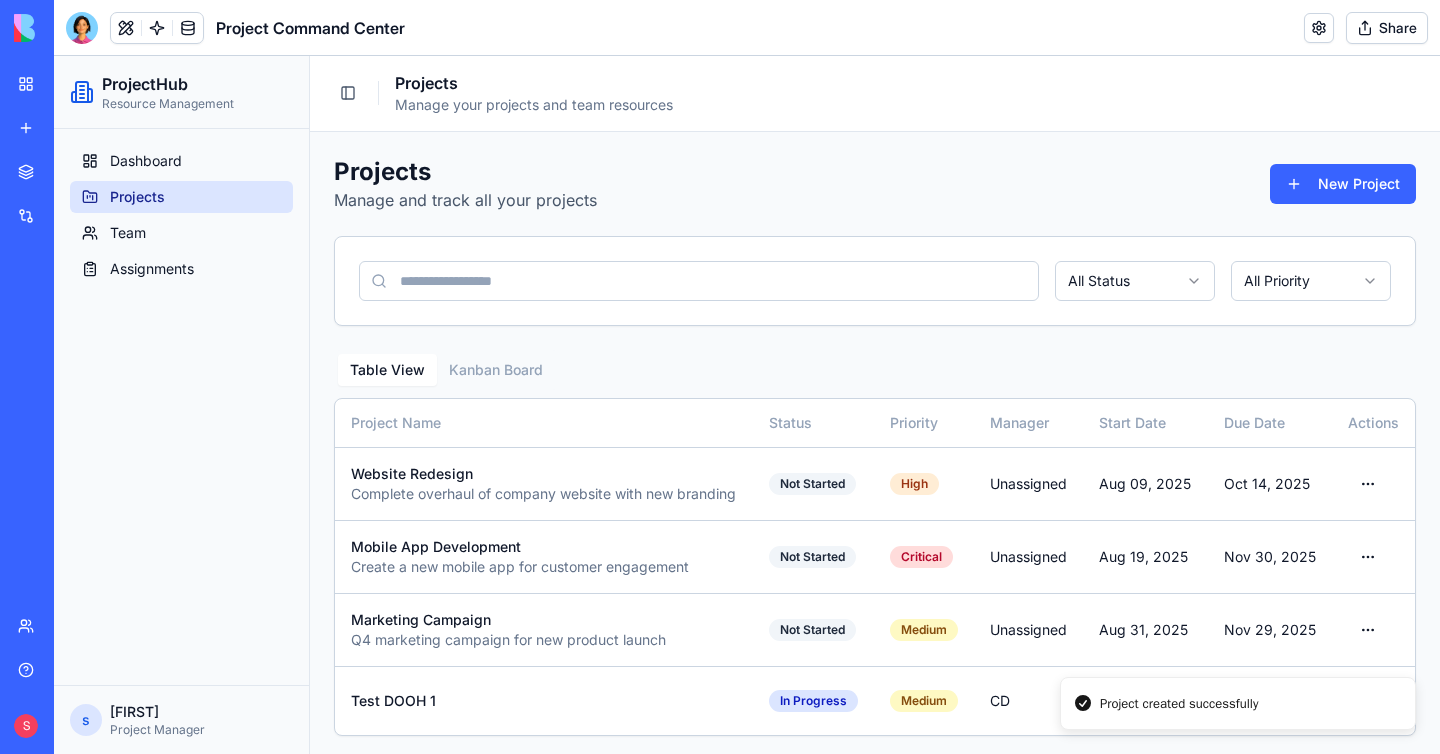 scroll, scrollTop: 7, scrollLeft: 0, axis: vertical 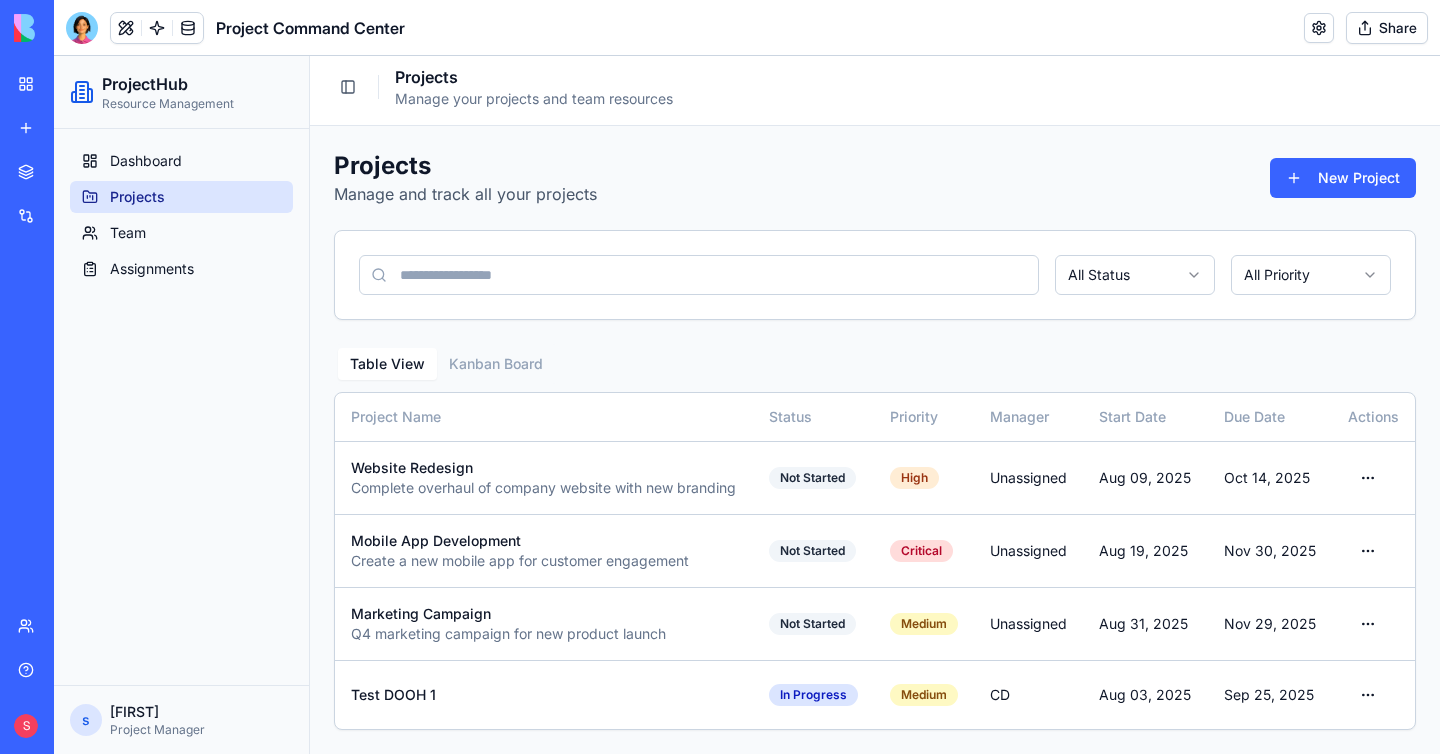click on "Projects Team Assignments s [FIRST] [LAST] Project Manager Toggle Sidebar Projects Manage your projects and team resources Projects Manage and track all your projects New Project All Status All Priority Table View Kanban Board Project Name Status Priority Manager Start Date Due Date Actions Website Redesign Complete overhaul of company website with new branding Not Started High Unassigned Aug 09, 2025 Oct 14, 2025 Mobile App Development Create a new mobile app for customer engagement Not Started Critical Unassigned Aug 19, 2025 Nov 30, 2025 Marketing Campaign Q4 marketing campaign for new product launch Not Started Medium Unassigned Aug 31, 2025 Nov 29, 2025 Test DOOH 1 In Progress Medium CD Aug 03, 2025 Sep 25, 2025" at bounding box center [747, 401] 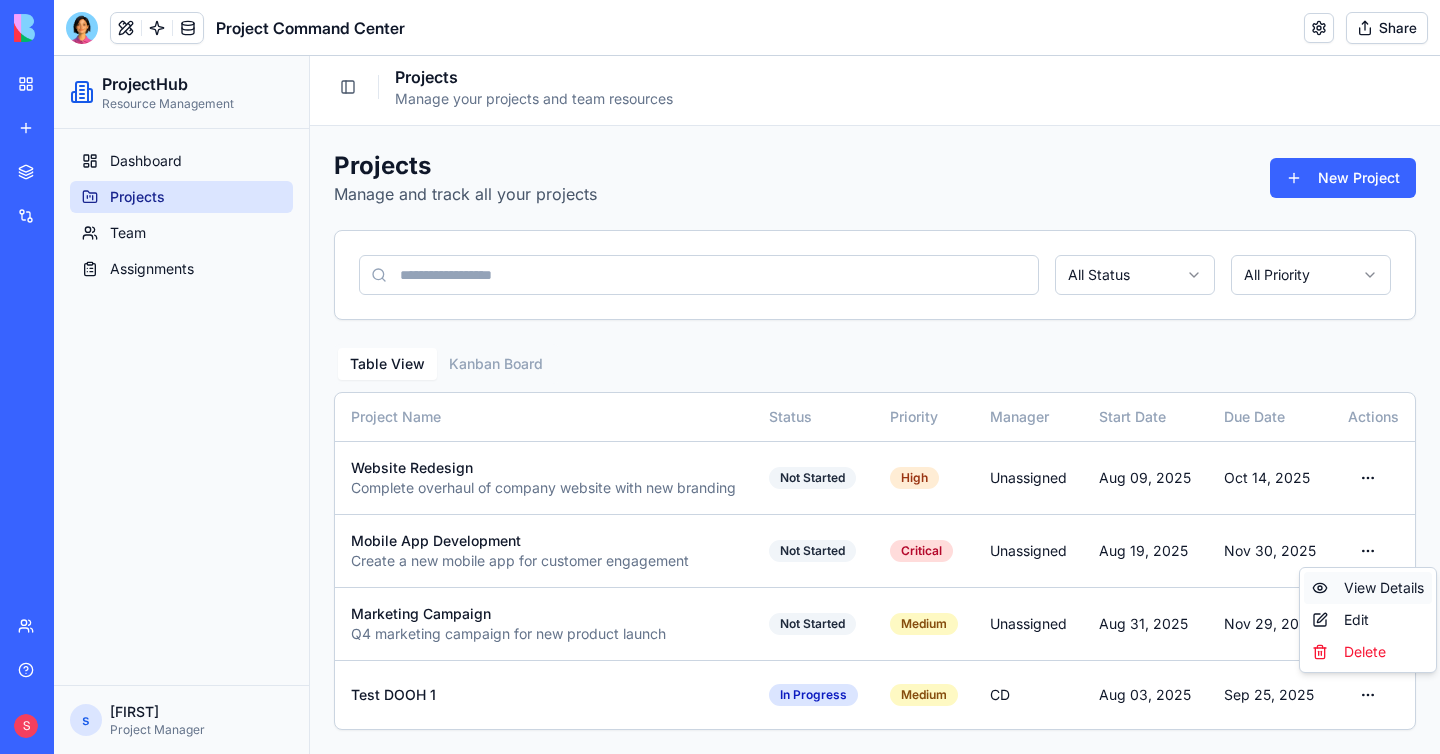 click on "View Details" at bounding box center (1368, 588) 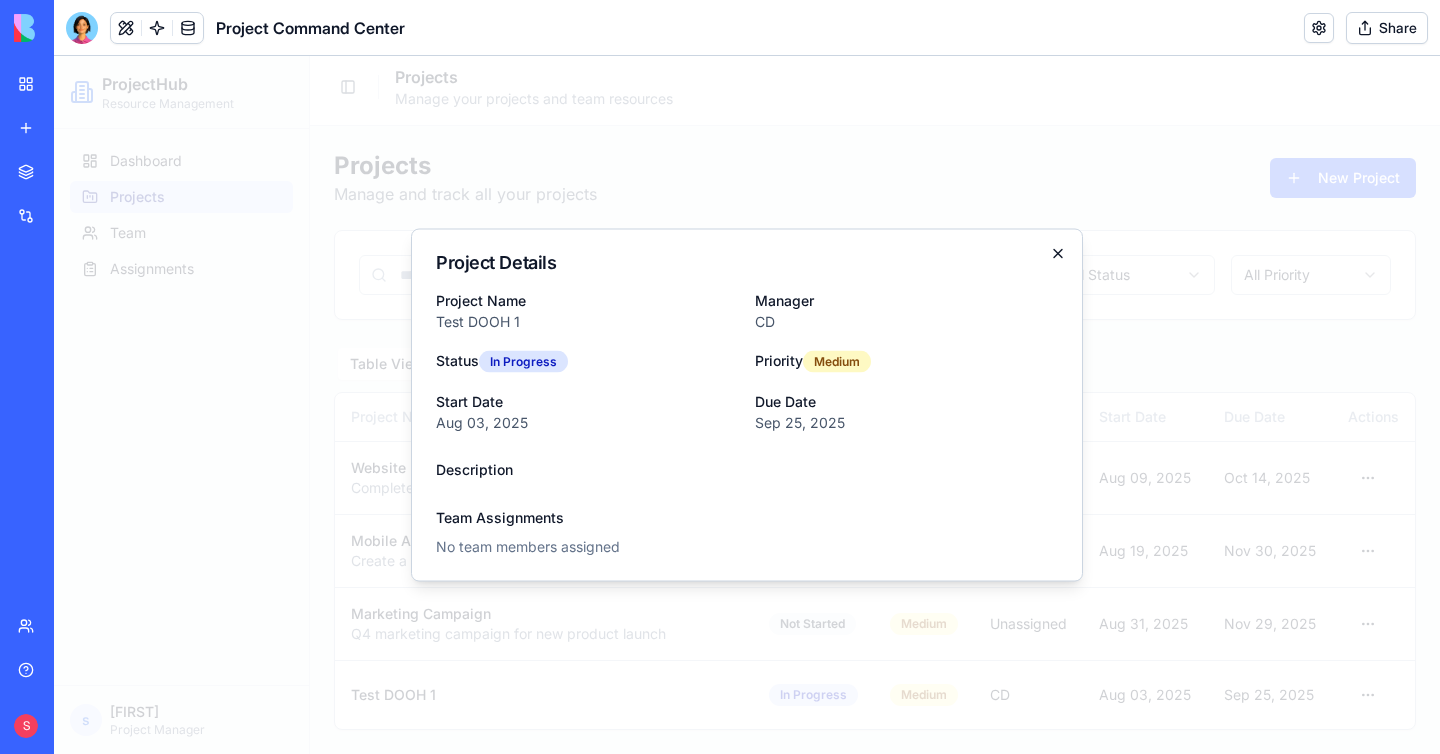 click 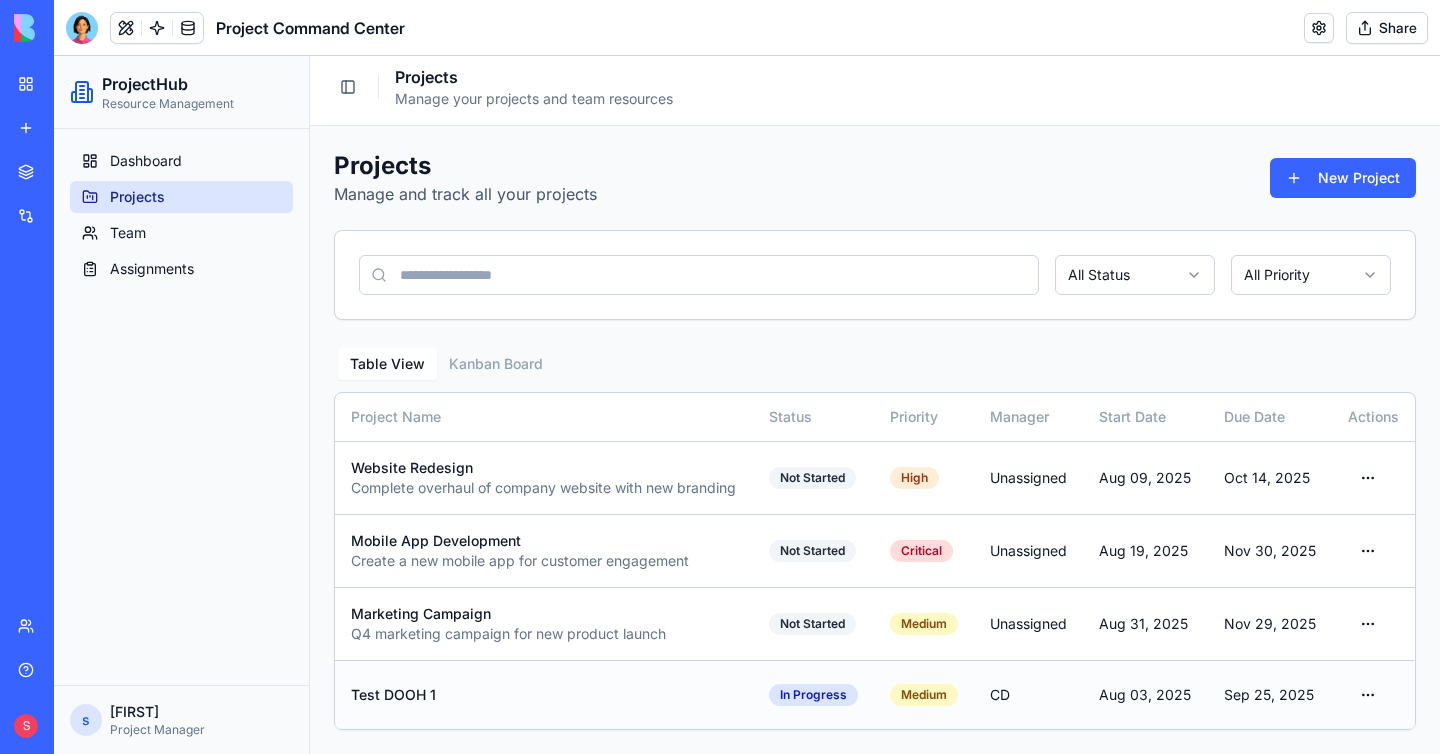 click on "CD" at bounding box center [1028, 694] 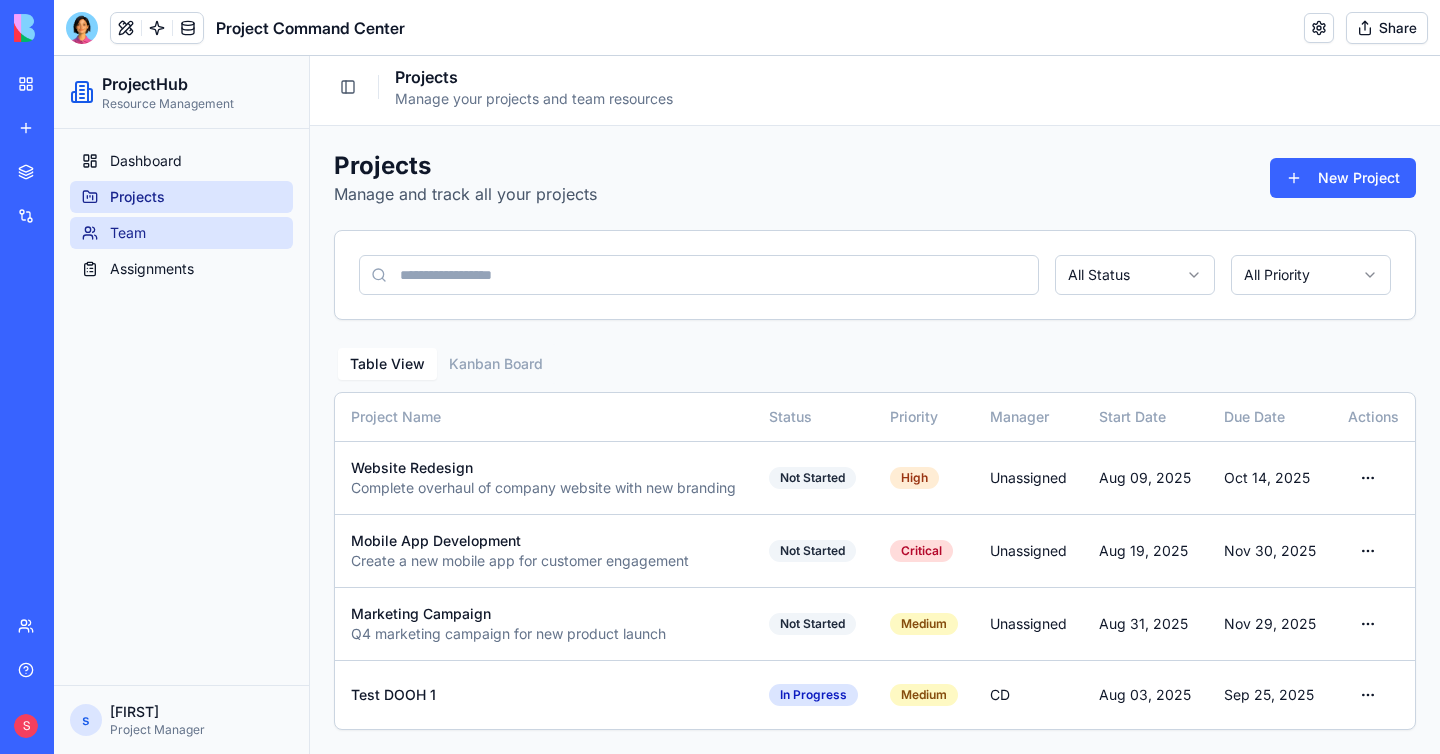 click on "Team" at bounding box center (181, 233) 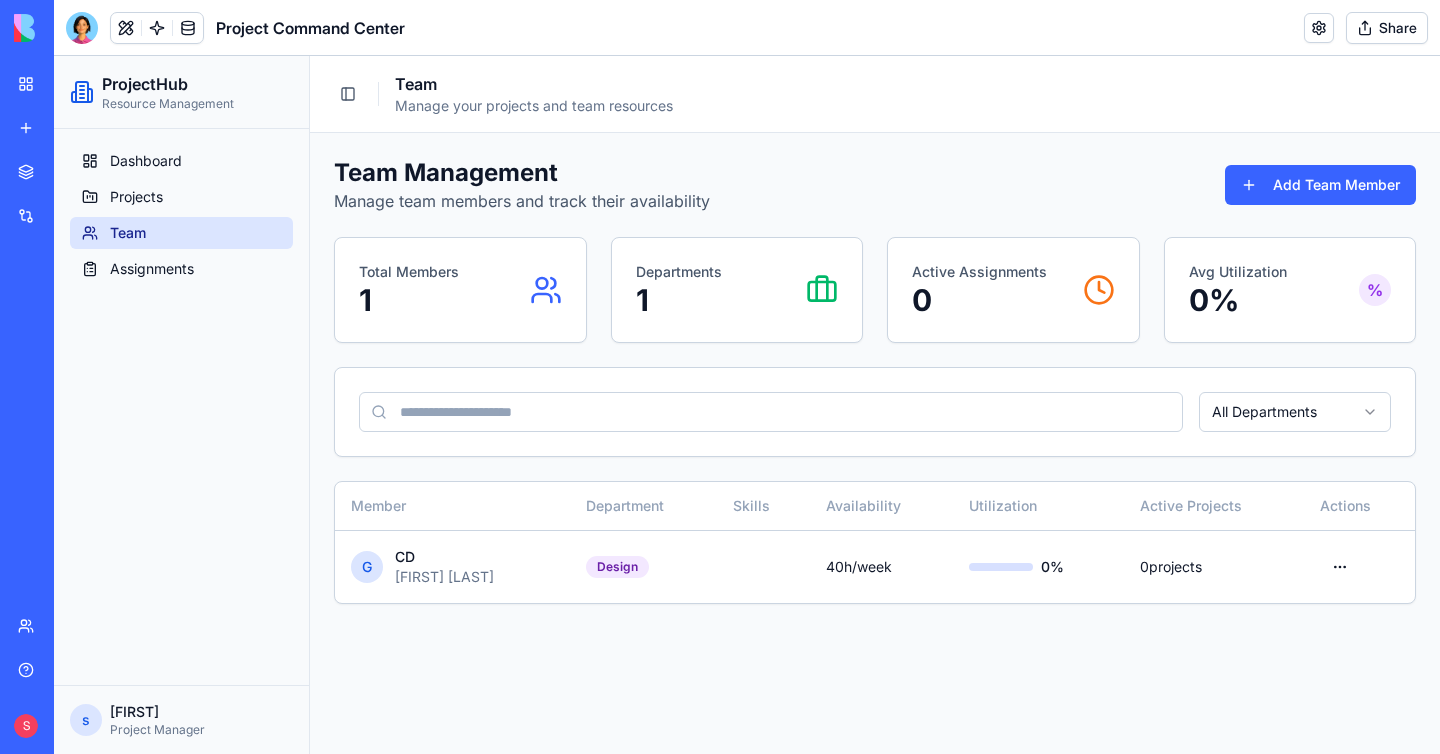 click on "ProjectHub Resource Management Dashboard Projects Team Assignments s [FIRST] [LAST] Project Manager Toggle Sidebar Team Manage your projects and team resources Team Management Manage team members and track their availability Add Team Member Total Members 1 Departments 1 Active Assignments 0 Avg Utilization 0 % % All Departments Member Department Skills Availability Utilization Active Projects Actions G CD [FIRST] [LAST] Design 40 h/week 0 % 0  projects" at bounding box center (747, 405) 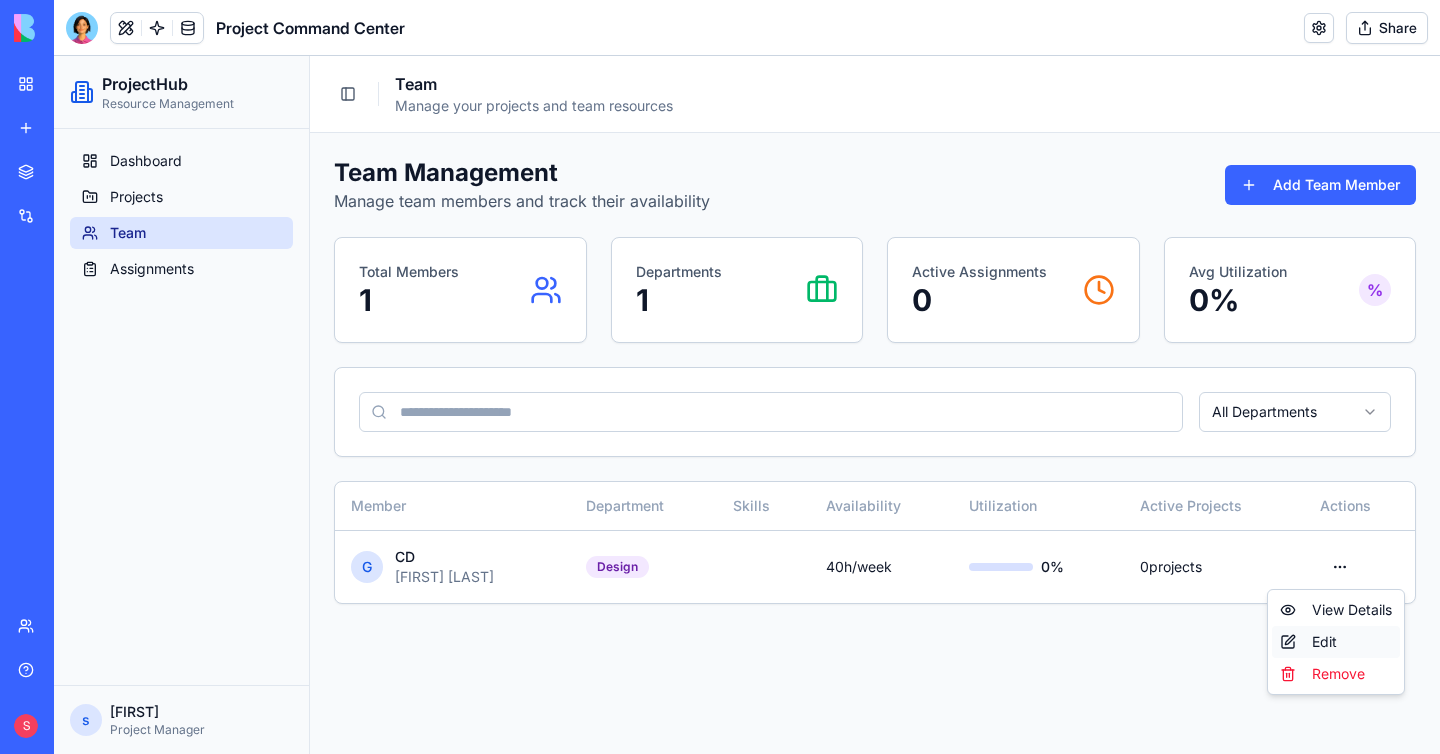 click on "Edit" at bounding box center (1336, 642) 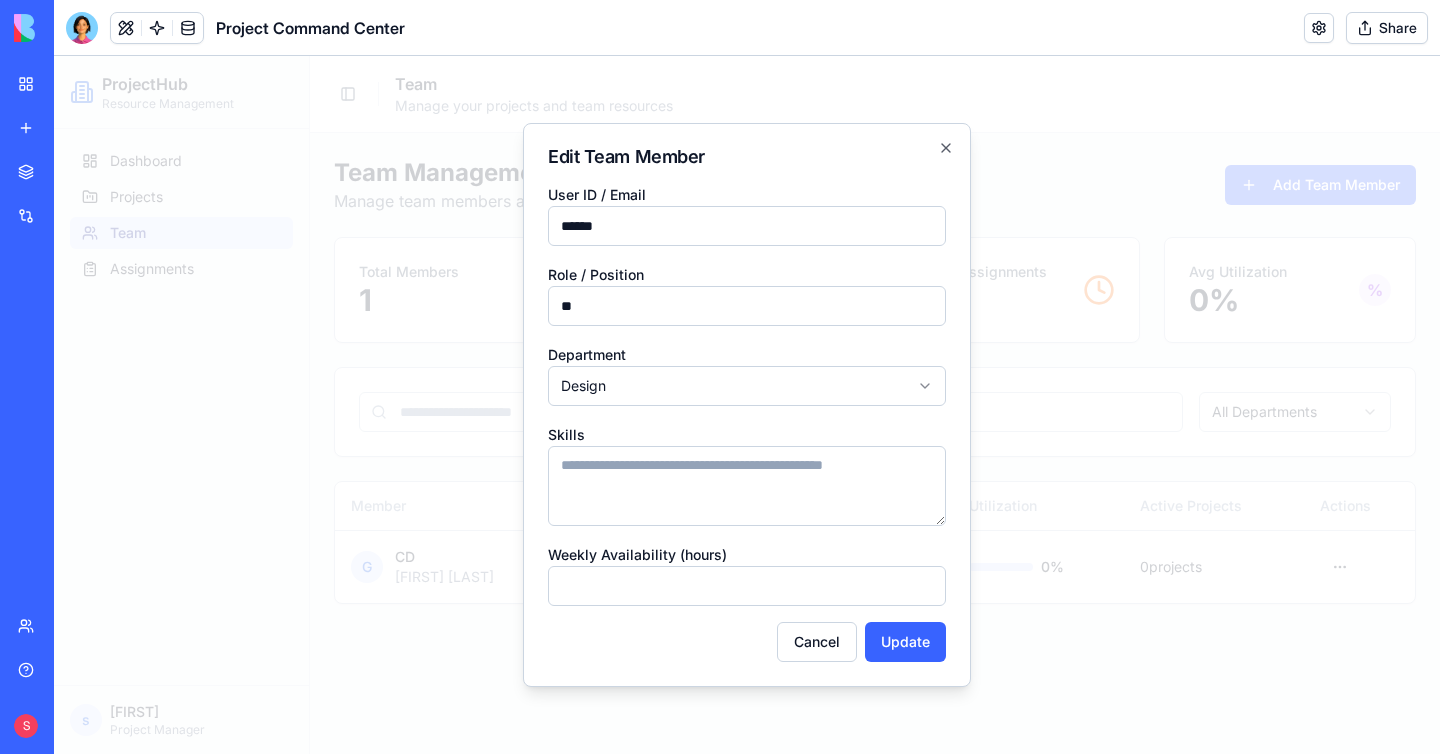 type on "******" 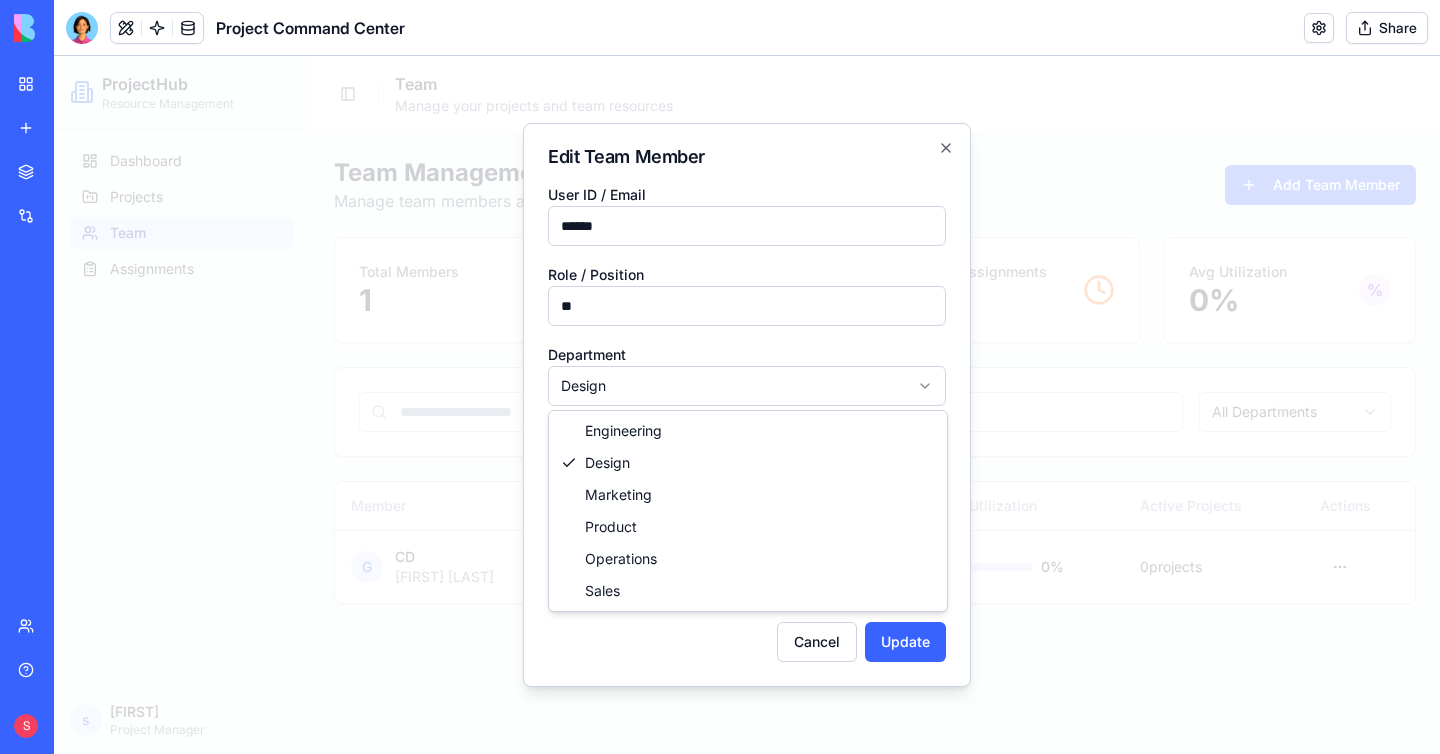 click on "**********" at bounding box center [747, 405] 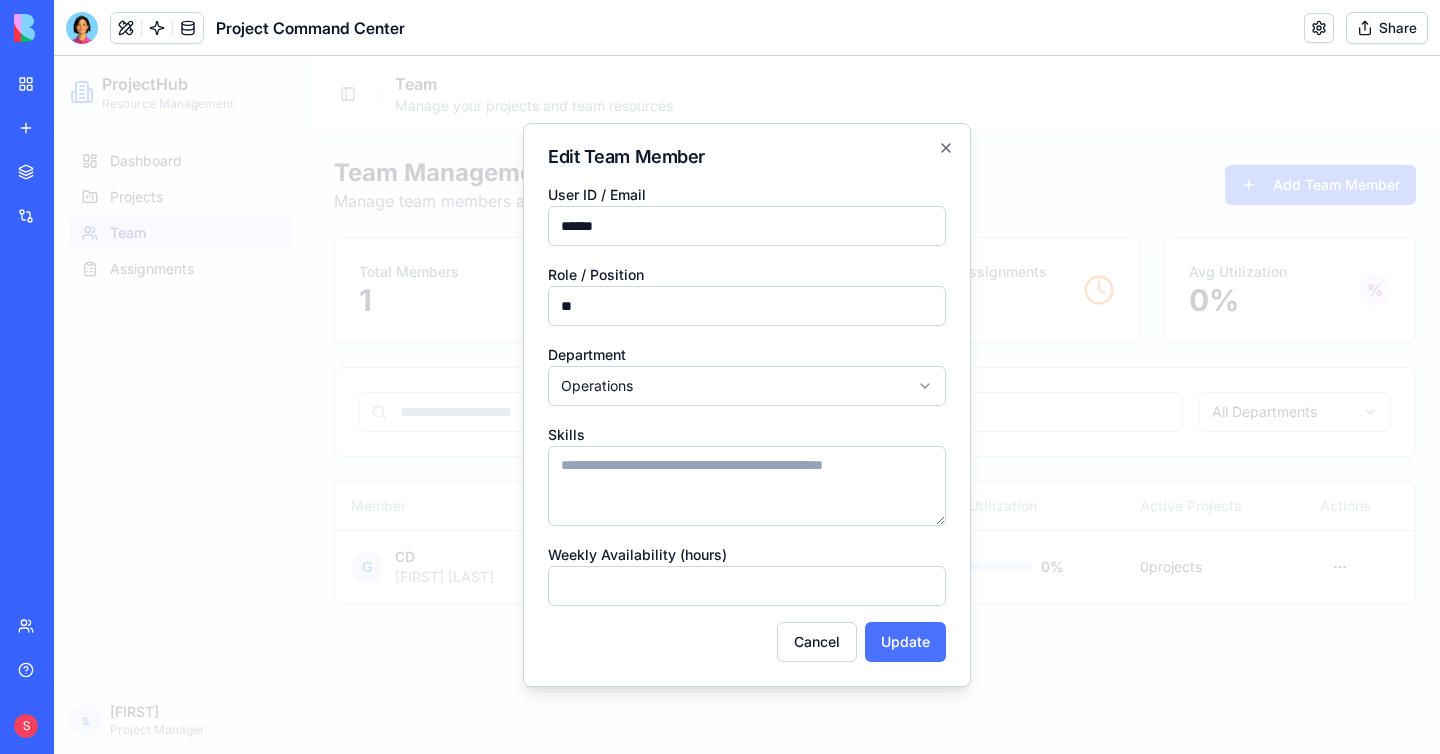 click on "Update" at bounding box center (905, 642) 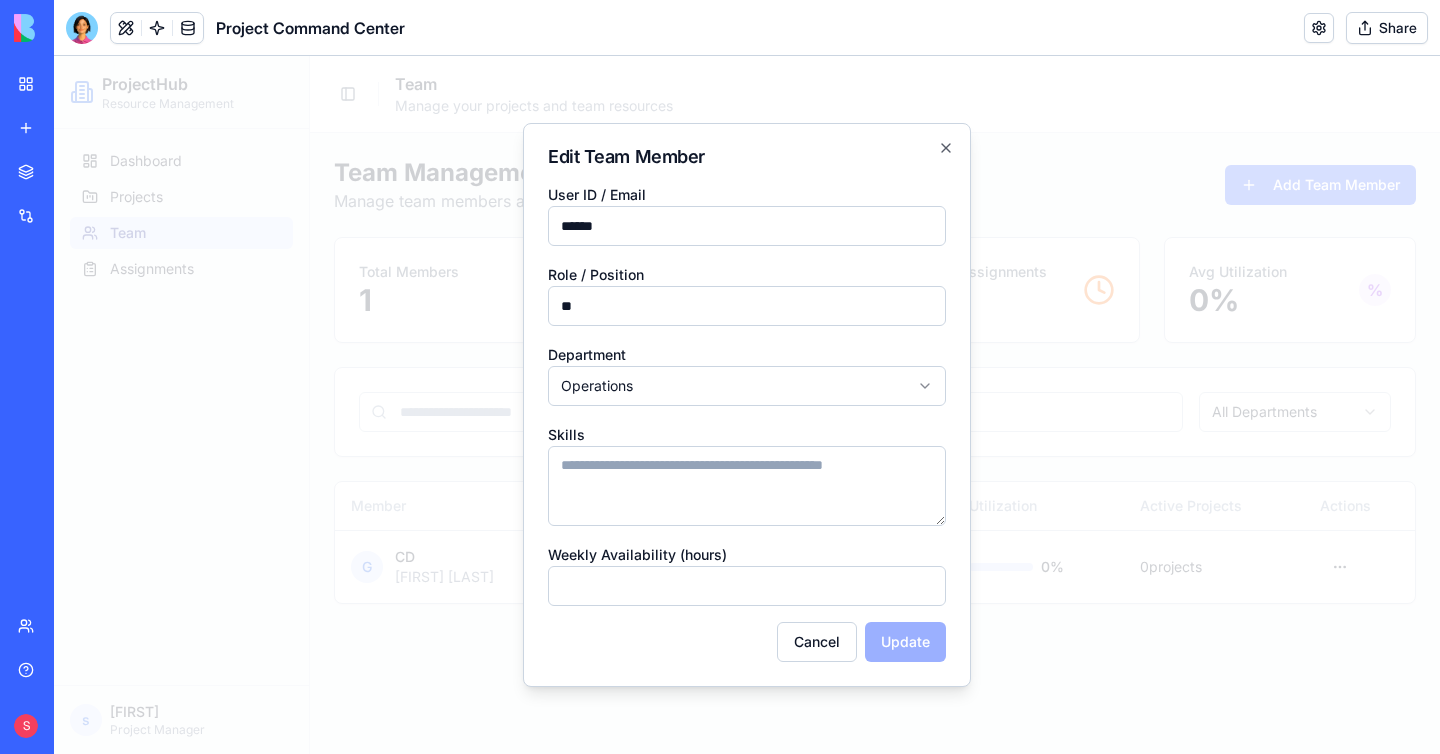 select on "**********" 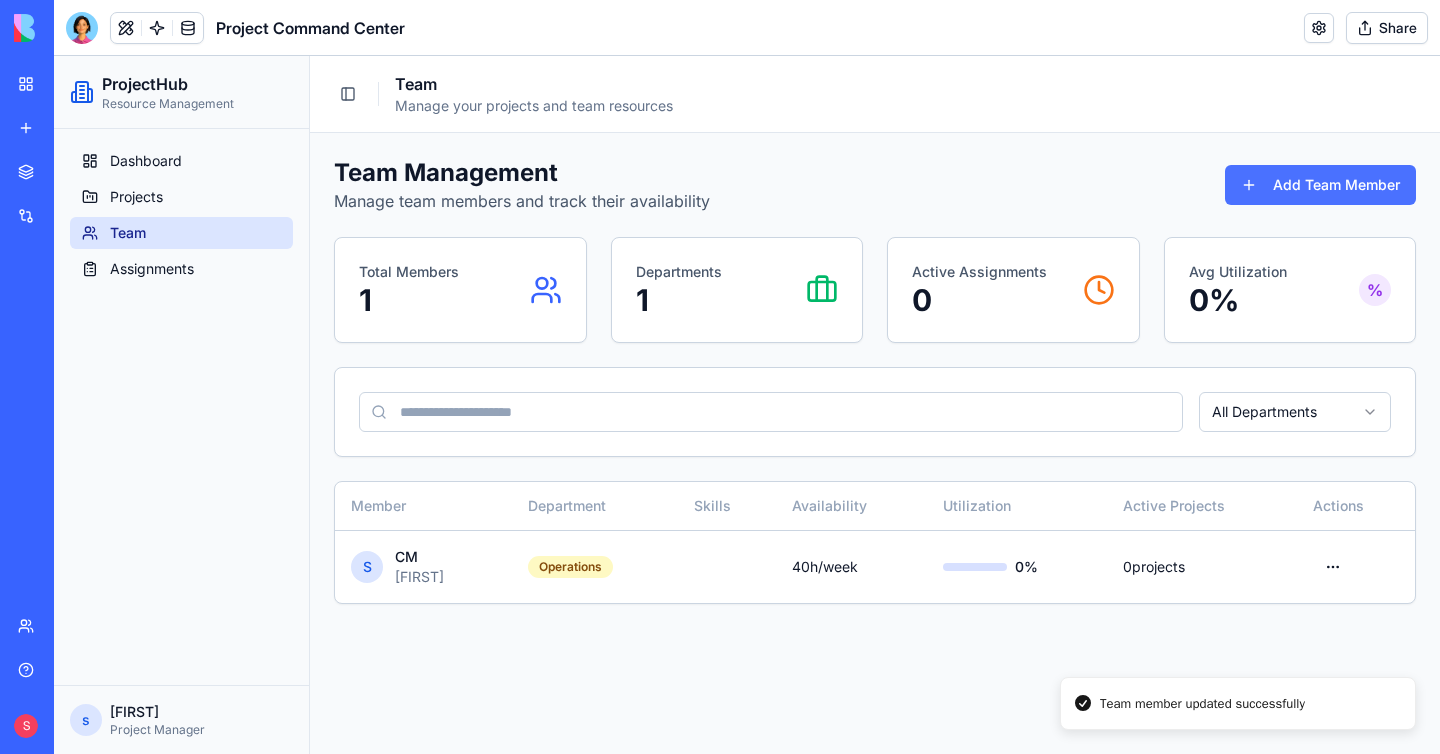 click on "Add Team Member" at bounding box center (1320, 185) 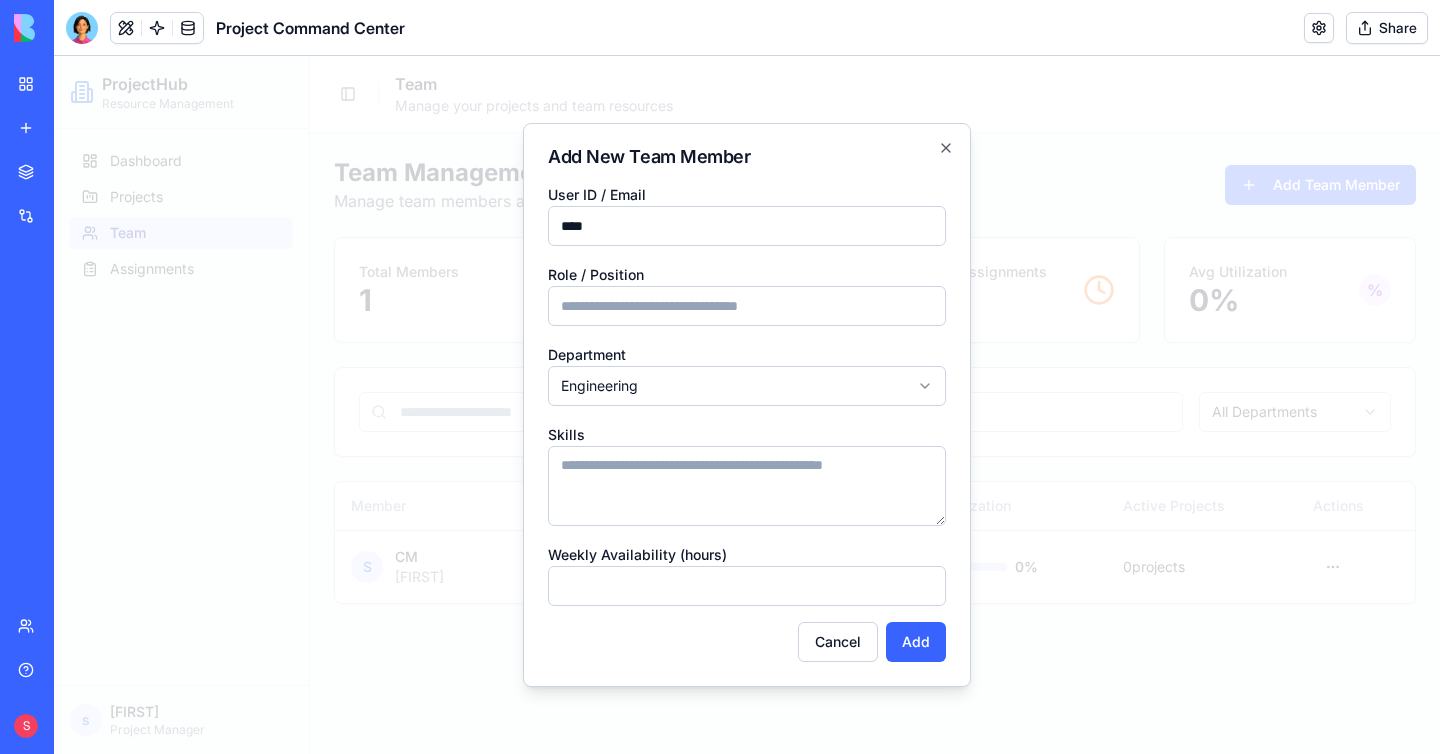 type on "**********" 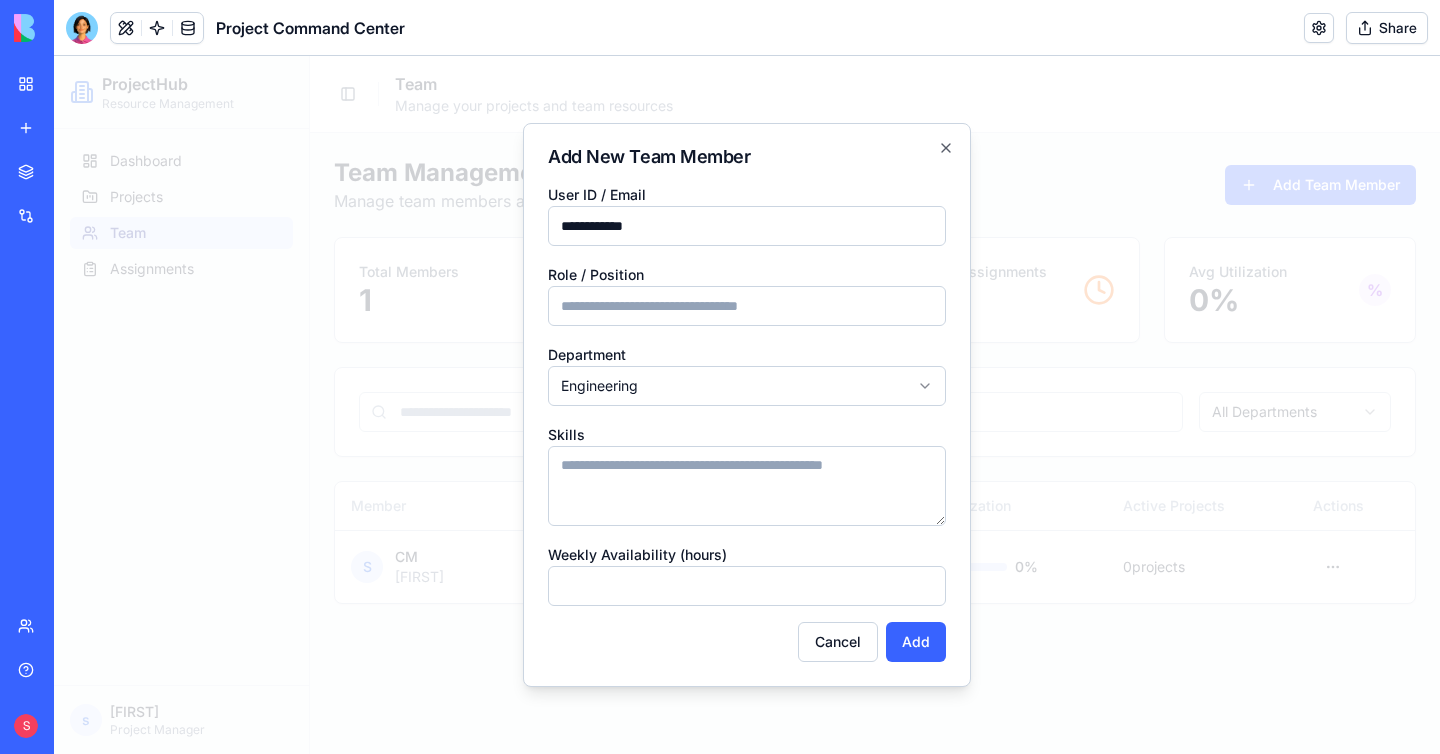 click on "Role / Position" at bounding box center (747, 306) 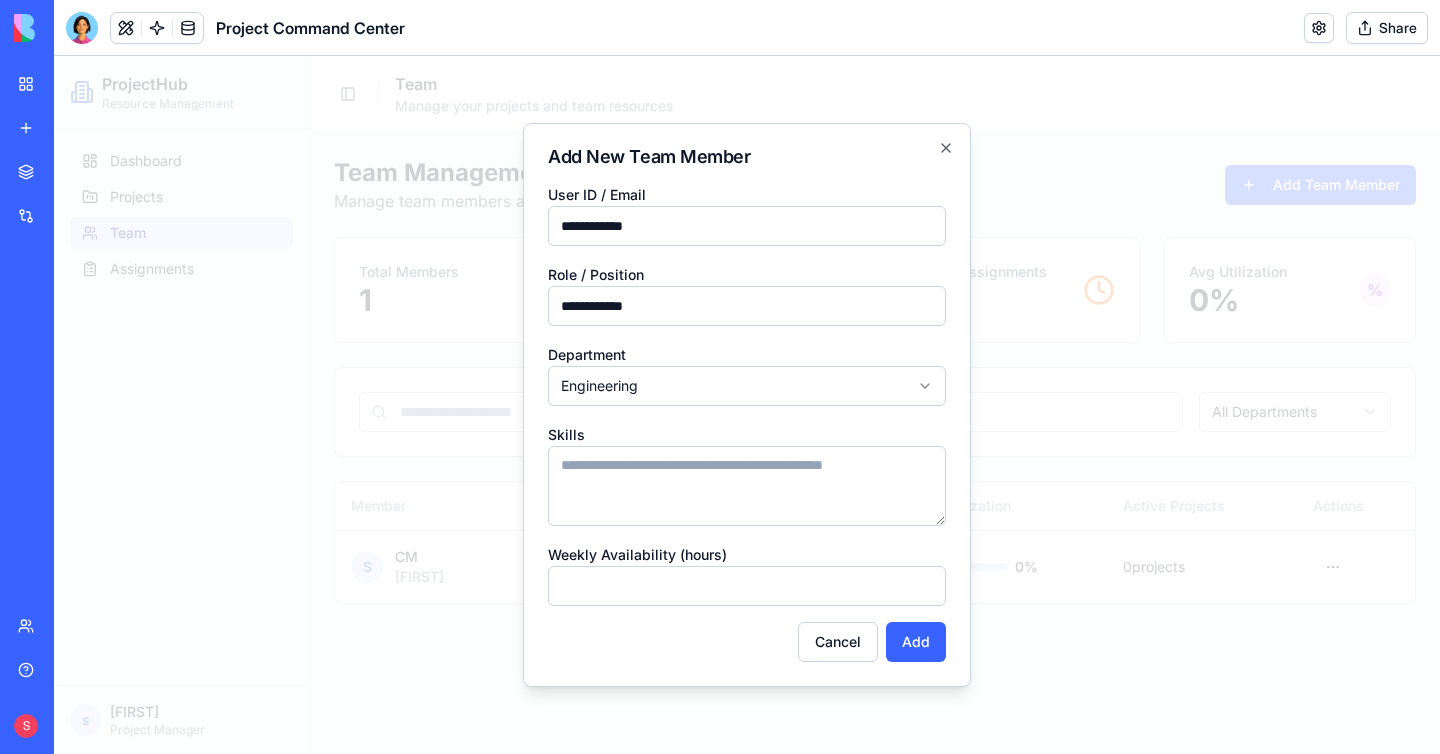 type on "**********" 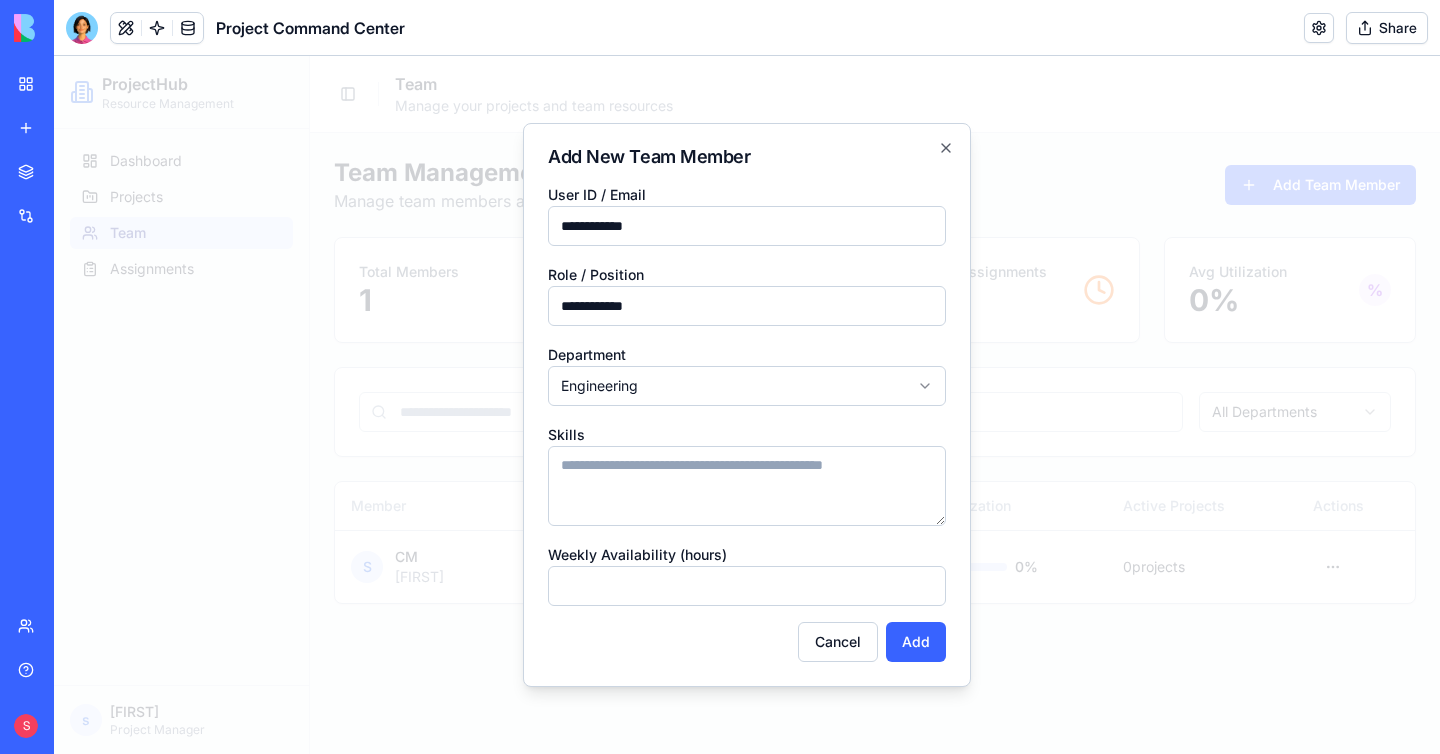 click on "**********" at bounding box center [747, 405] 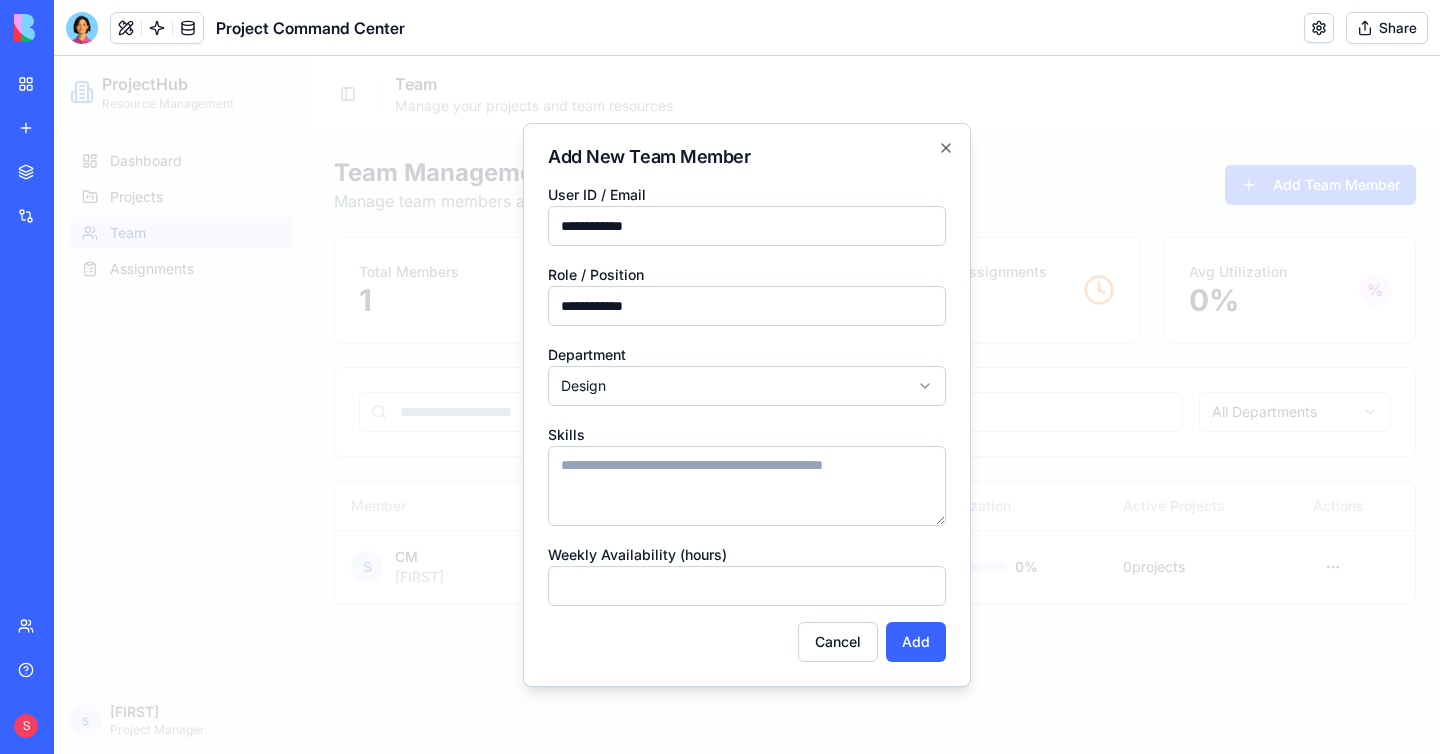 click on "**********" at bounding box center [747, 405] 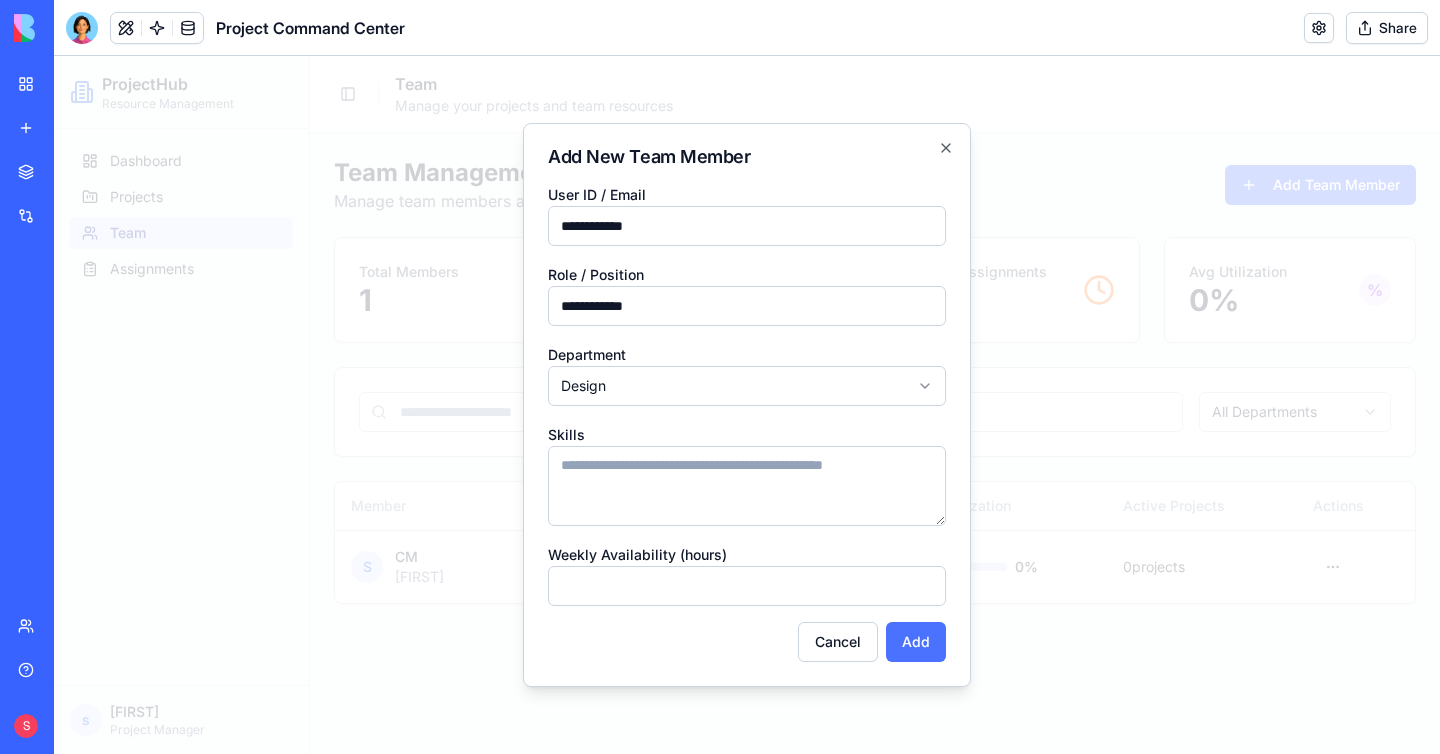click on "Add" at bounding box center [916, 642] 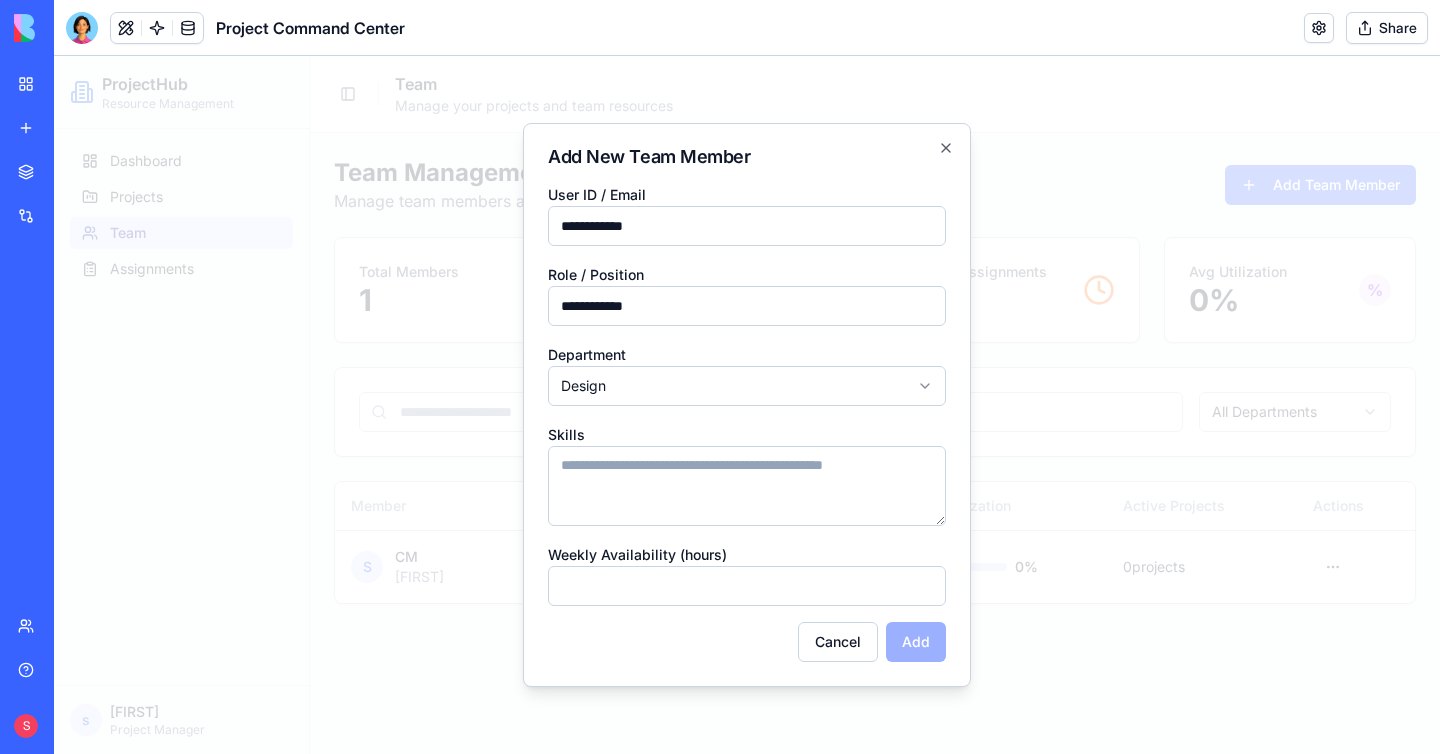 select on "**********" 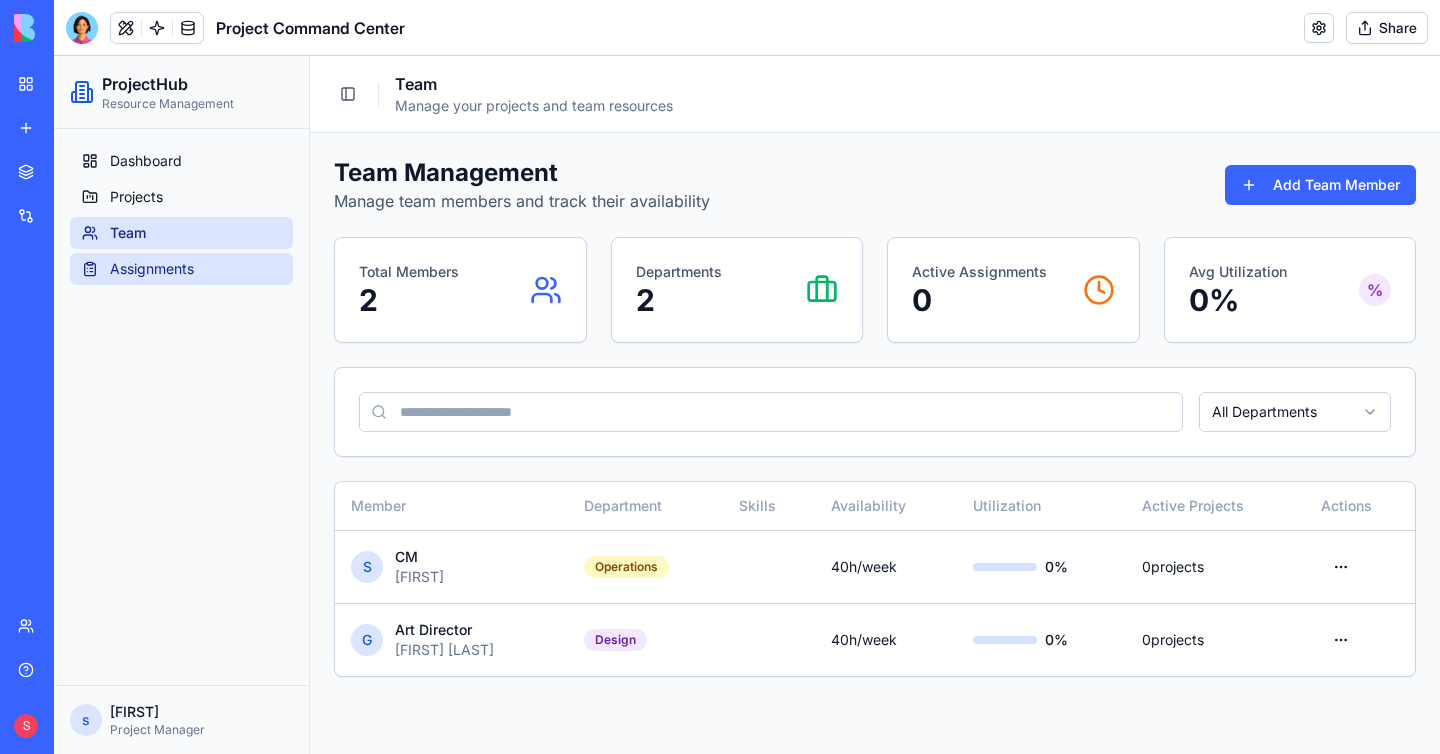 click on "Assignments" at bounding box center (152, 269) 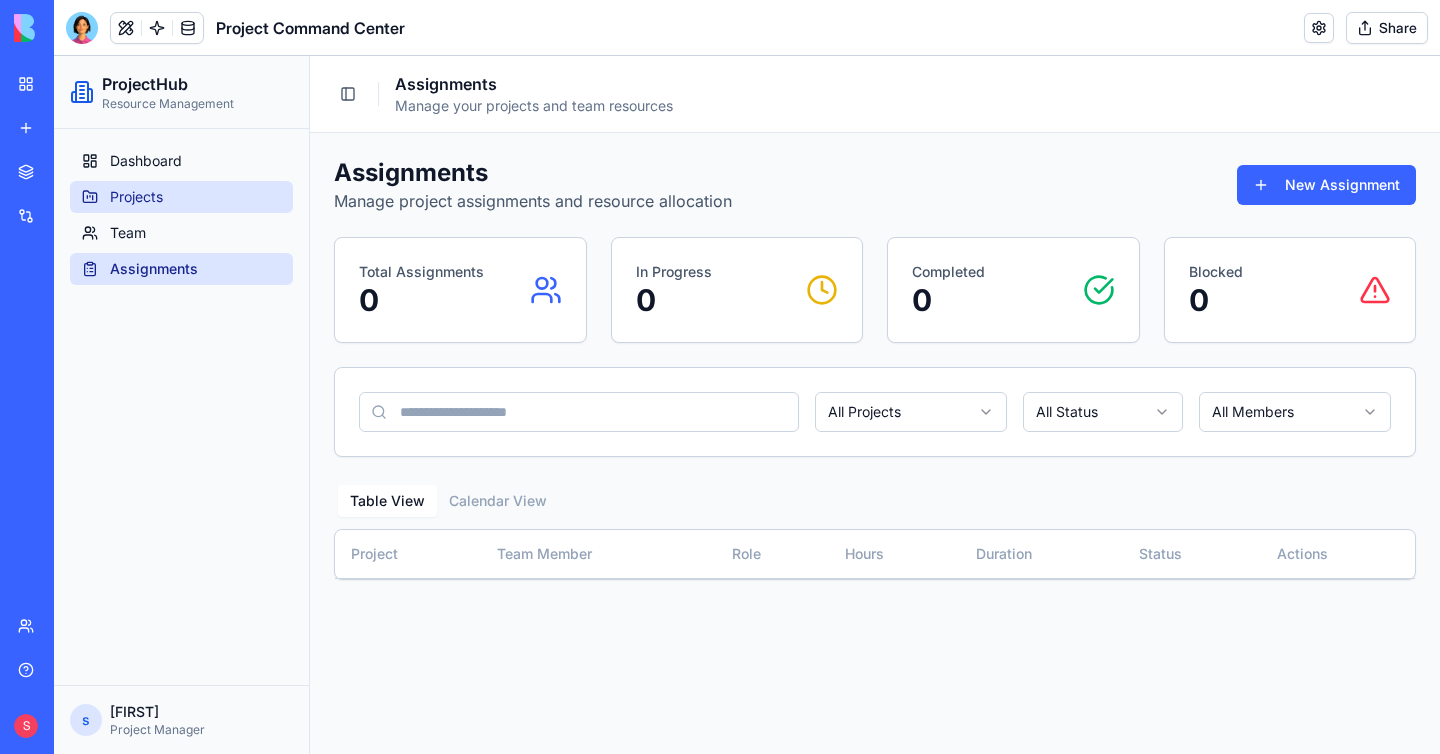 click on "Projects" at bounding box center (136, 197) 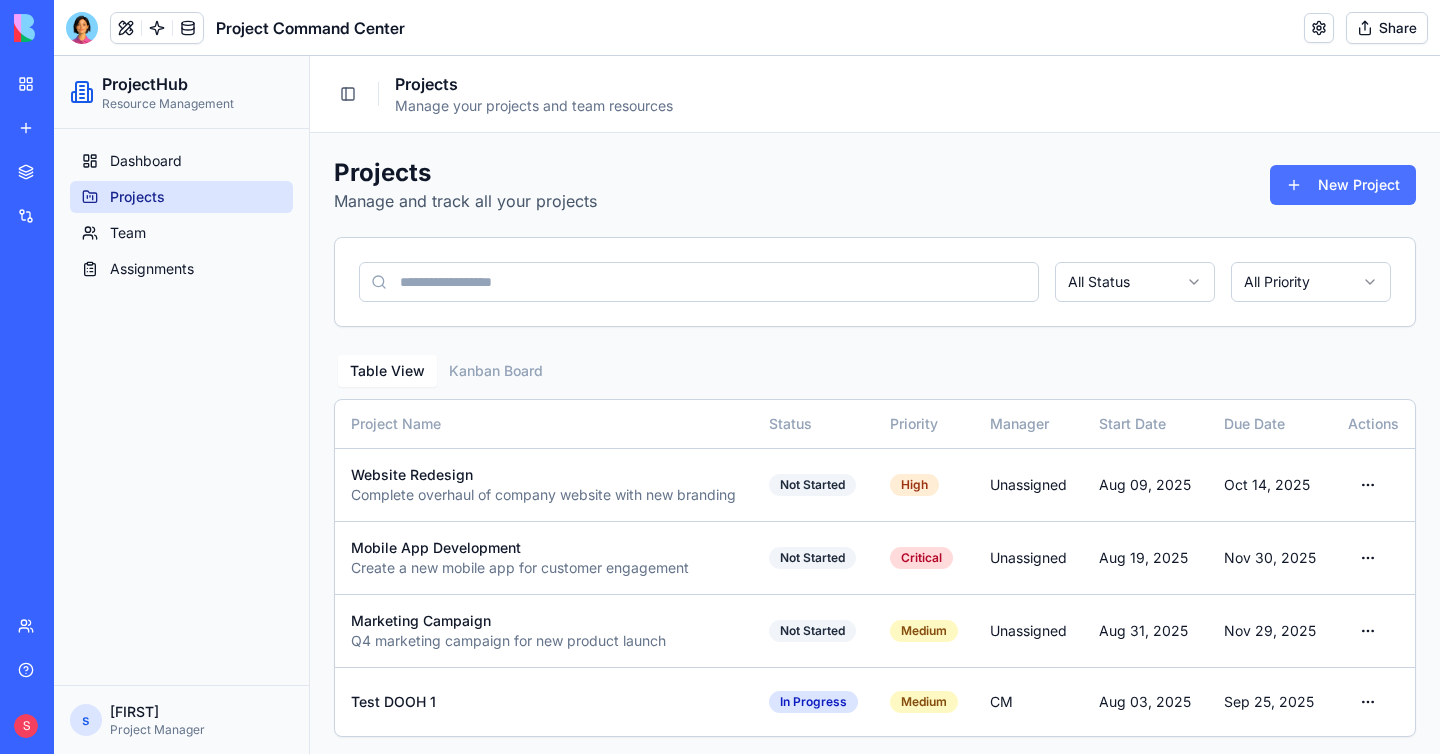 click on "New Project" at bounding box center [1343, 185] 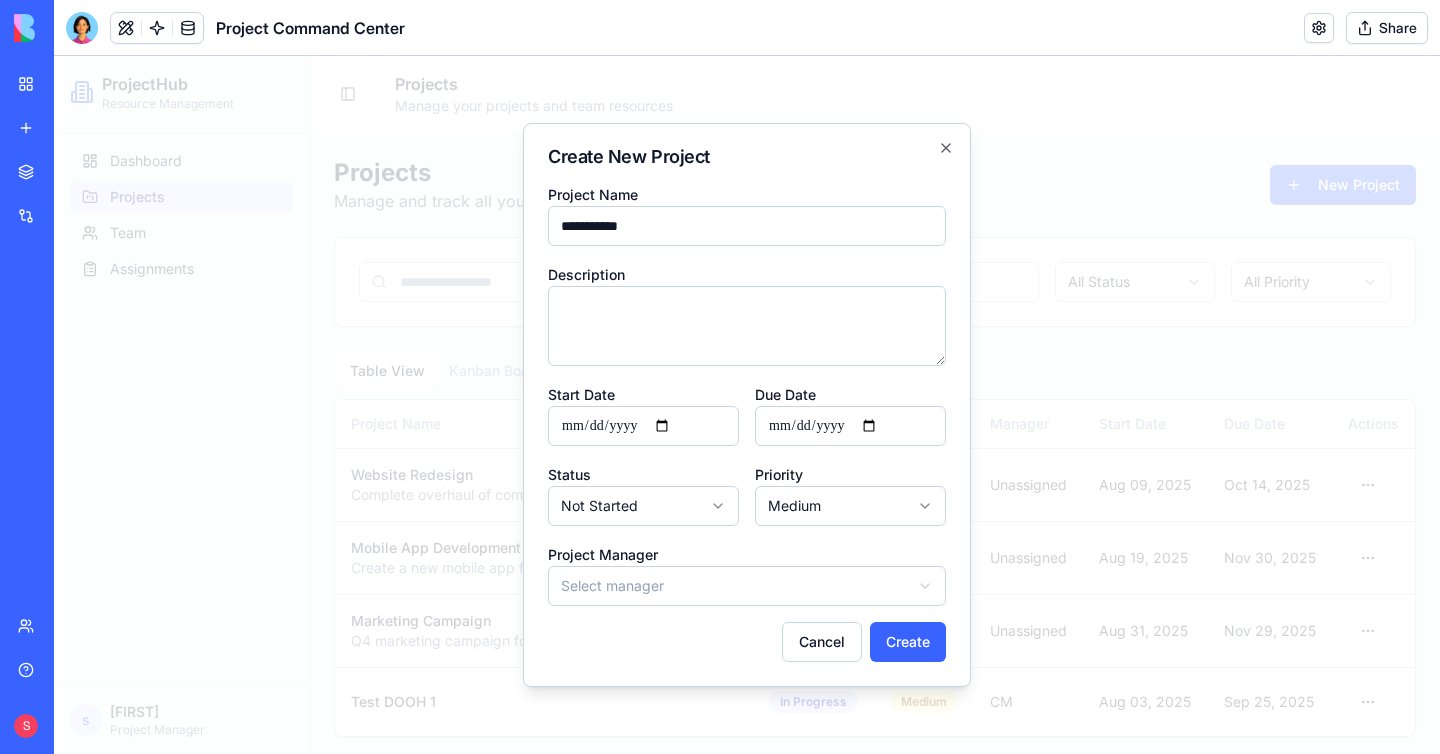 type on "**********" 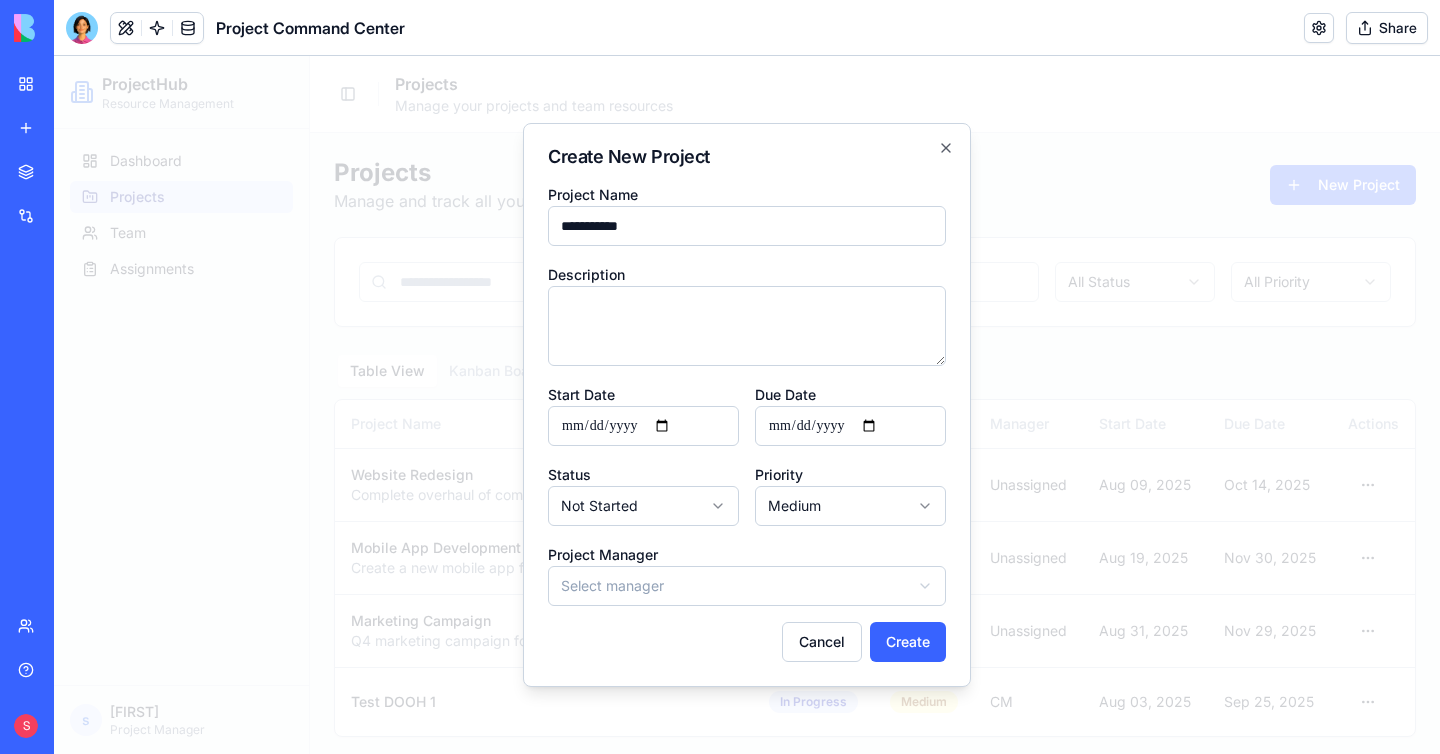 type on "**********" 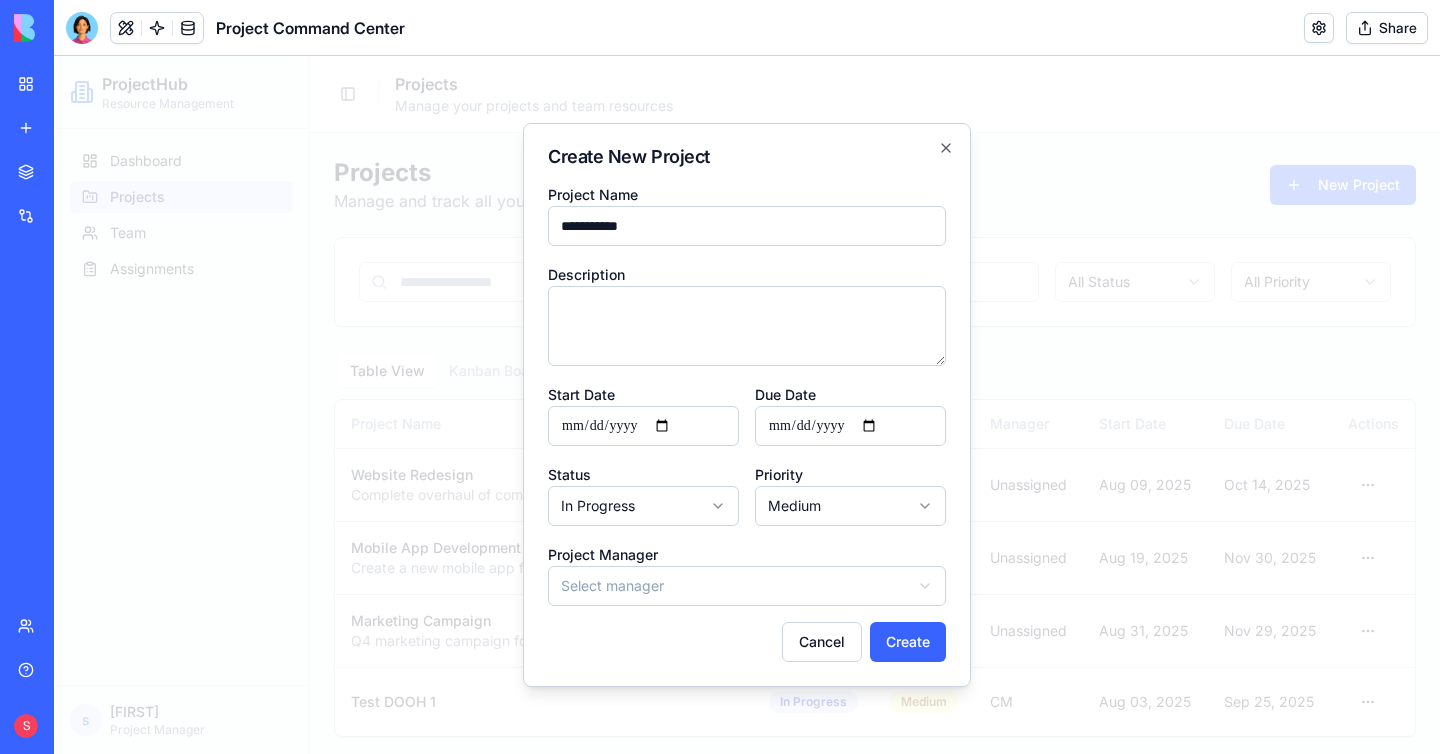 click on "**********" at bounding box center (747, 408) 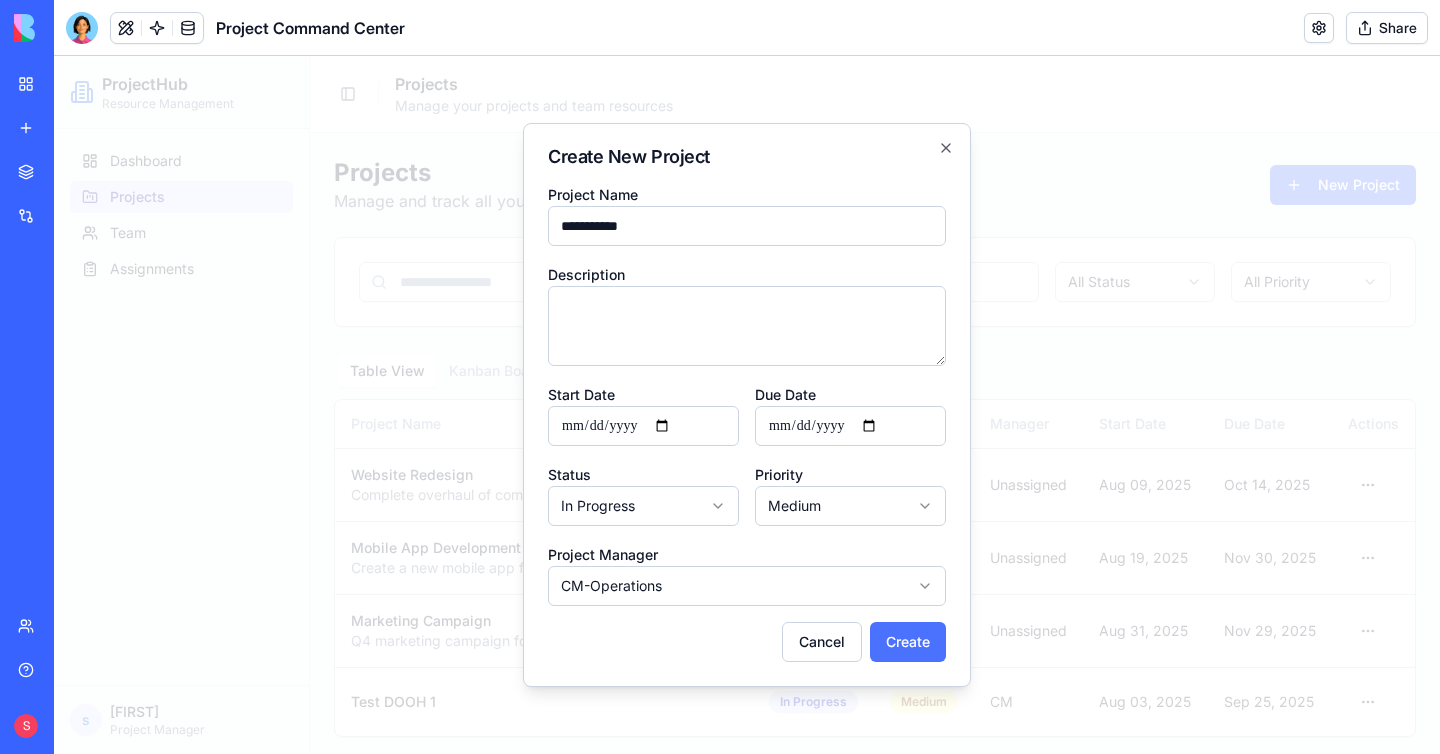 click on "Create" at bounding box center (908, 642) 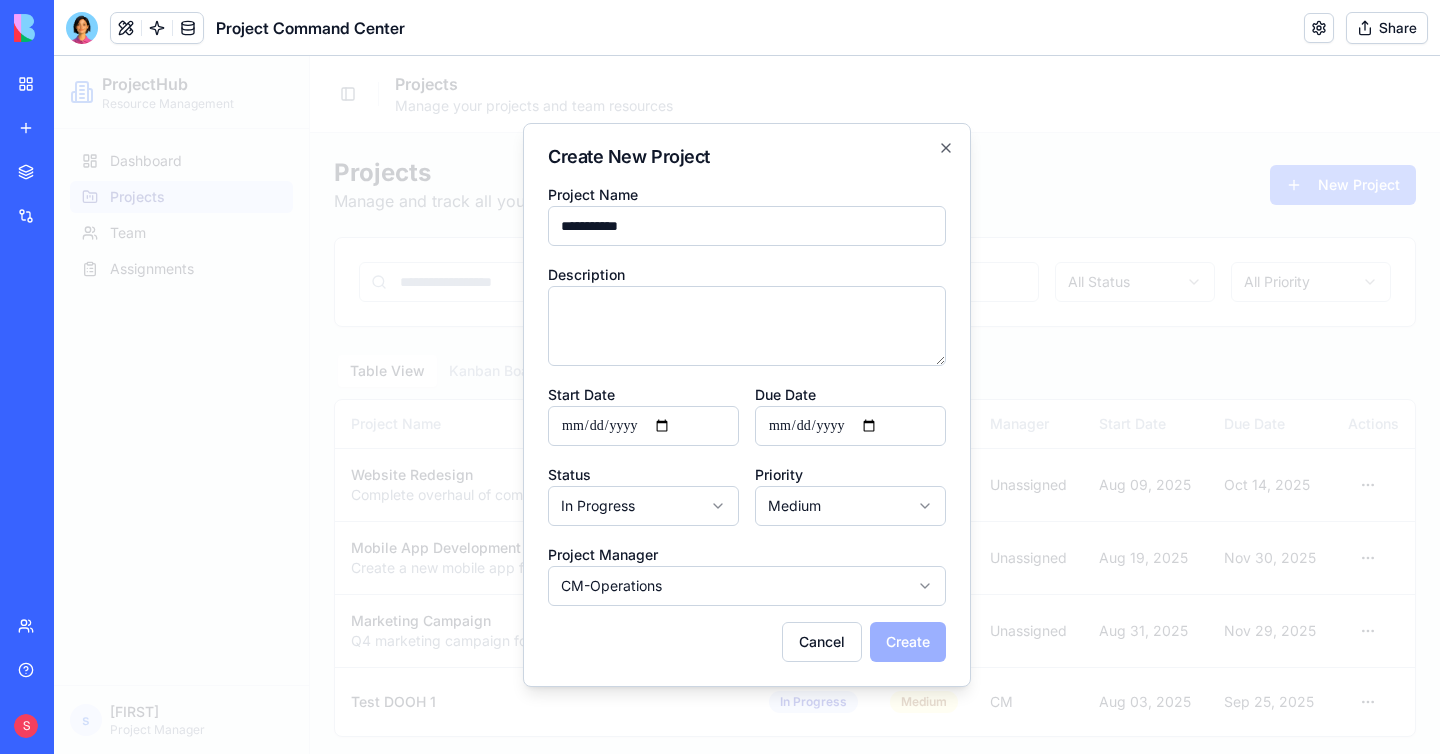 select on "**********" 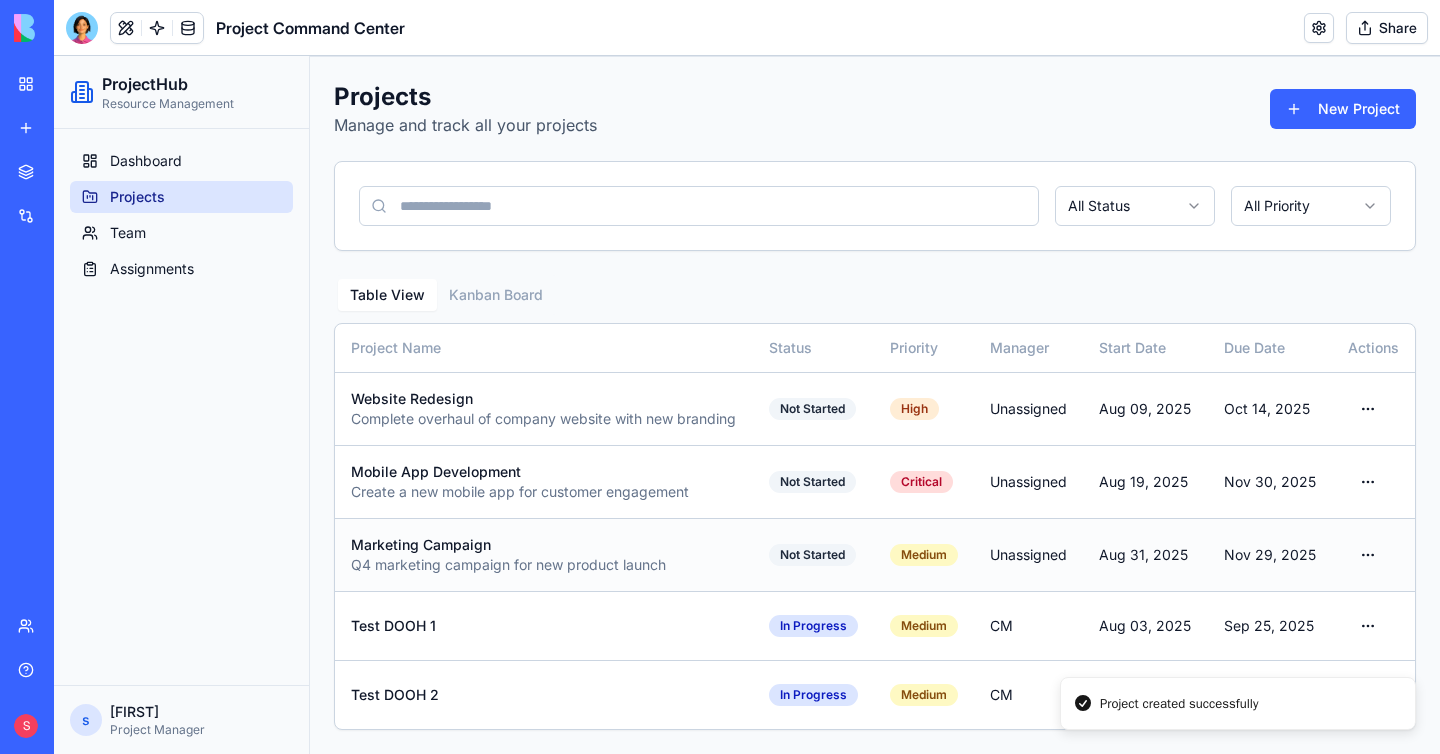 scroll, scrollTop: 75, scrollLeft: 0, axis: vertical 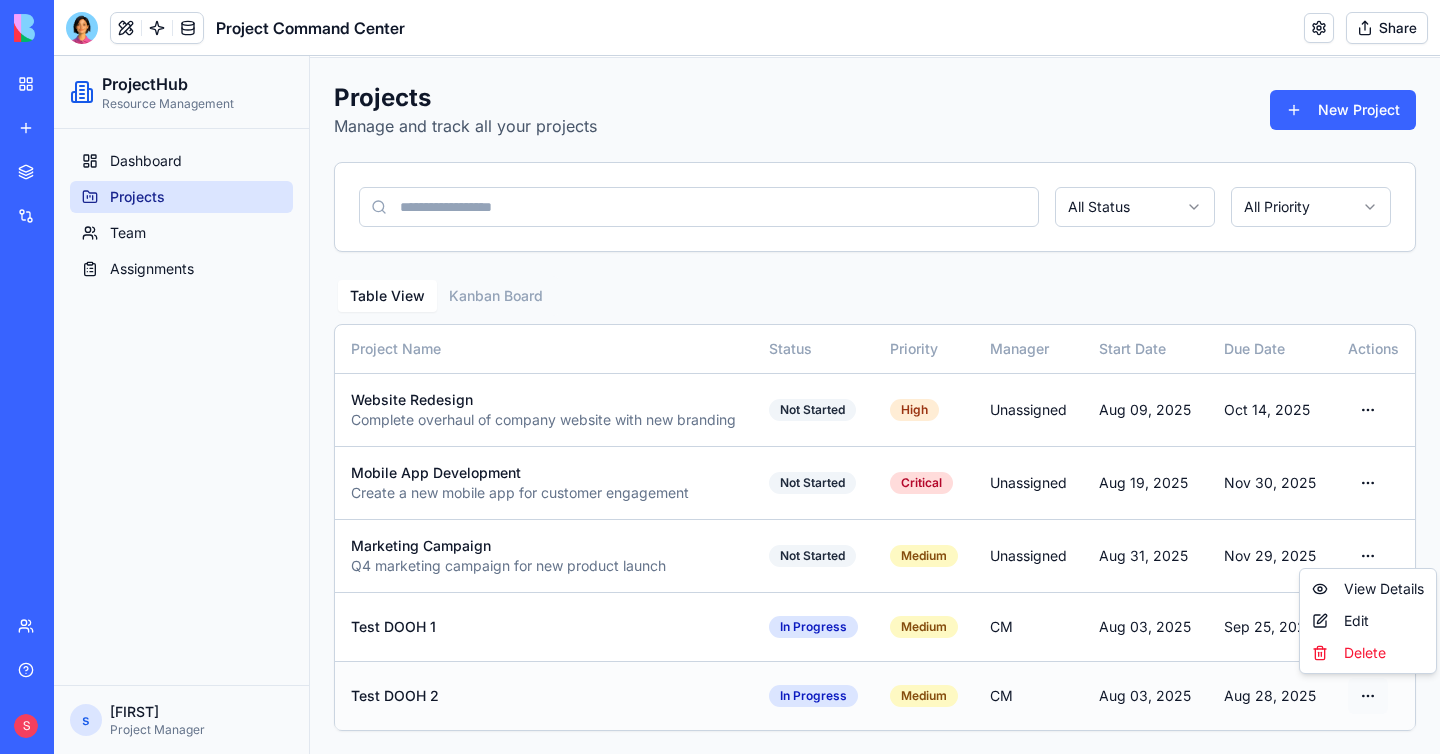 click on "Projects Team Assignments s [FIRST] [LAST] Project Manager Toggle Sidebar Projects Manage your projects and team resources Projects Manage and track all your projects New Project All Status All Priority Table View Kanban Board Project Name Status Priority Manager Start Date Due Date Actions Website Redesign Complete overhaul of company website with new branding Not Started High Unassigned Aug 09, 2025 Oct 14, 2025 Mobile App Development Create a new mobile app for customer engagement Not Started Critical Unassigned Aug 19, 2025 Nov 30, 2025 Marketing Campaign Q4 marketing campaign for new product launch Not Started Medium Unassigned Aug 31, 2025 Nov 29, 2025 Test DOOH 1 In Progress Medium CM Aug 03, 2025 Sep 25, 2025 Test DOOH 2 In Progress Medium CM Aug 03, 2025 Aug 28, 2025
View Details Edit Delete" at bounding box center [747, 368] 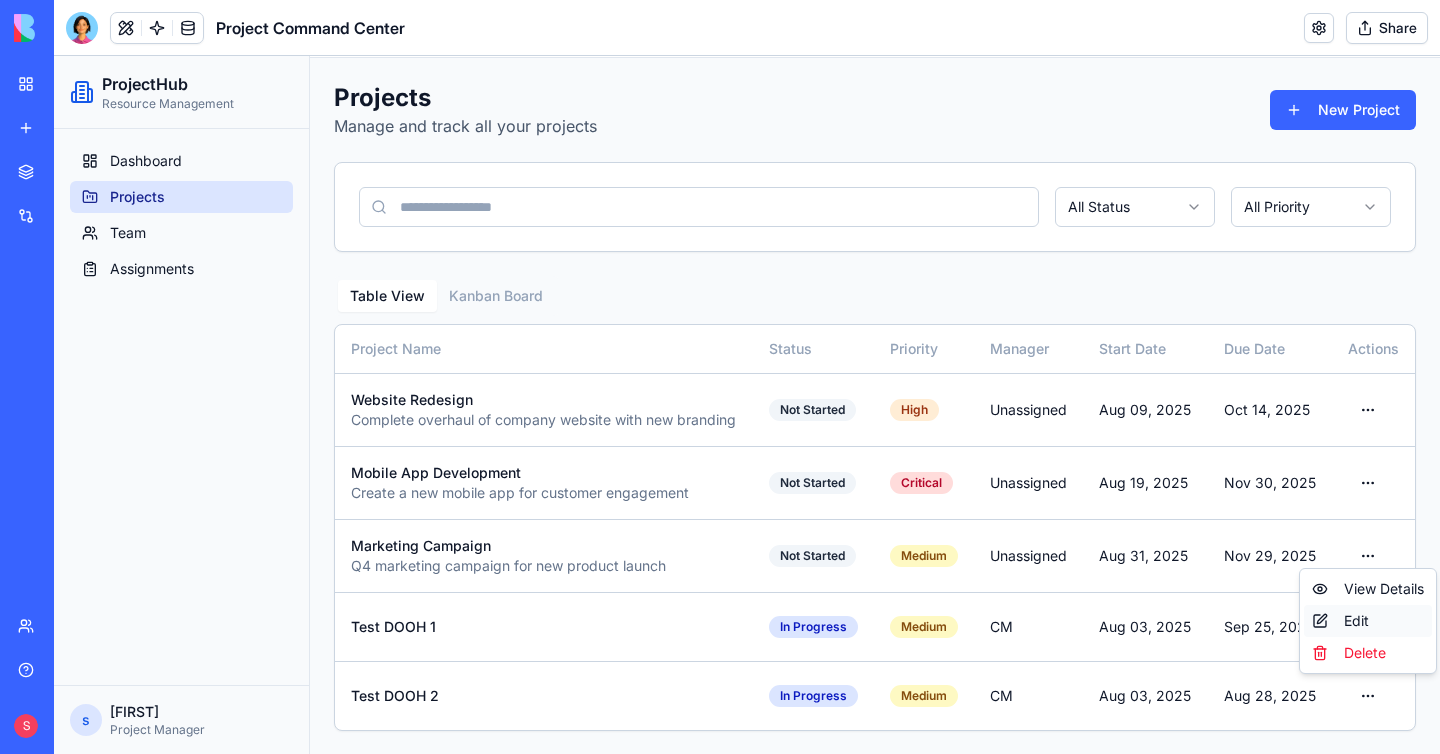 click on "Edit" at bounding box center (1368, 621) 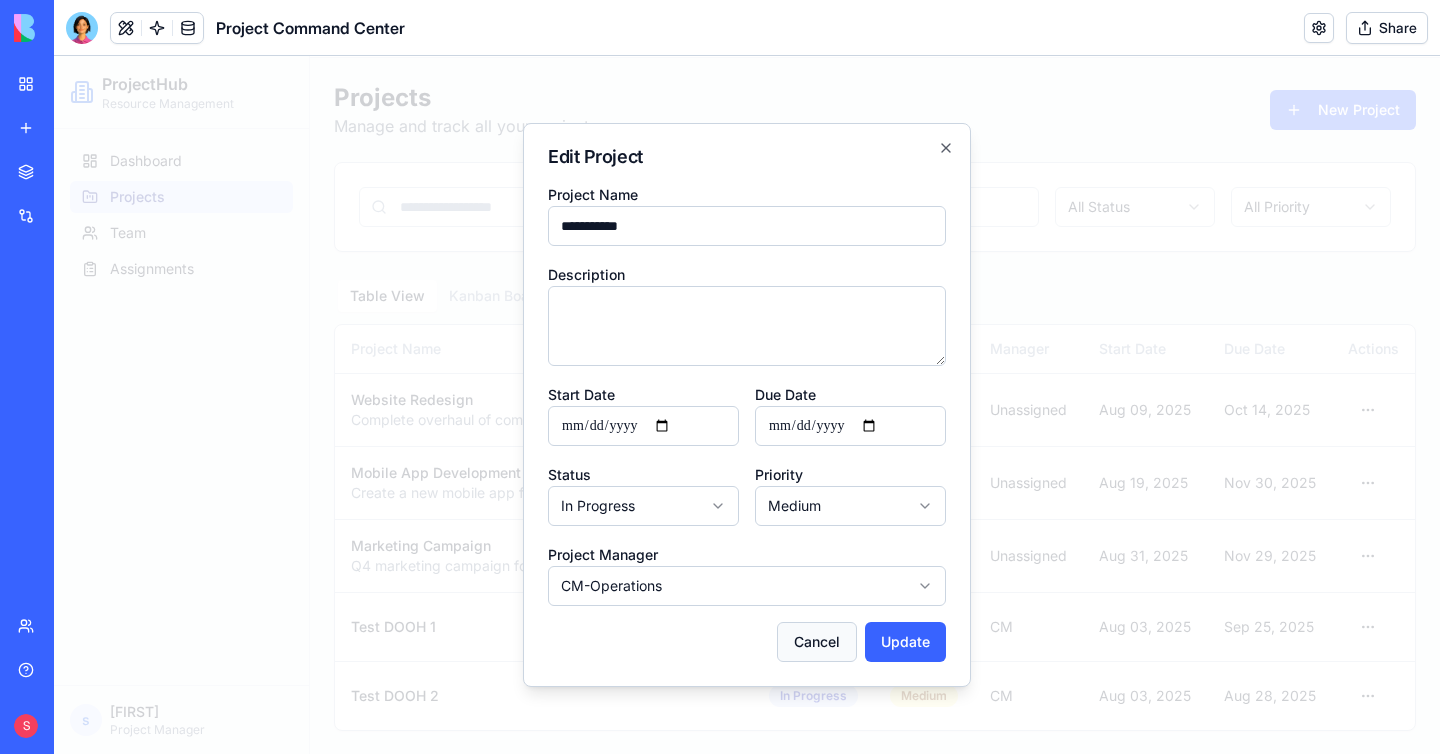 click on "Cancel" at bounding box center (817, 642) 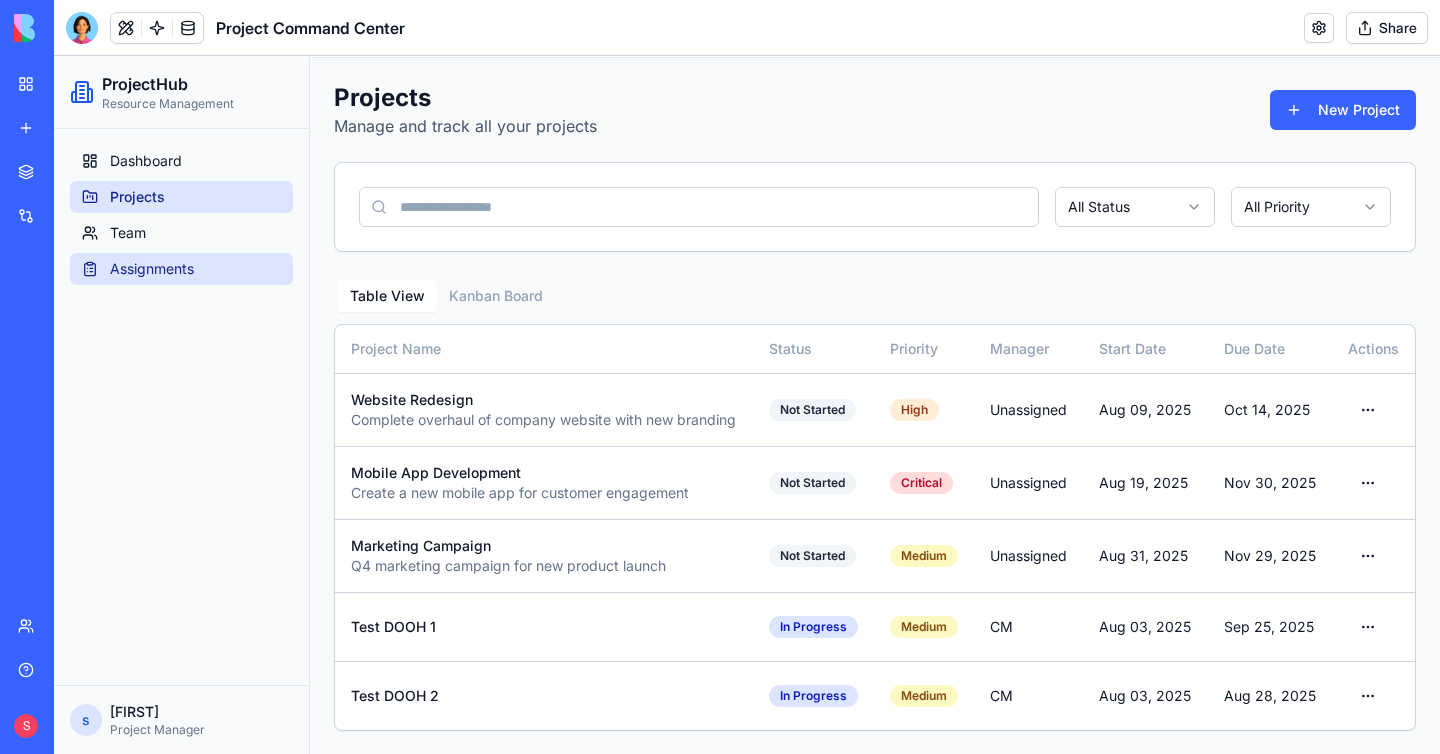 click on "Assignments" at bounding box center [152, 269] 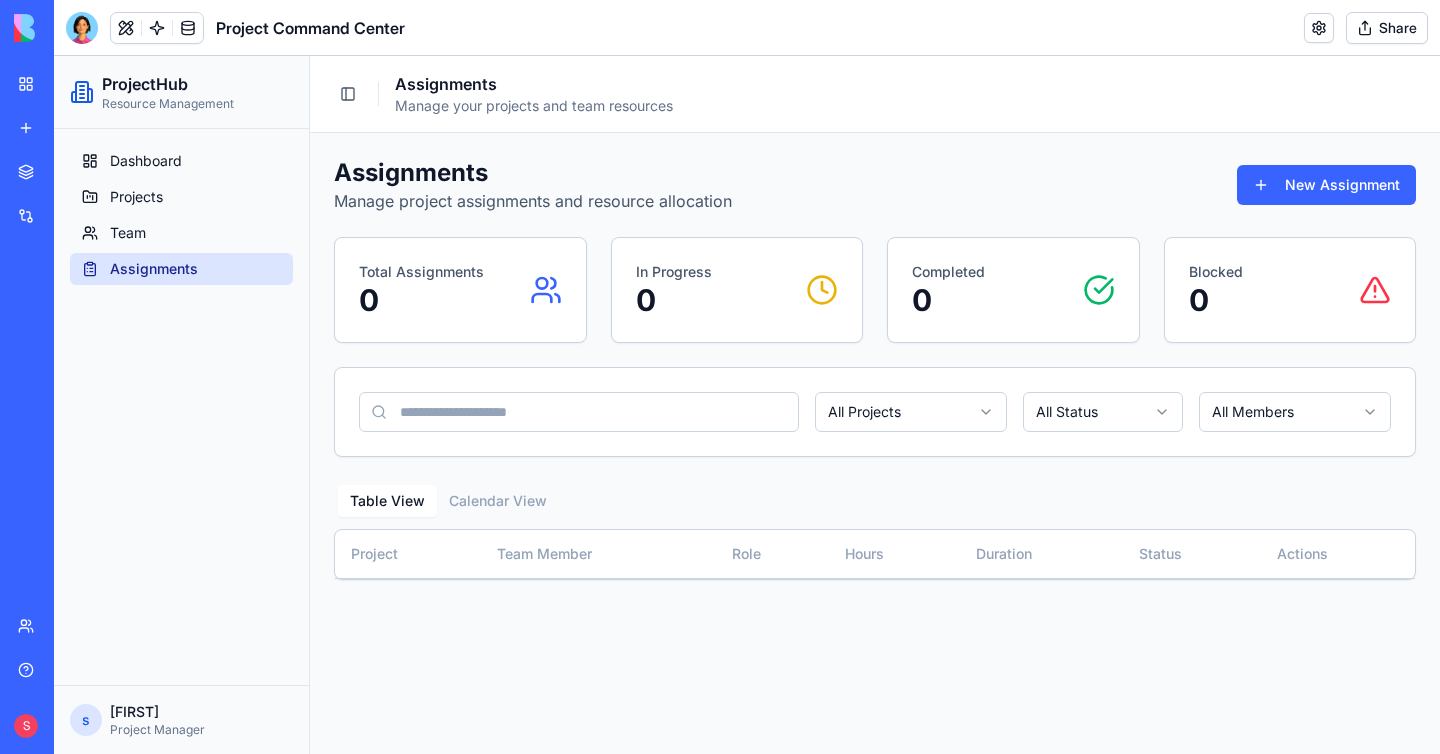 scroll, scrollTop: 0, scrollLeft: 0, axis: both 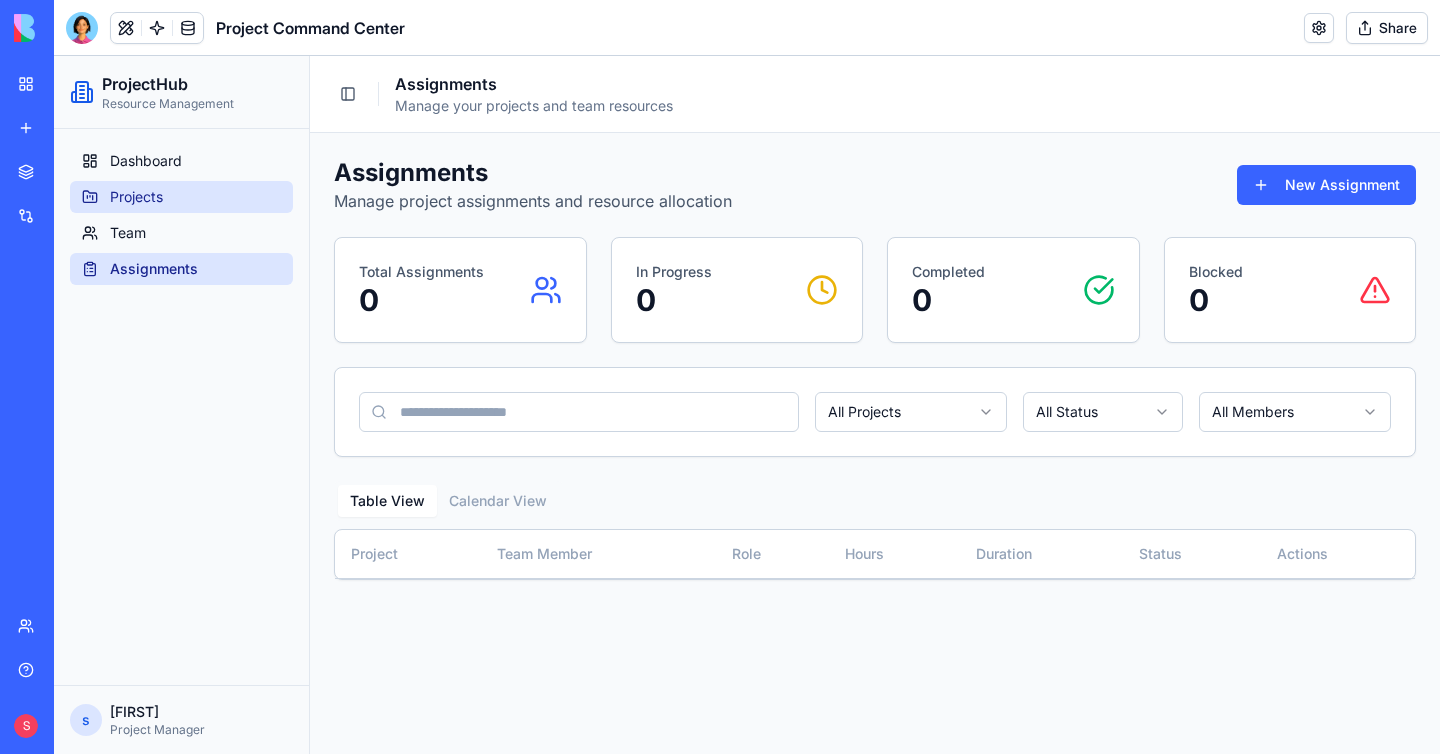 click on "Projects" at bounding box center [136, 197] 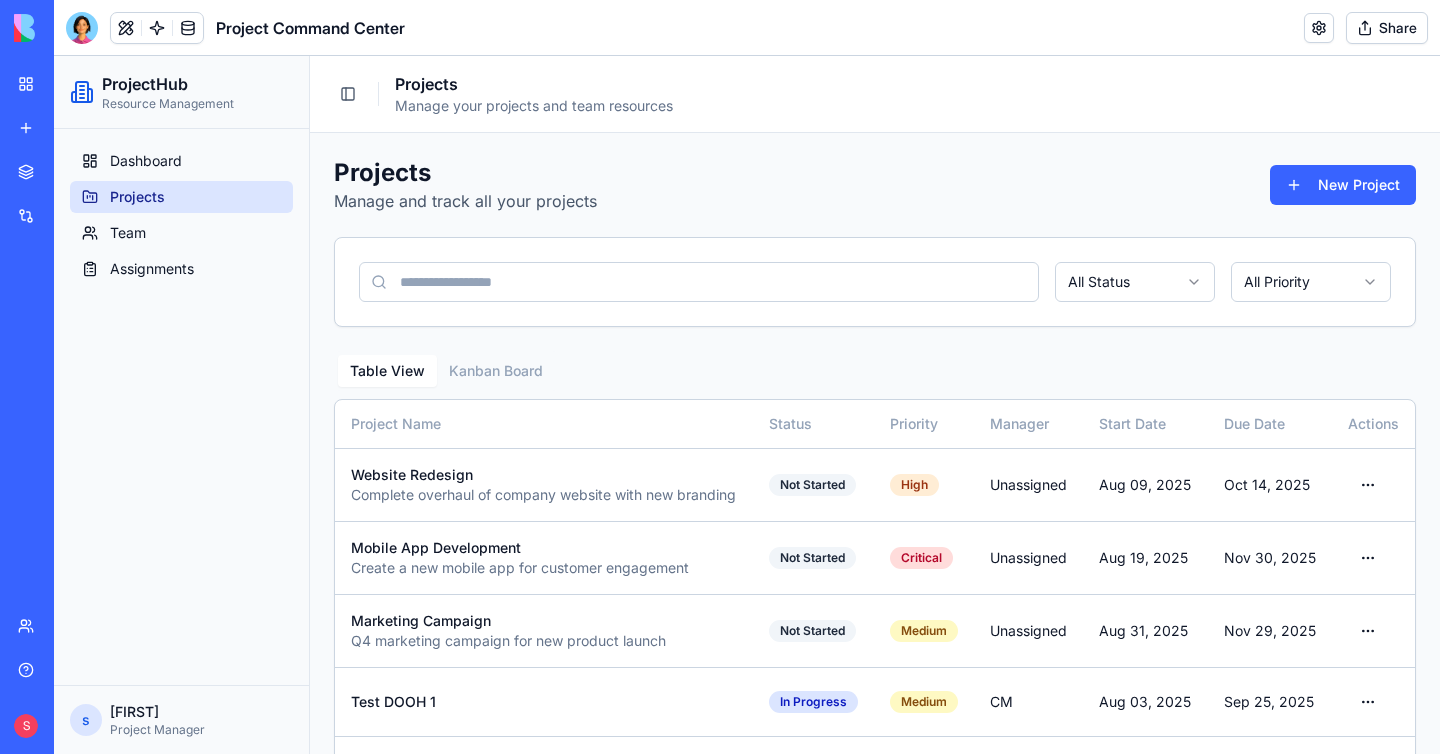 scroll, scrollTop: 76, scrollLeft: 0, axis: vertical 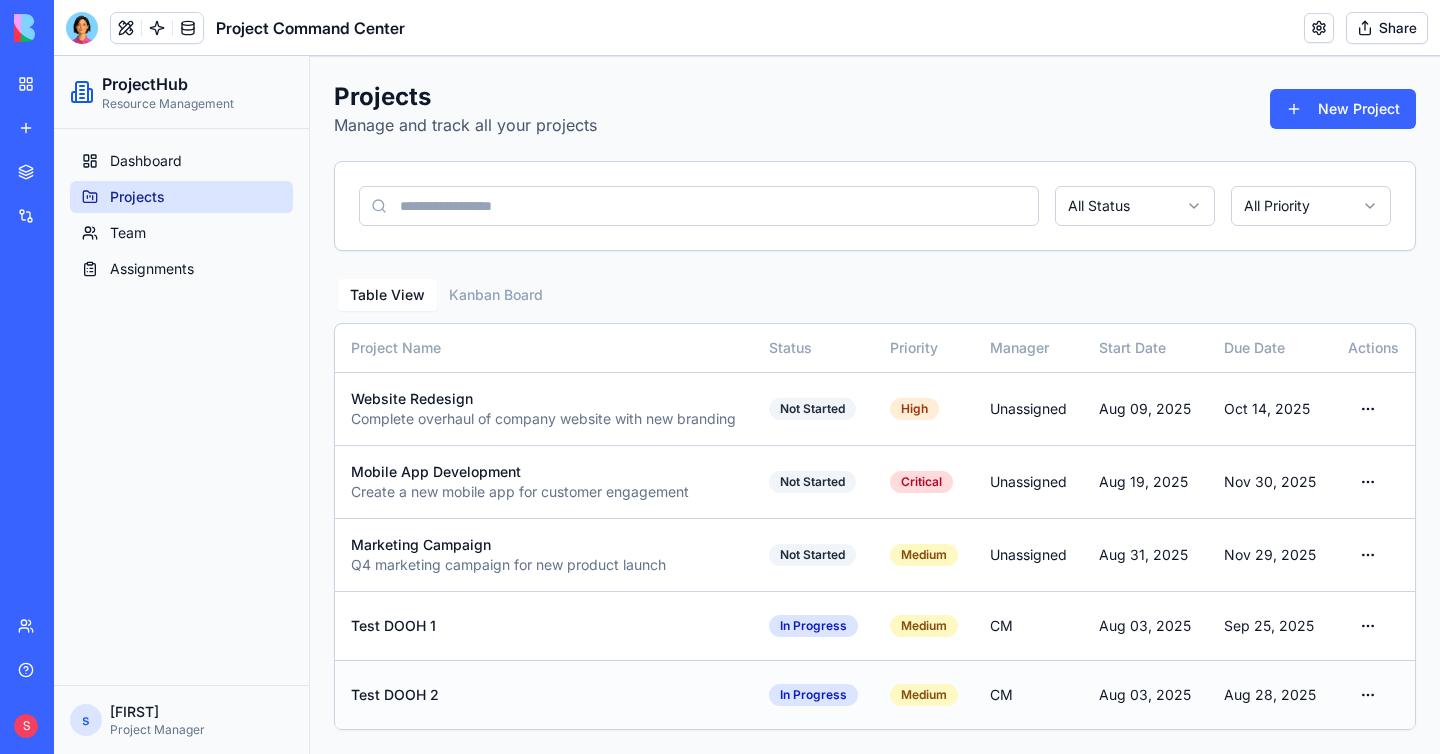 drag, startPoint x: 1130, startPoint y: 691, endPoint x: 805, endPoint y: 670, distance: 325.67776 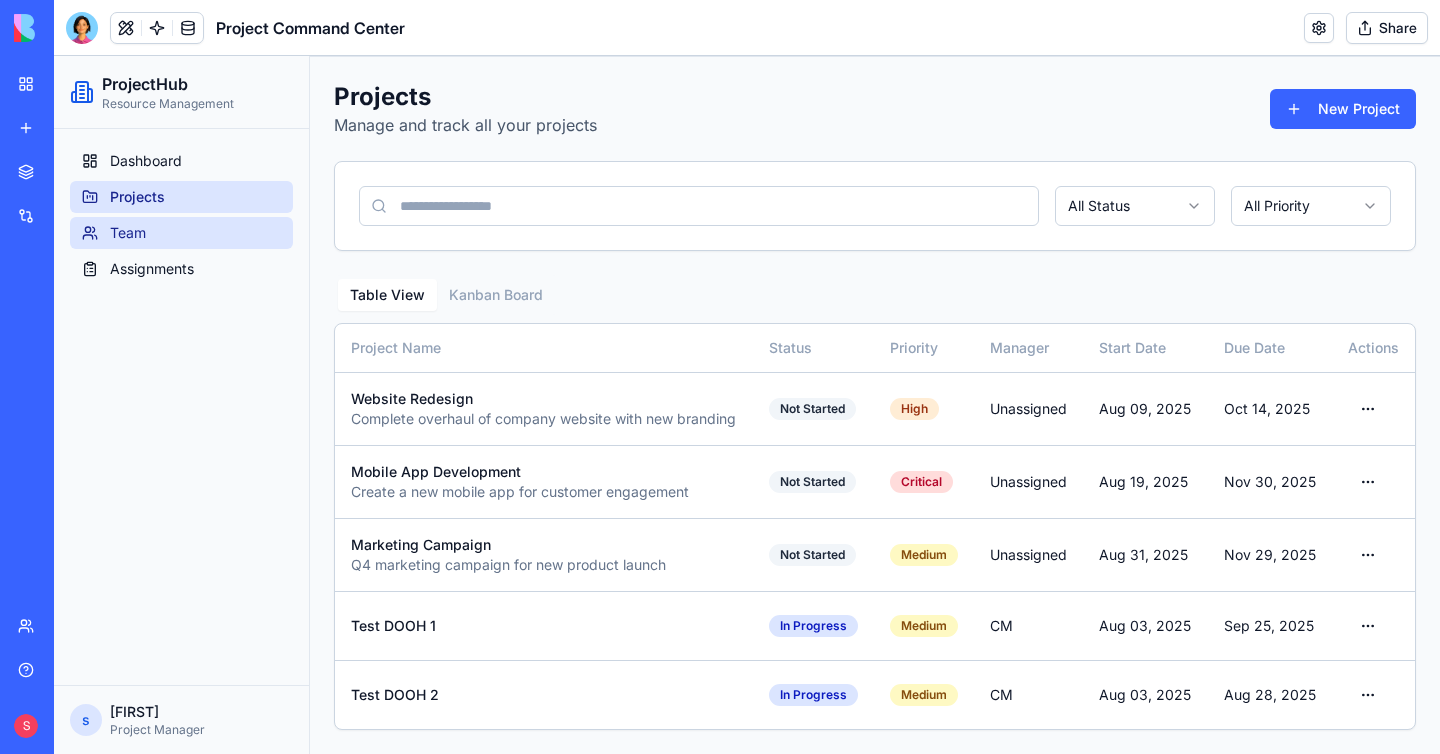 click on "Team" at bounding box center (128, 233) 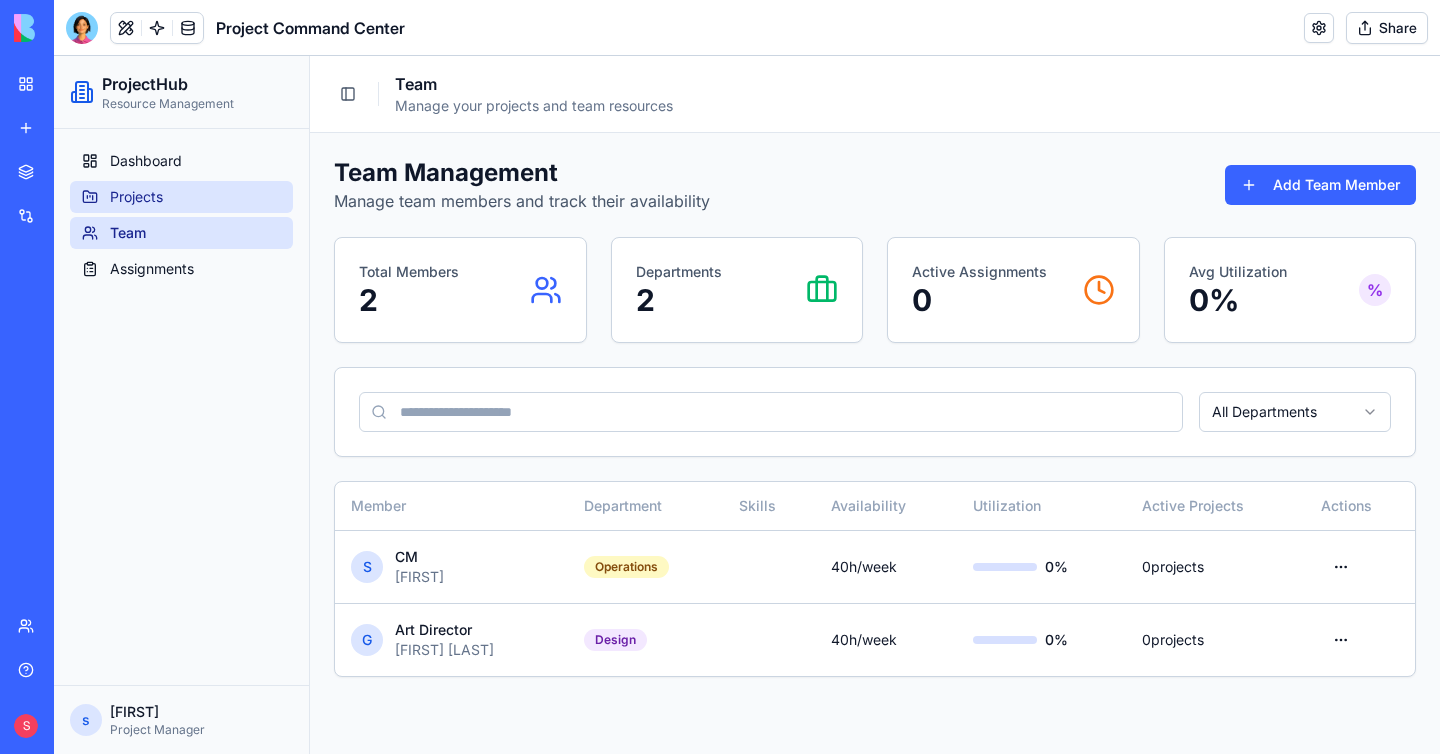 click on "Projects" at bounding box center (136, 197) 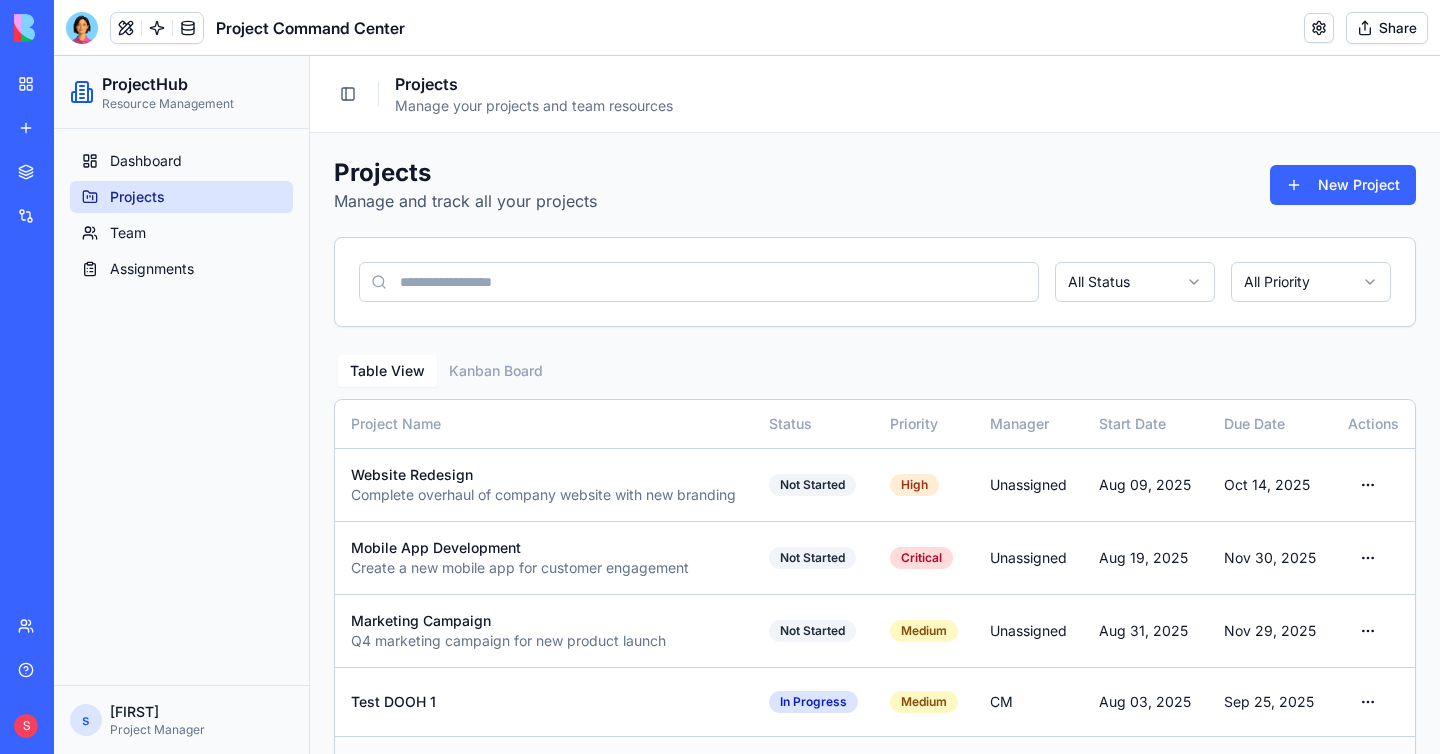 scroll, scrollTop: 76, scrollLeft: 0, axis: vertical 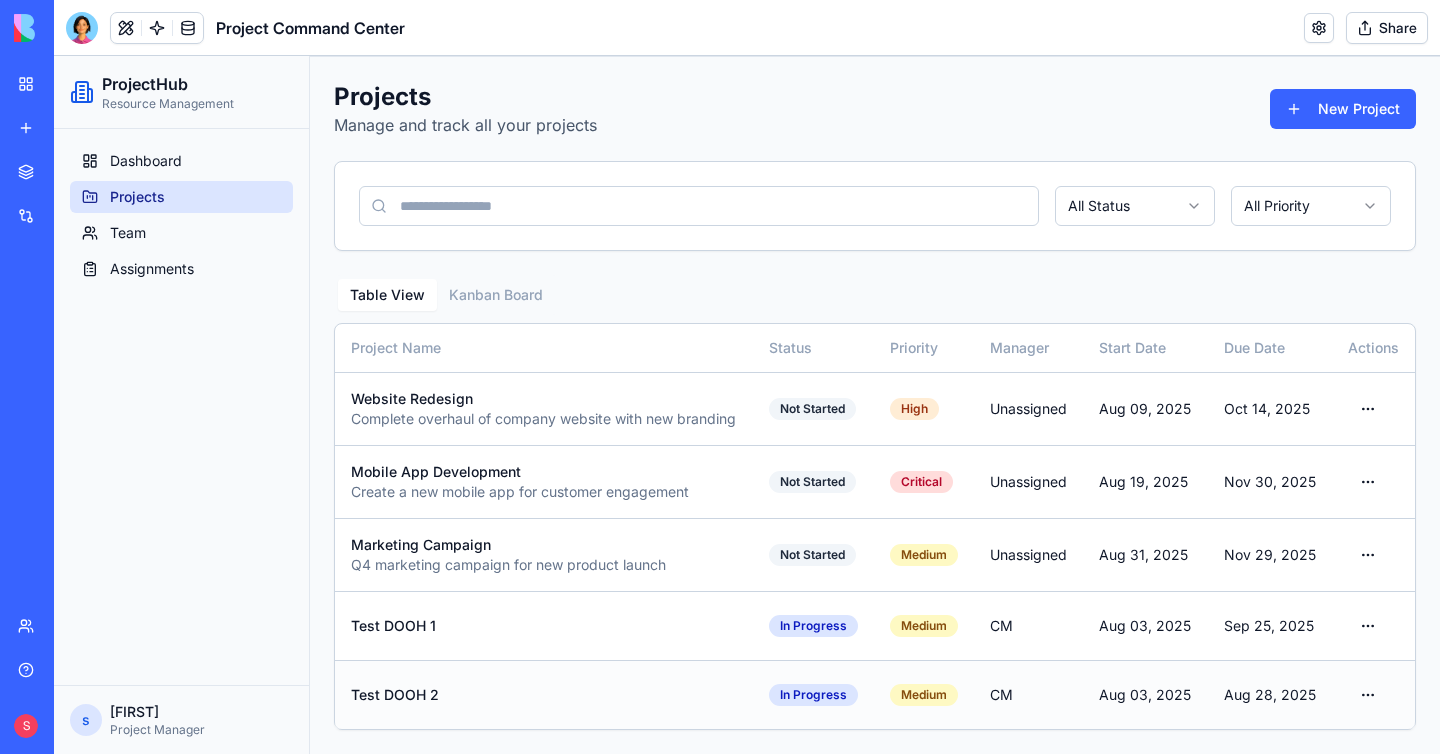 click on "Test DOOH 2" at bounding box center [544, 694] 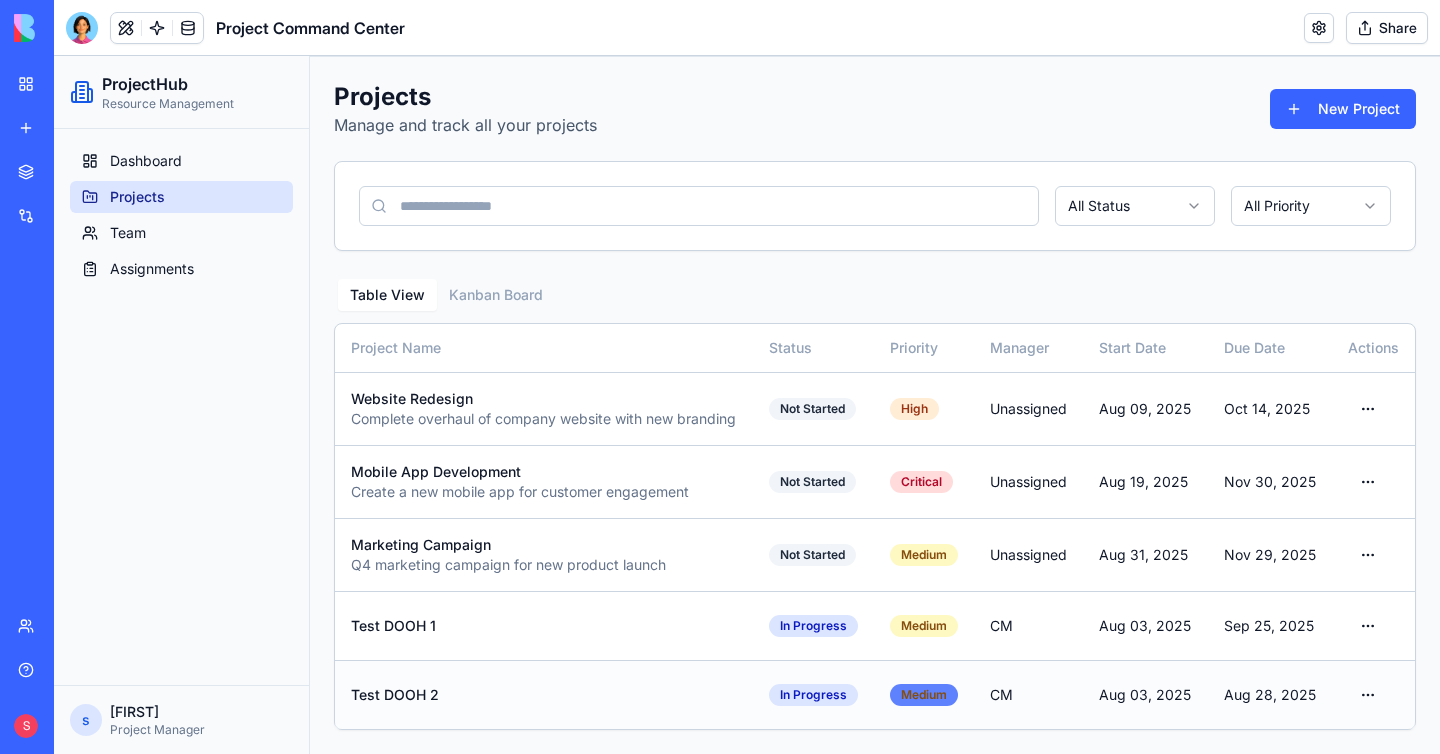 click on "Medium" at bounding box center (924, 695) 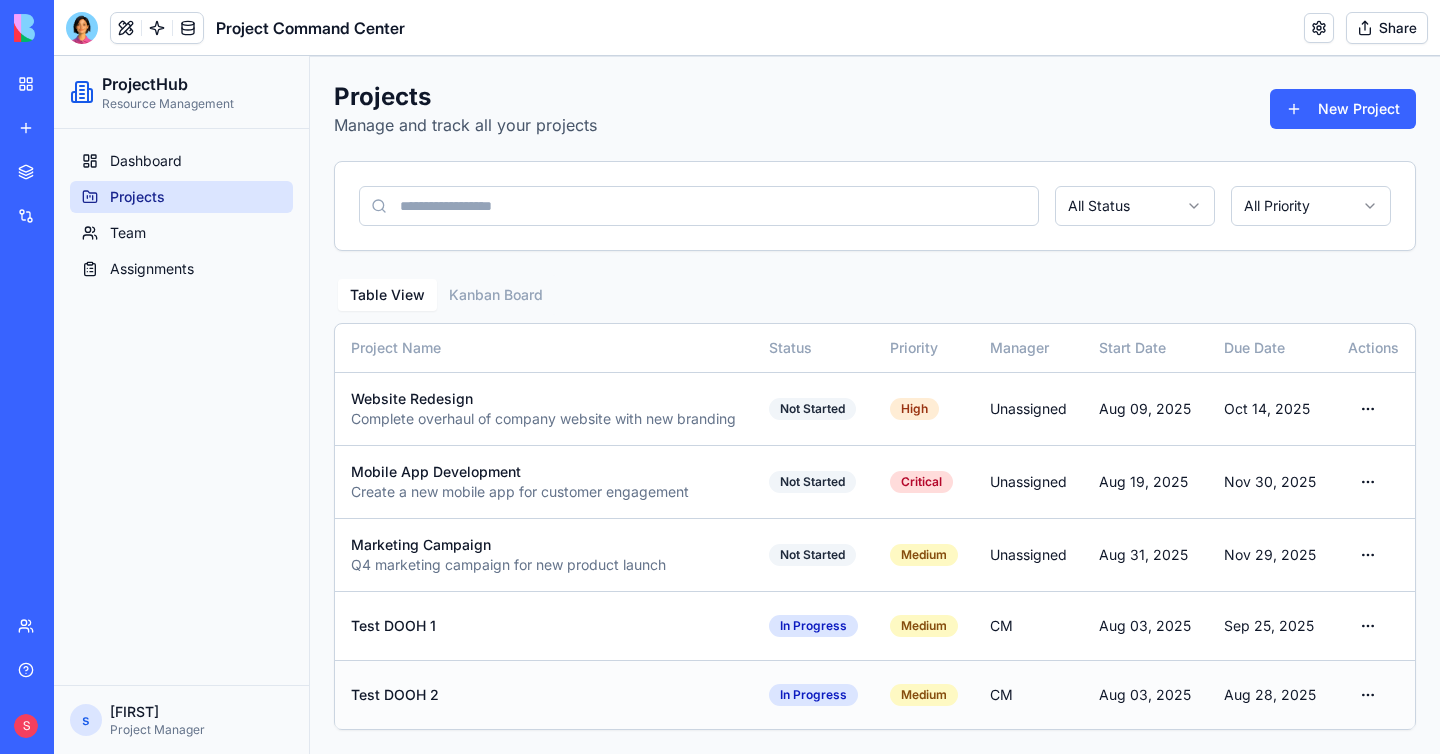 click on "Test DOOH 2" at bounding box center (544, 695) 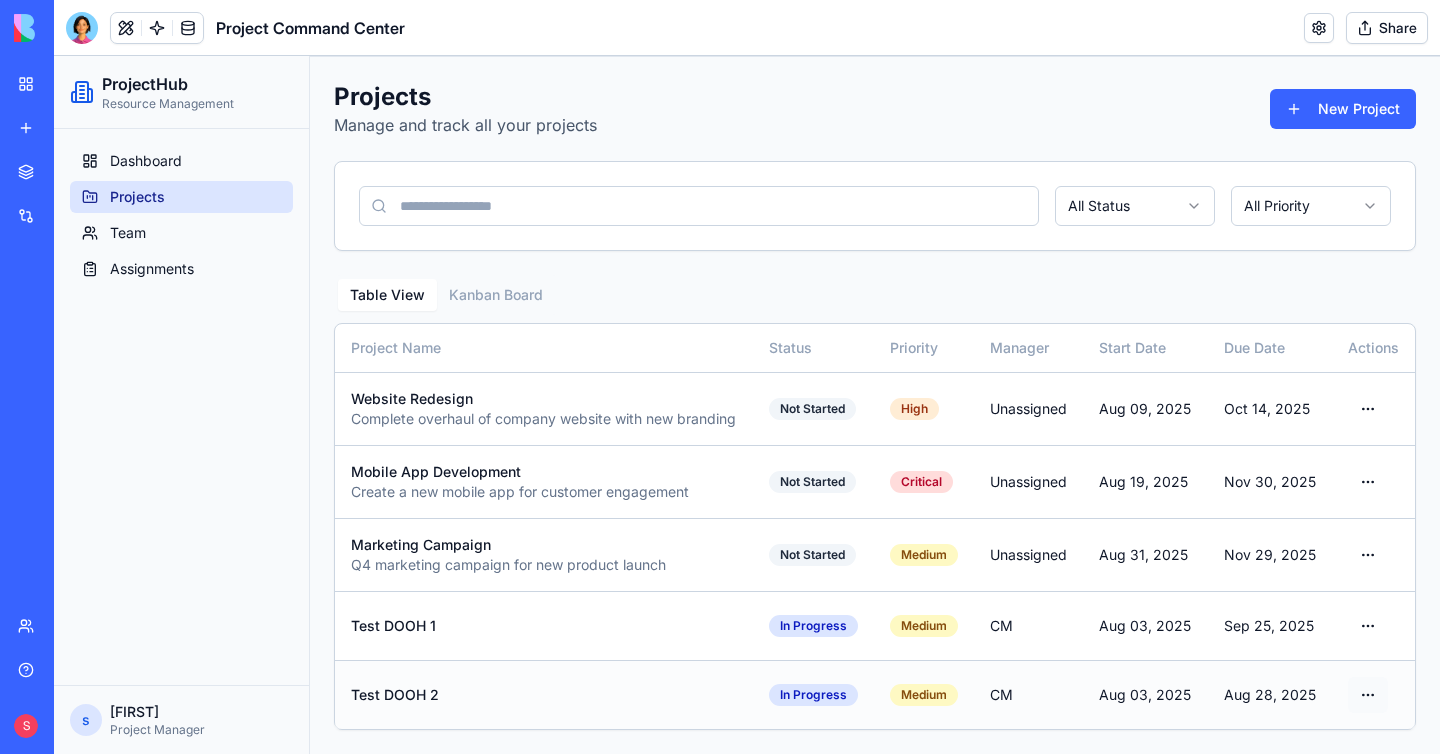 click on "Projects Team Assignments s [FIRST] [LAST] Project Manager Toggle Sidebar Projects Manage your projects and team resources Projects Manage and track all your projects New Project All Status All Priority Table View Kanban Board Project Name Status Priority Manager Start Date Due Date Actions Website Redesign Complete overhaul of company website with new branding Not Started High Unassigned Aug 09, 2025 Oct 14, 2025 Mobile App Development Create a new mobile app for customer engagement Not Started Critical Unassigned Aug 19, 2025 Nov 30, 2025 Marketing Campaign Q4 marketing campaign for new product launch Not Started Medium Unassigned Aug 31, 2025 Nov 29, 2025 Test DOOH 1 In Progress Medium CM Aug 03, 2025 Sep 25, 2025 Test DOOH 2 In Progress Medium CM Aug 03, 2025 Aug 28, 2025" at bounding box center [747, 367] 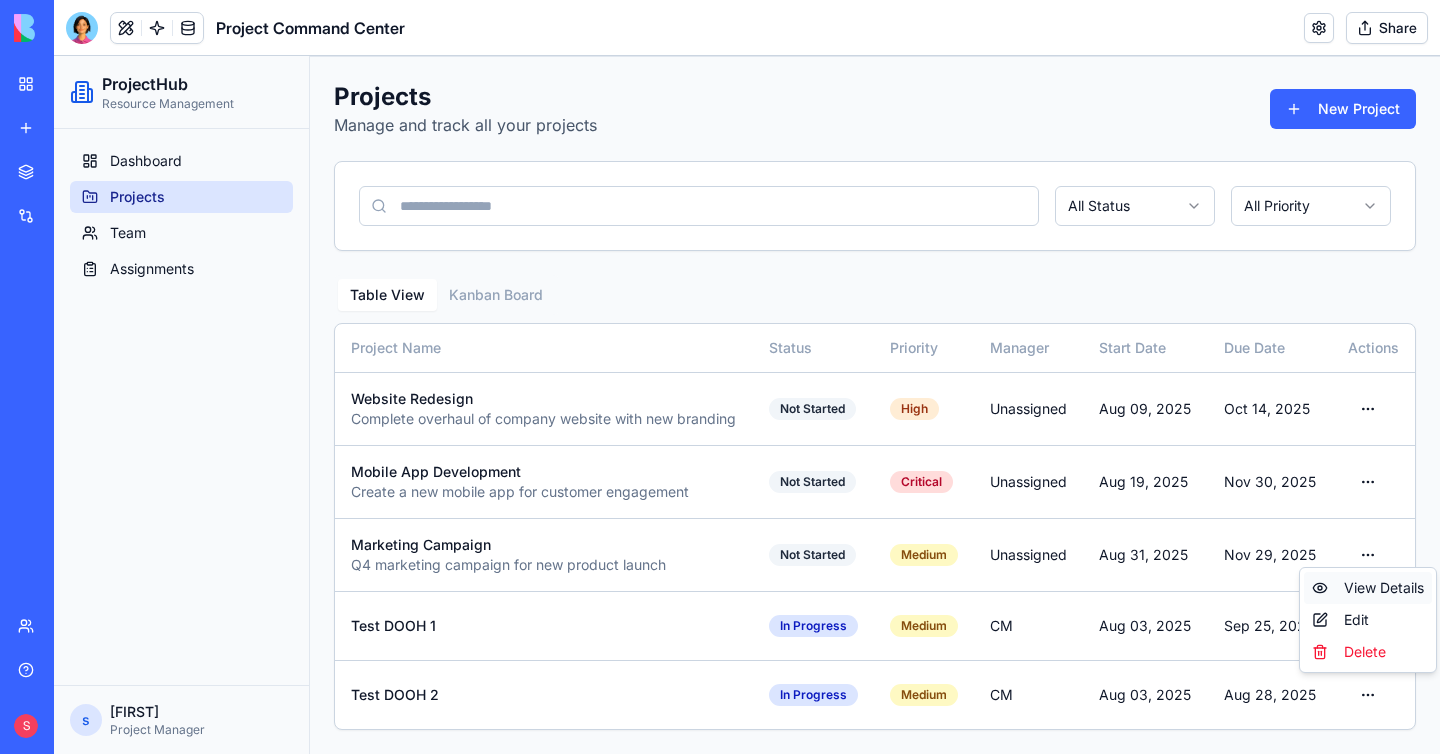 click on "View Details" at bounding box center [1368, 588] 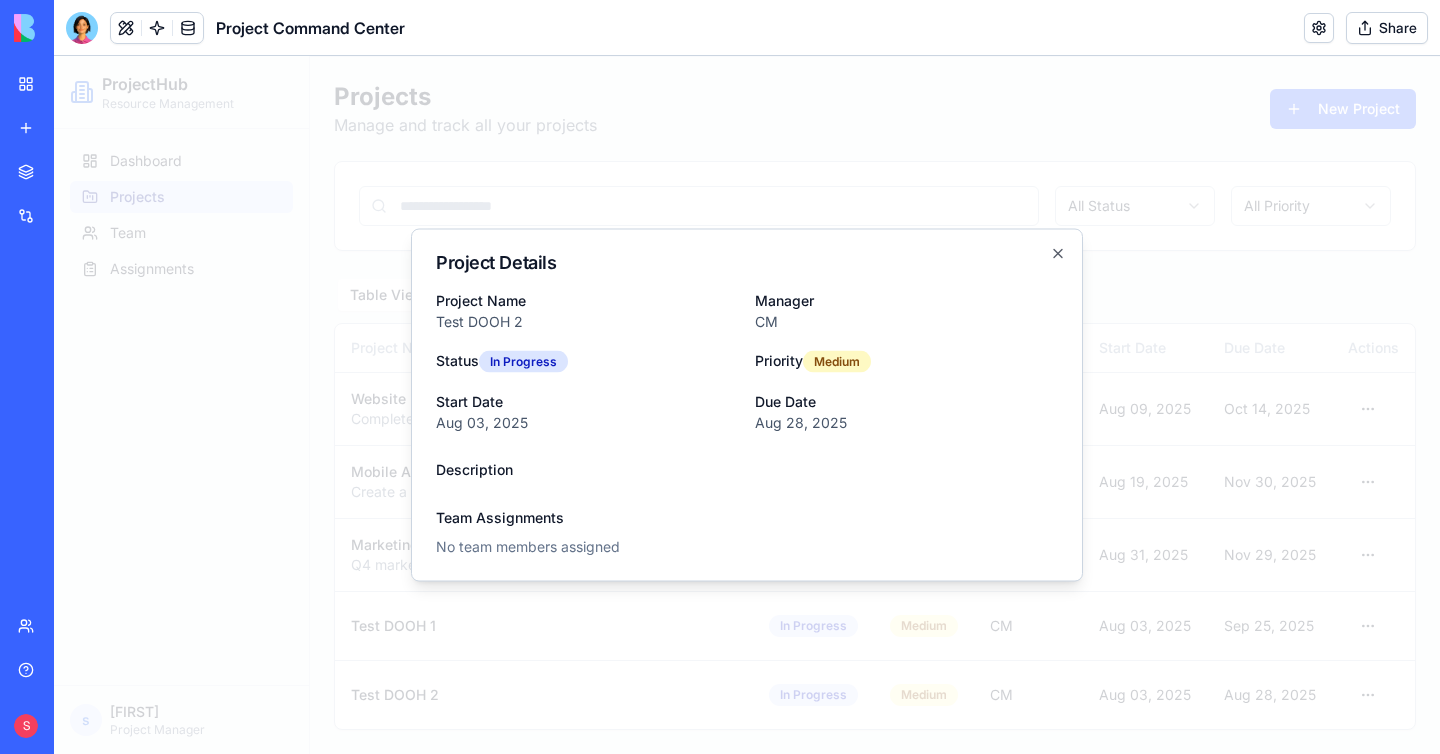 drag, startPoint x: 1059, startPoint y: 253, endPoint x: 1098, endPoint y: 390, distance: 142.44298 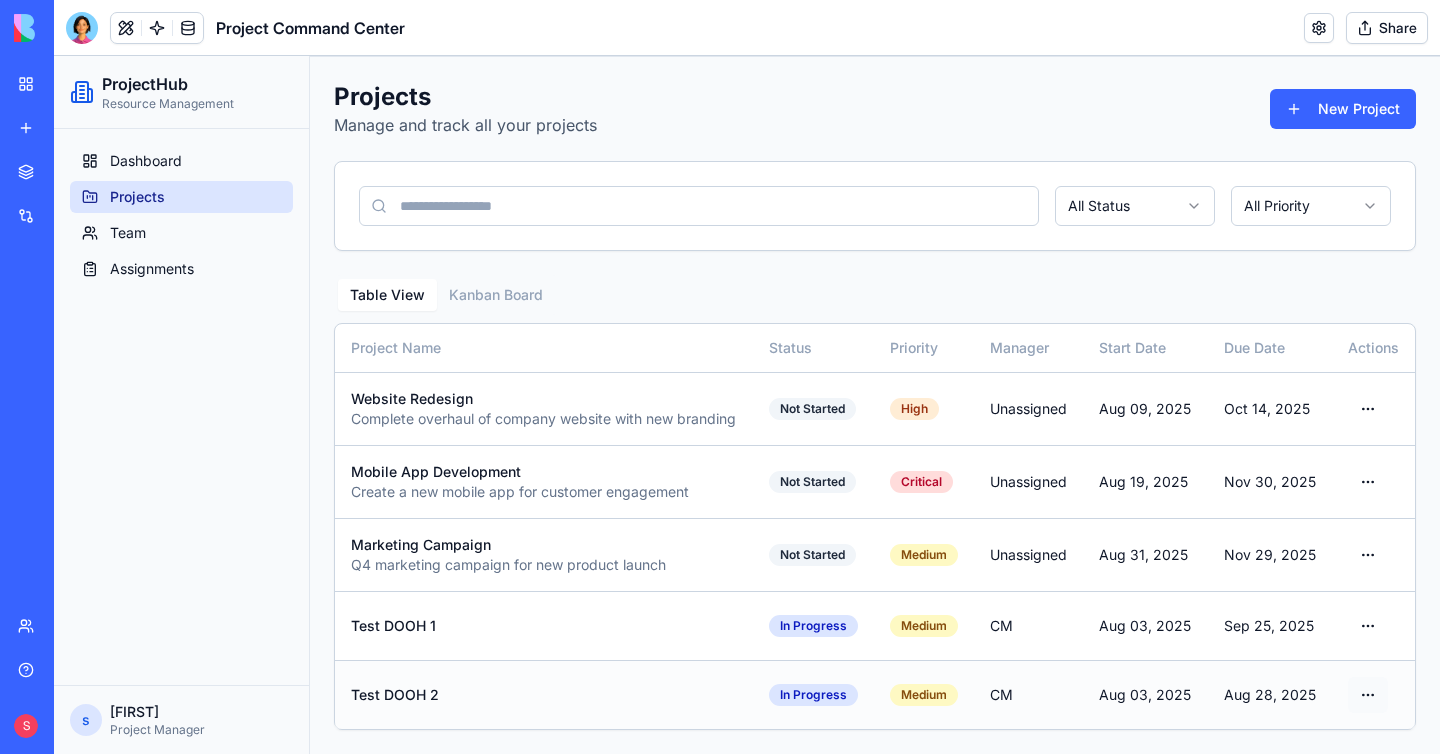click on "Projects Team Assignments s [FIRST] [LAST] Project Manager Toggle Sidebar Projects Manage your projects and team resources Projects Manage and track all your projects New Project All Status All Priority Table View Kanban Board Project Name Status Priority Manager Start Date Due Date Actions Website Redesign Complete overhaul of company website with new branding Not Started High Unassigned Aug 09, 2025 Oct 14, 2025 Mobile App Development Create a new mobile app for customer engagement Not Started Critical Unassigned Aug 19, 2025 Nov 30, 2025 Marketing Campaign Q4 marketing campaign for new product launch Not Started Medium Unassigned Aug 31, 2025 Nov 29, 2025 Test DOOH 1 In Progress Medium CM Aug 03, 2025 Sep 25, 2025 Test DOOH 2 In Progress Medium CM Aug 03, 2025 Aug 28, 2025" at bounding box center (747, 367) 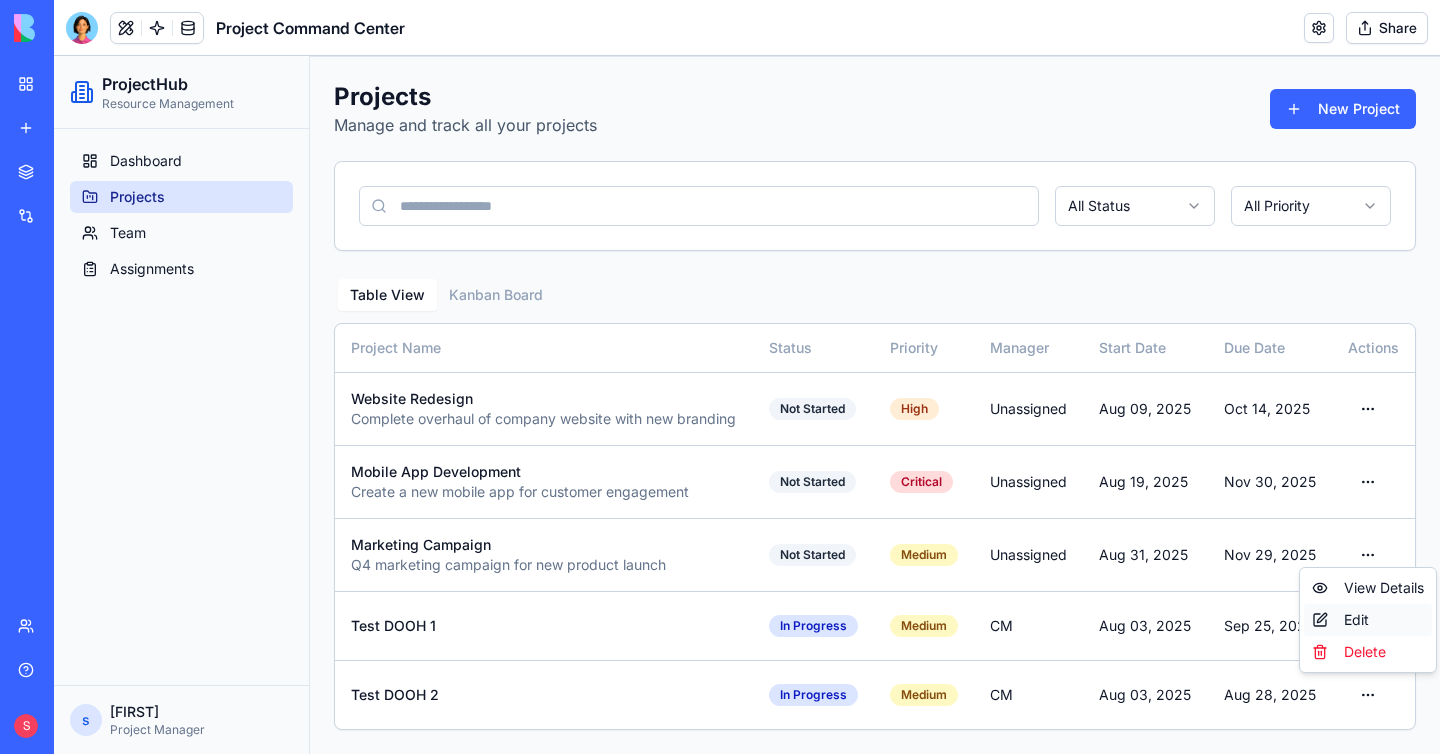 click on "Edit" at bounding box center (1368, 620) 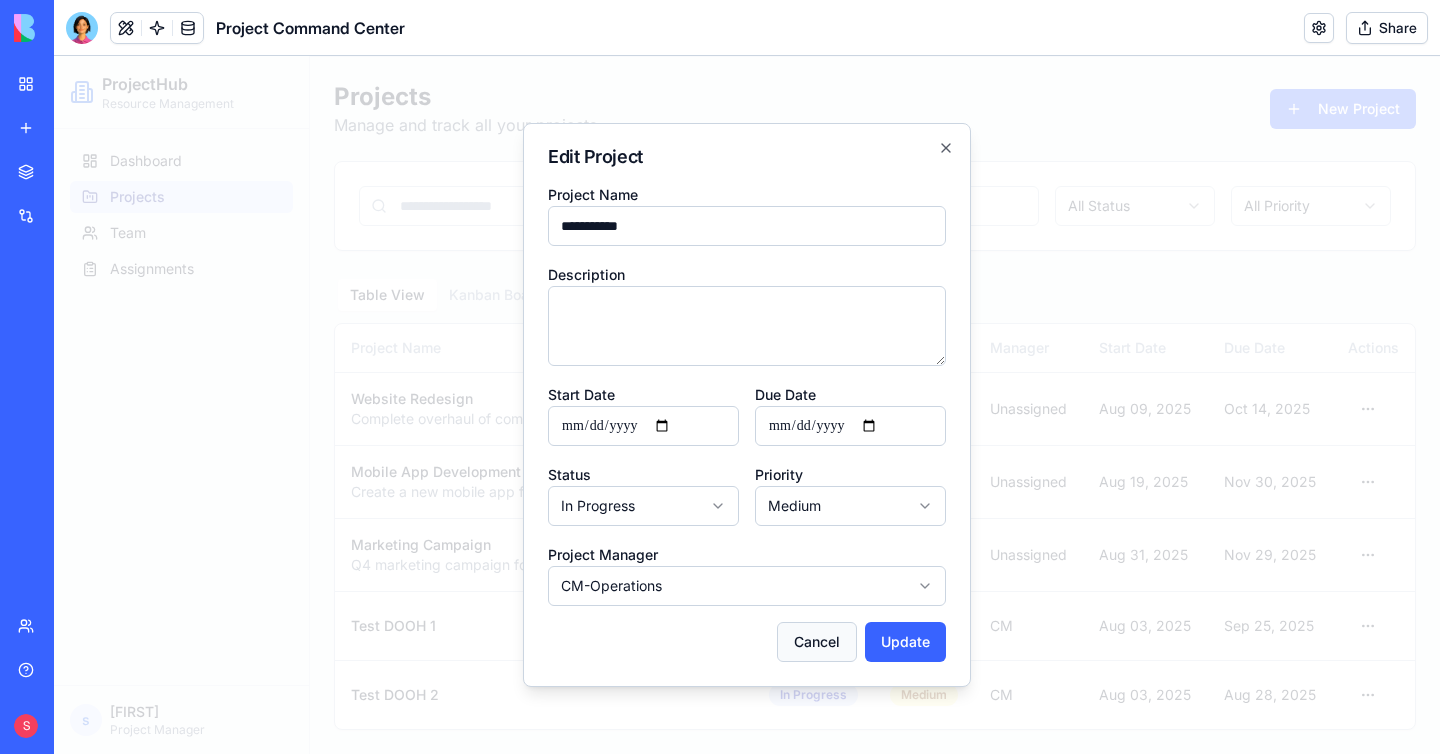 click on "Cancel" at bounding box center [817, 642] 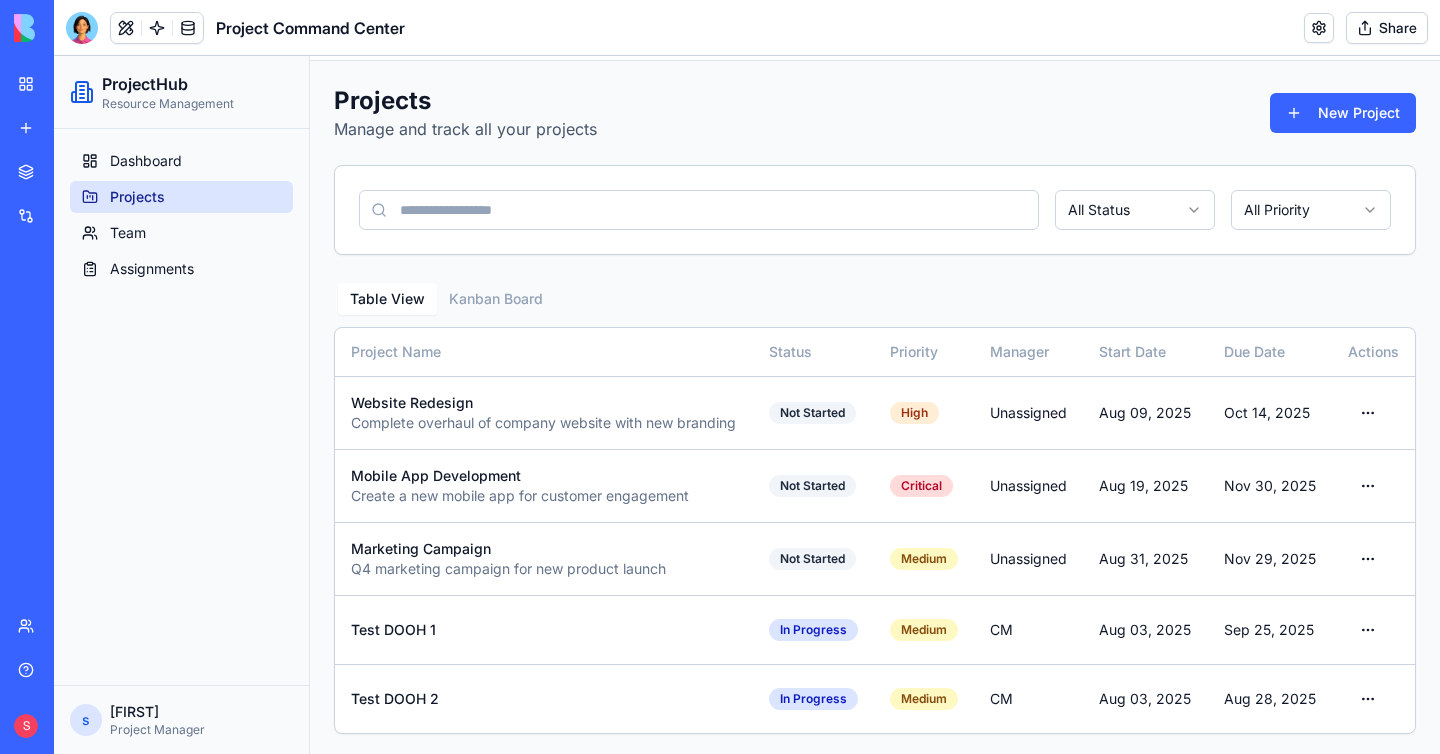 scroll, scrollTop: 67, scrollLeft: 0, axis: vertical 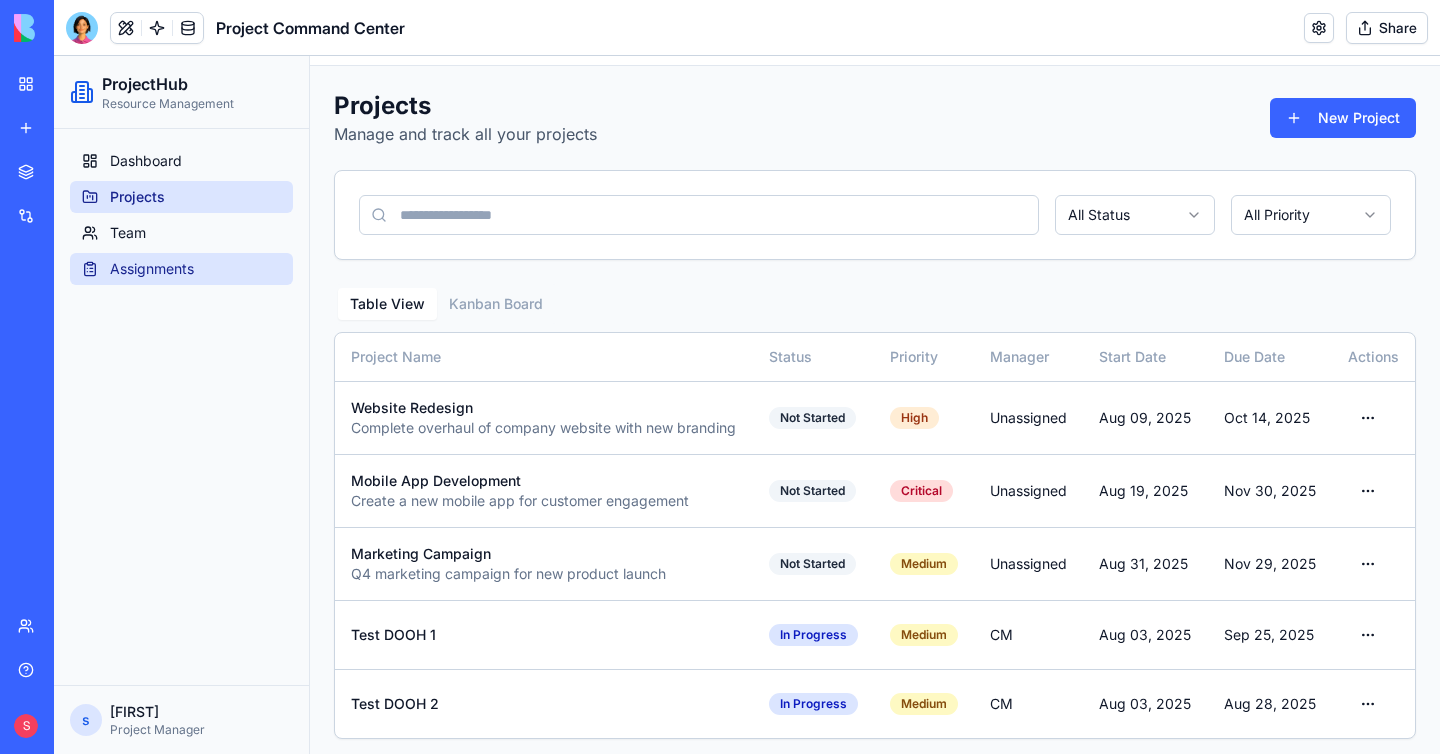 click on "Assignments" at bounding box center (152, 269) 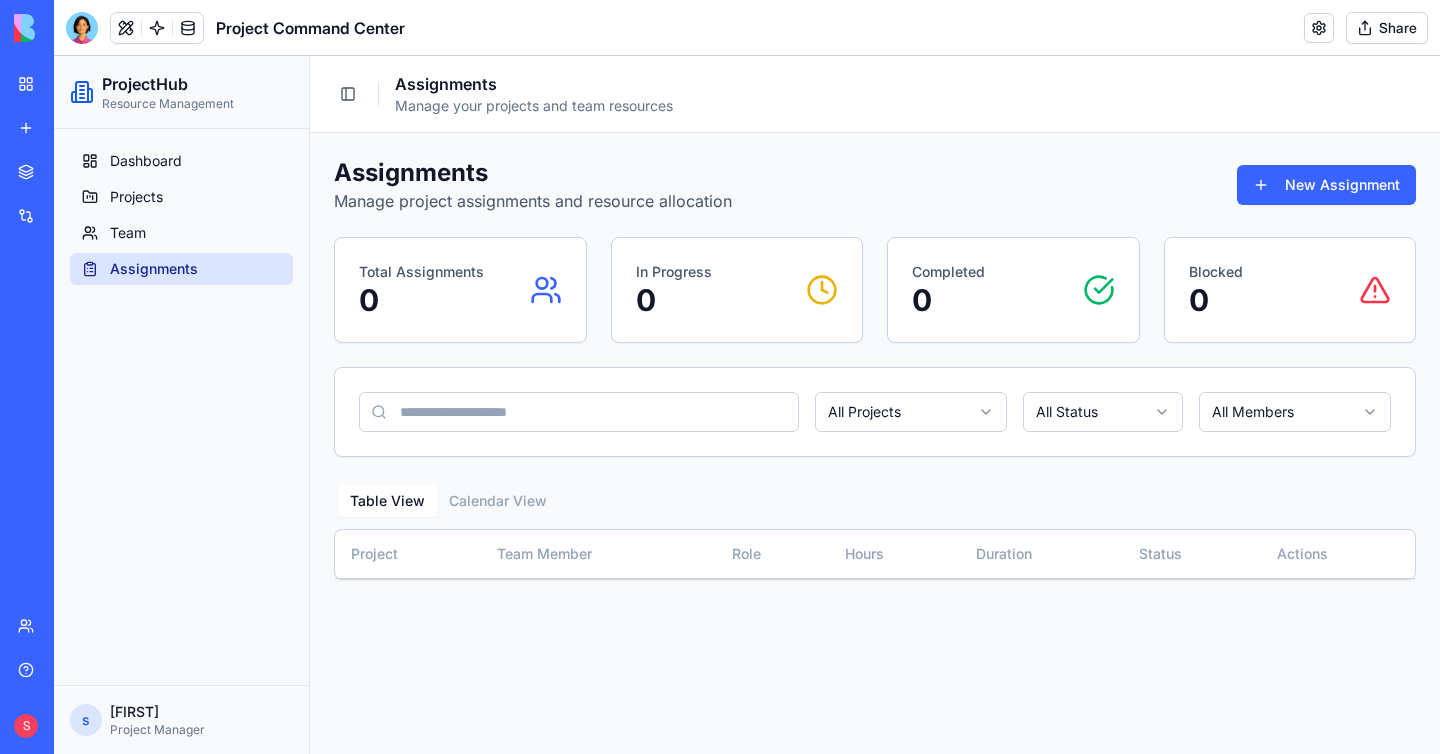 click on "ProjectHub Resource Management Dashboard Projects Team Assignments s [FIRST] [LAST] Project Manager Toggle Sidebar Assignments Manage your projects and team resources Assignments Manage project assignments and resource allocation New Assignment Total Assignments 0 In Progress 0 Completed 0 Blocked 0 All Projects All Status All Members Table View Calendar View Project Team Member Role Hours Duration Status Actions" at bounding box center [747, 405] 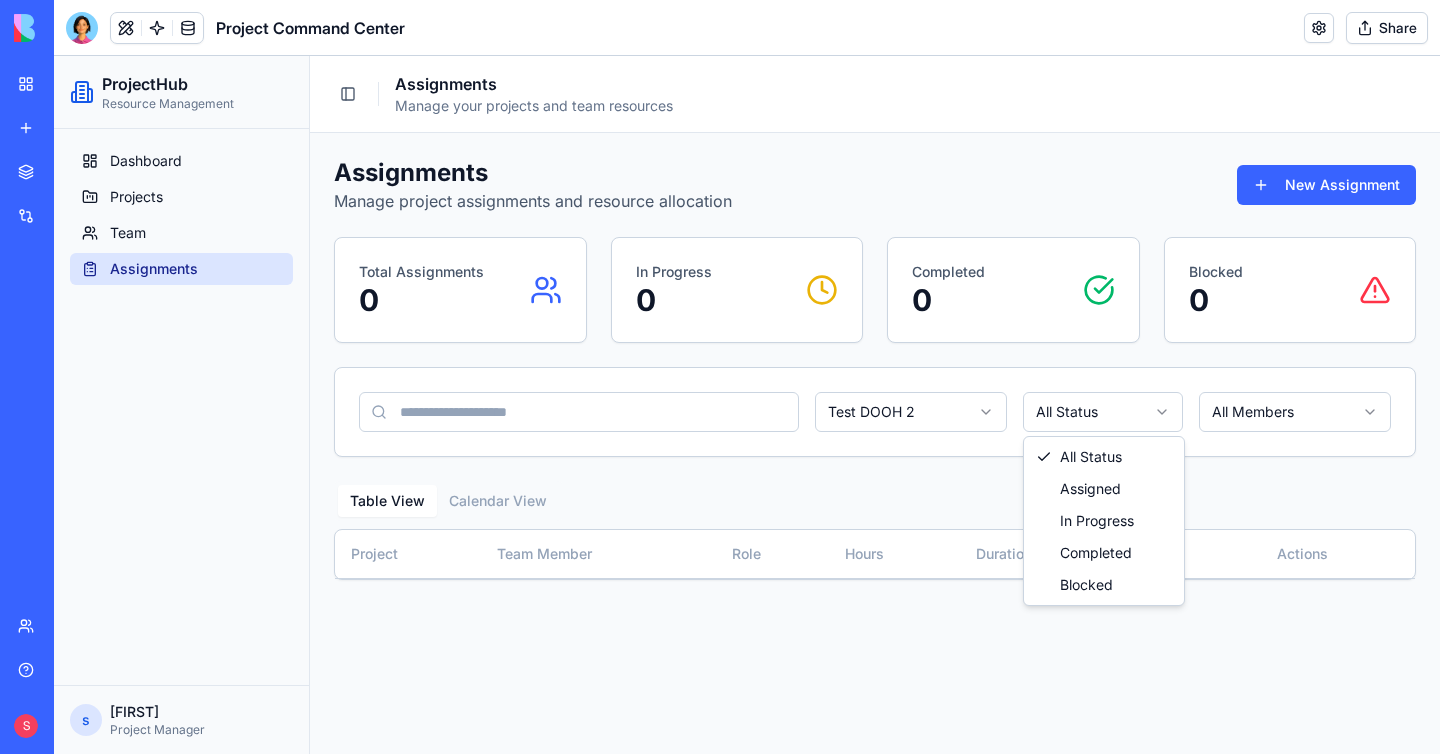 click on "Projects Team Assignments s [FIRST] [LAST] Project Manager Toggle Sidebar Assignments Manage your projects and team resources Assignments Manage project assignments and resource allocation New Assignment Total Assignments 0 In Progress 0 Completed 0 Blocked 0 Test DOOH 2 All Status All Members Table View Calendar View Project Team Member Role Hours Duration Status Actions
All Status Assigned In Progress Completed Blocked" at bounding box center [747, 405] 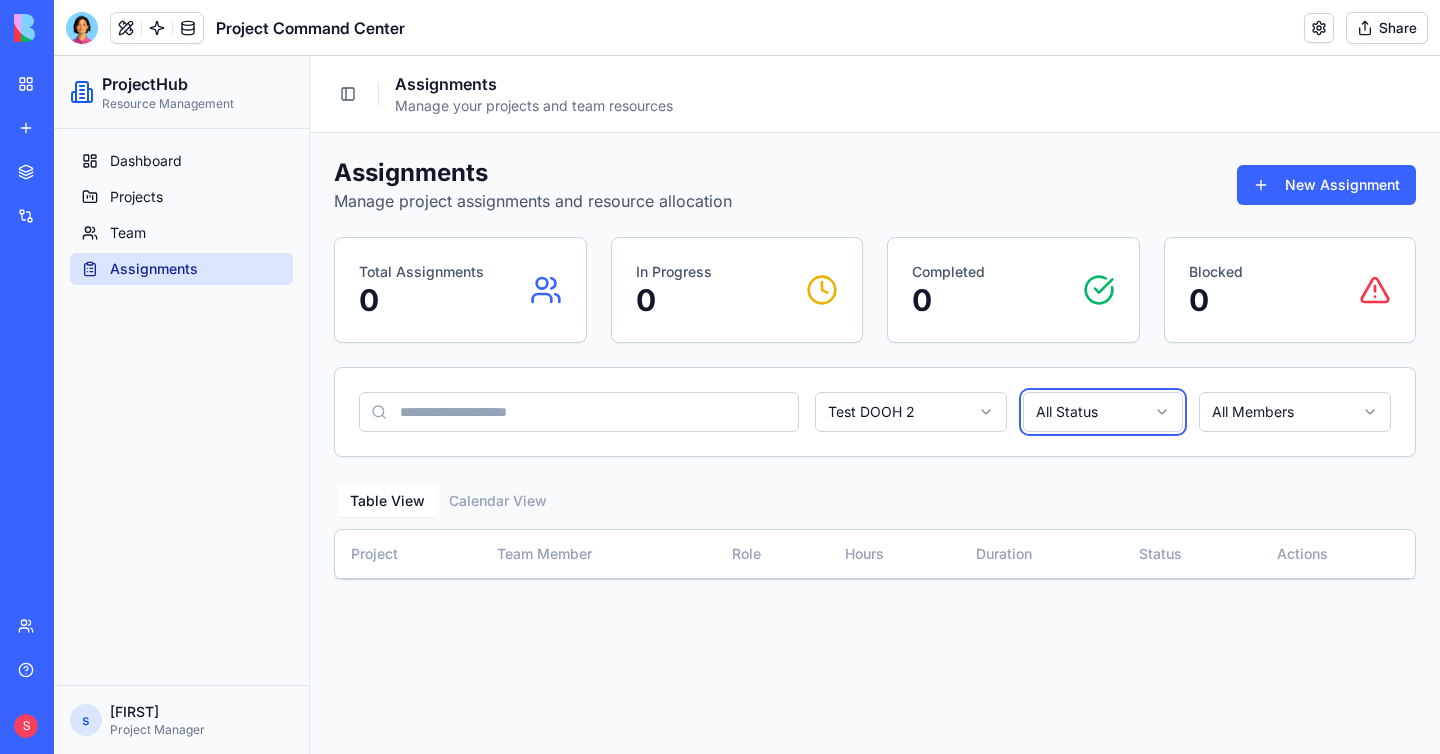 click on "Projects Team Assignments s [FIRST] [LAST] Project Manager Toggle Sidebar Assignments Manage your projects and team resources Assignments Manage project assignments and resource allocation New Assignment Total Assignments 0 In Progress 0 Completed 0 Blocked 0 Test DOOH 2 All Status All Members Table View Calendar View Project Team Member Role Hours Duration Status Actions" at bounding box center (747, 405) 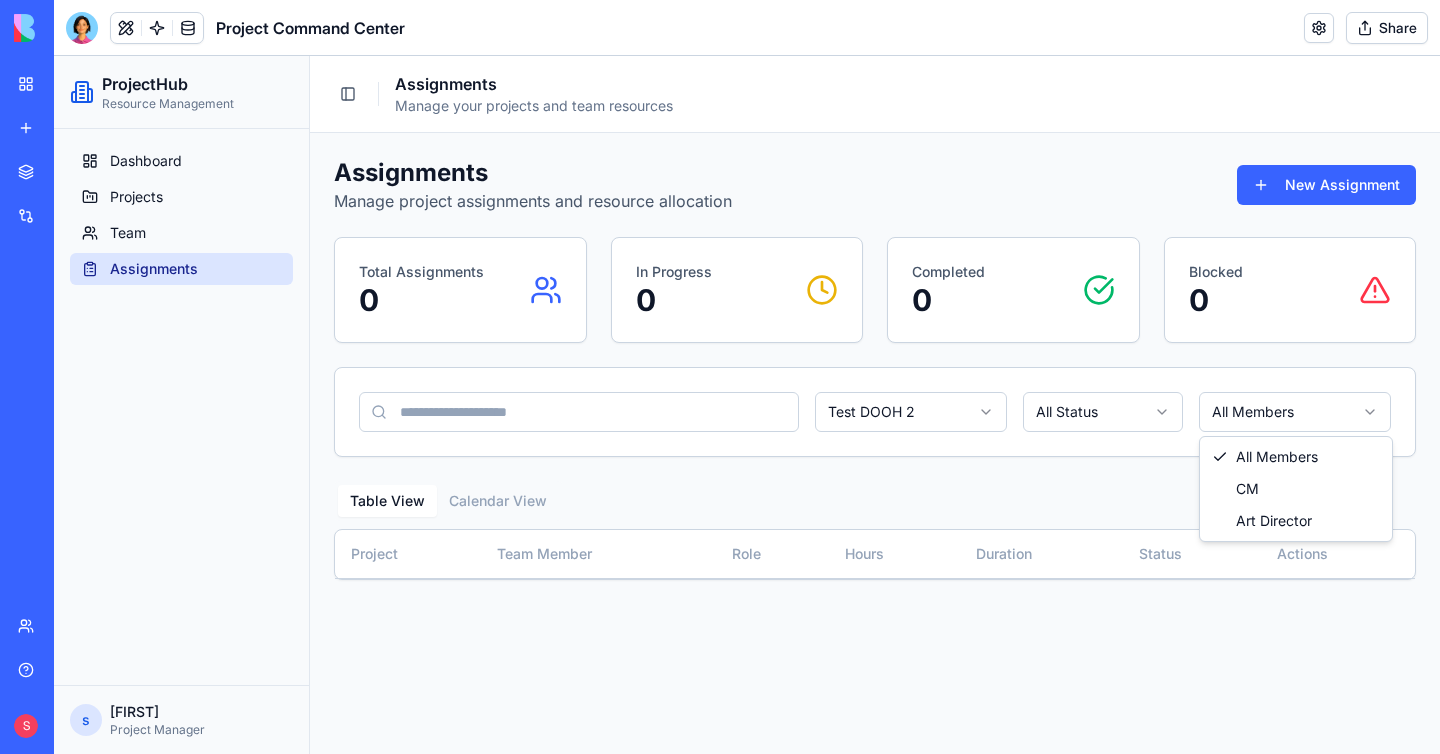 click on "Projects Team Assignments s [FIRST] [LAST] Project Manager Toggle Sidebar Assignments Manage your projects and team resources Assignments Manage project assignments and resource allocation New Assignment Total Assignments 0 In Progress 0 Completed 0 Blocked 0 Test DOOH 2 All Status All Members Table View Calendar View Project Team Member Role Hours Duration Status Actions
All Members CM Art Director" at bounding box center (747, 405) 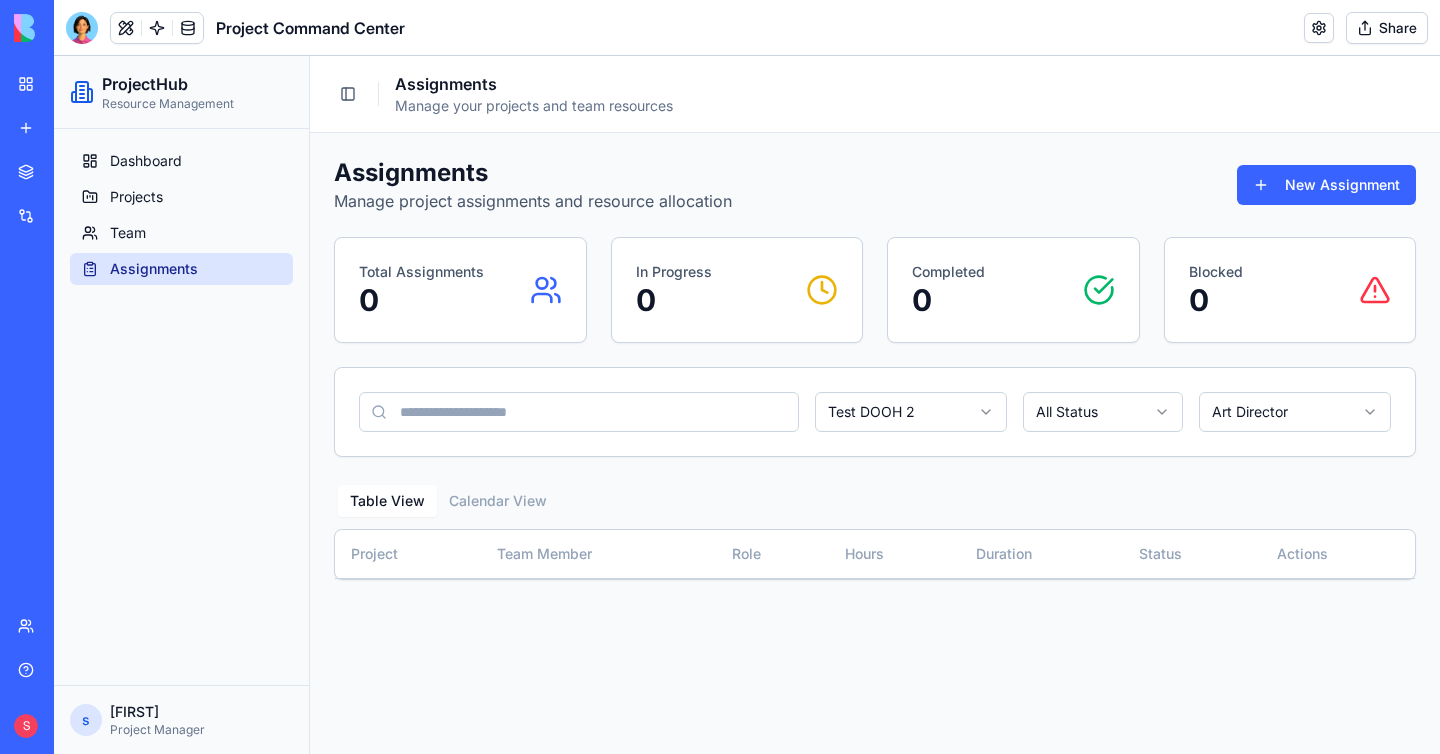 click at bounding box center (579, 412) 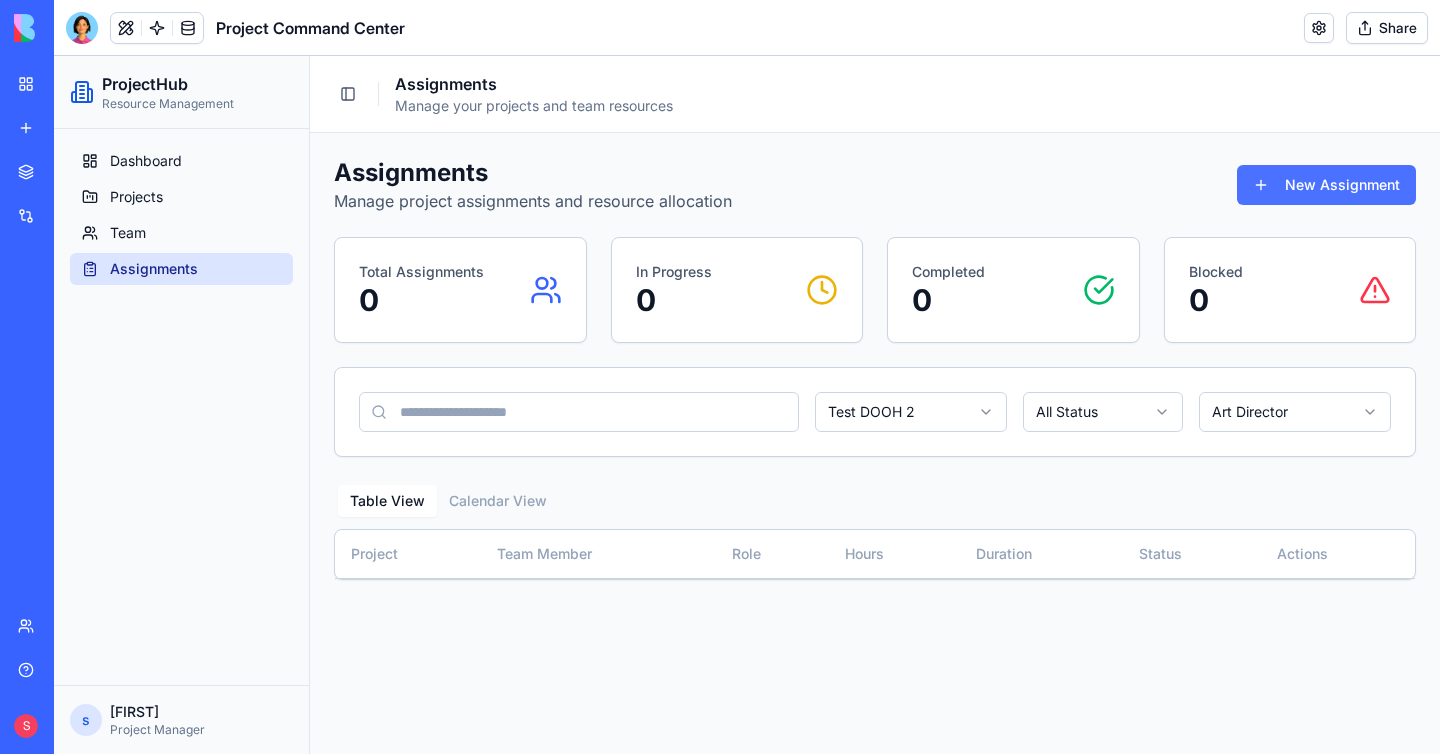 click on "New Assignment" at bounding box center [1326, 185] 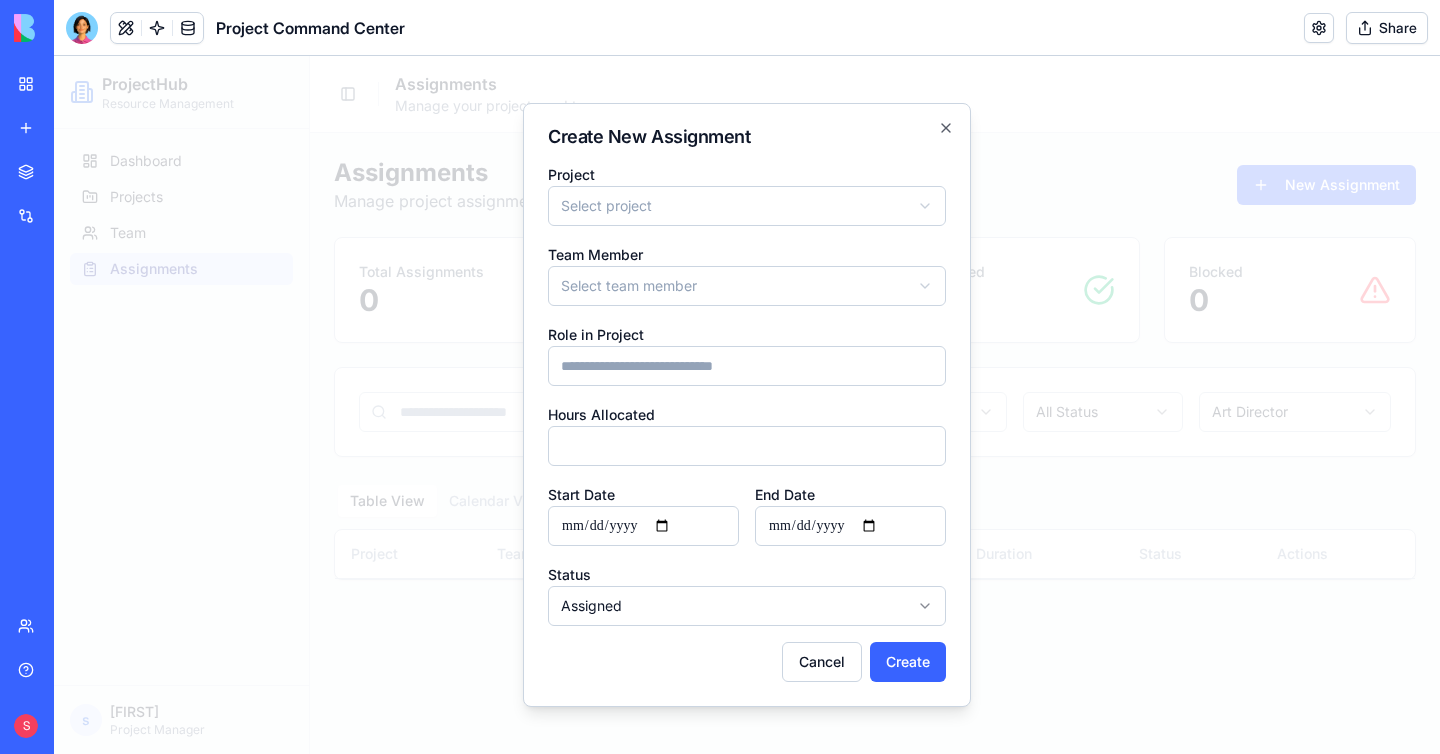 type 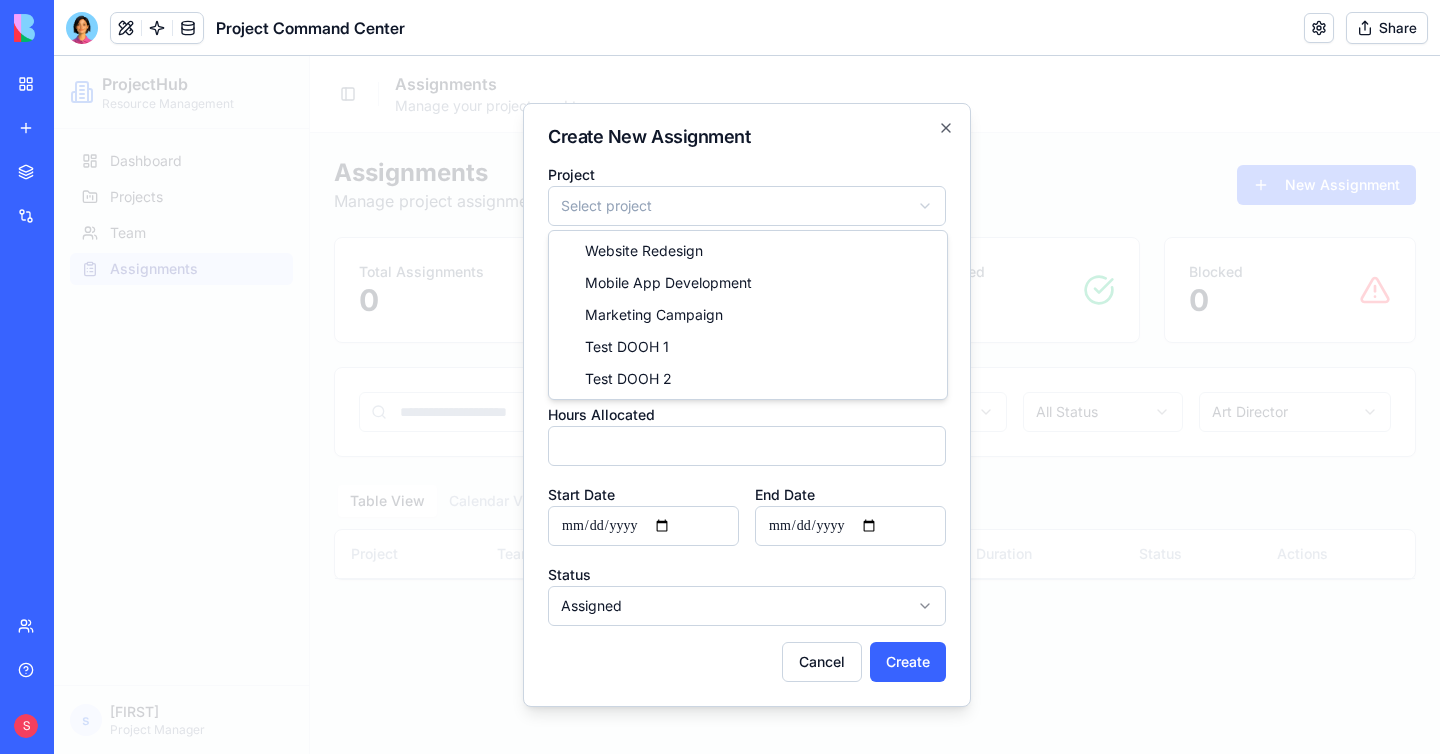 click on "**********" at bounding box center [747, 405] 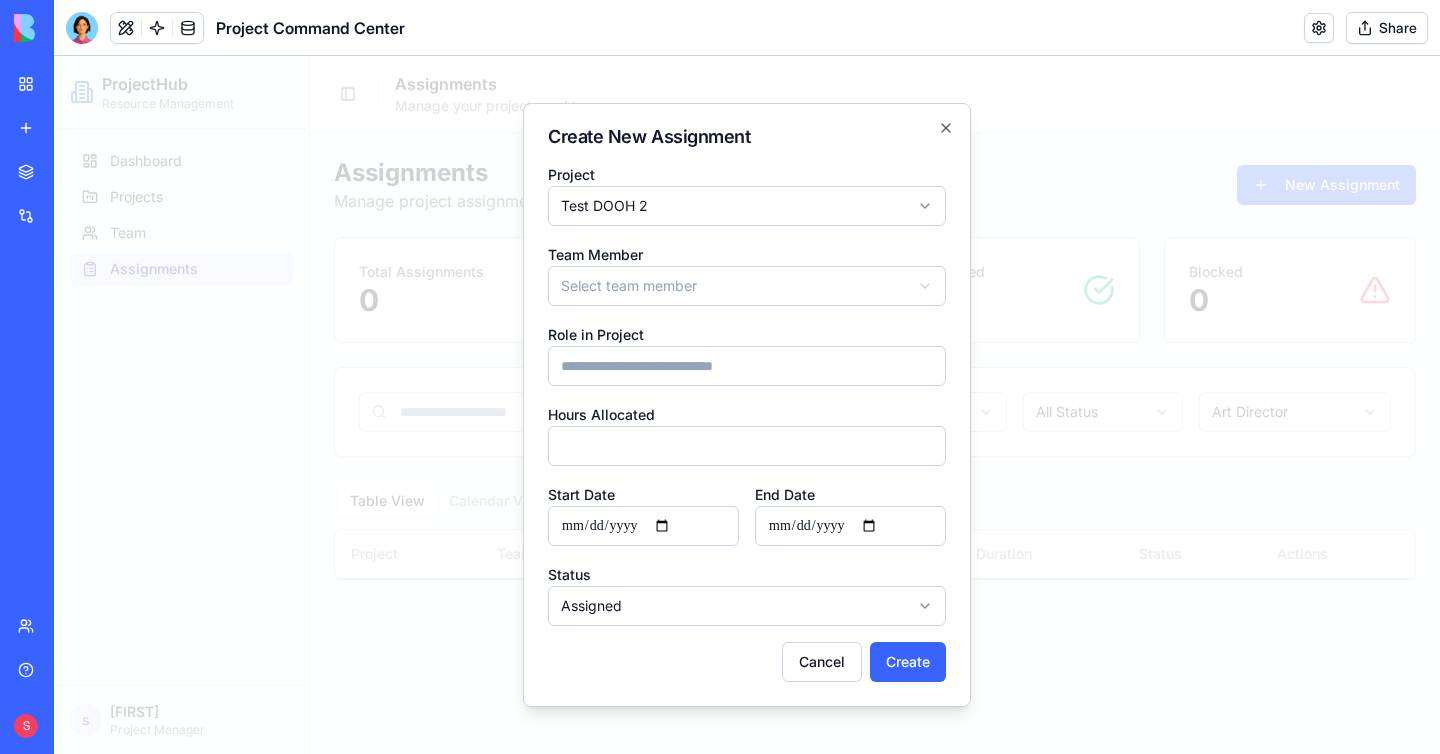 click on "**********" at bounding box center (747, 405) 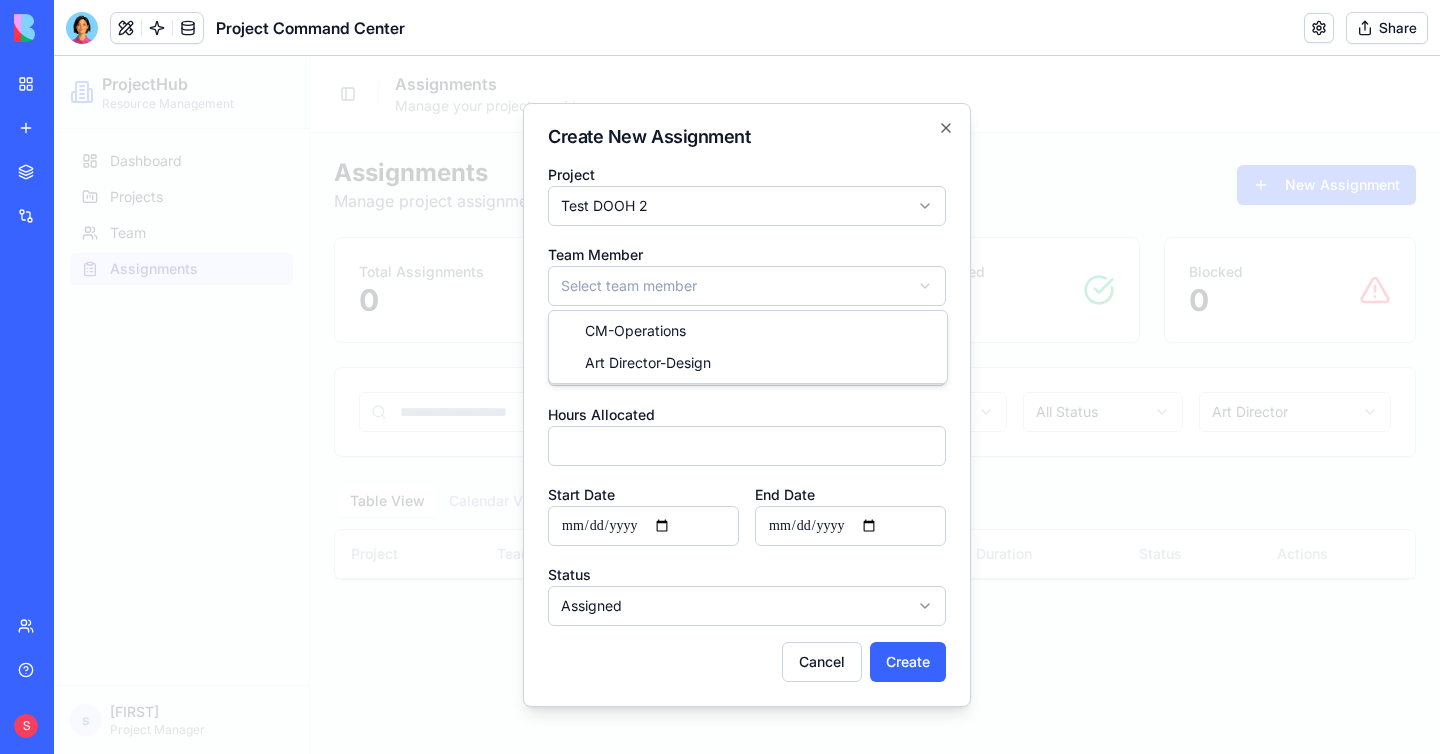 select on "*****" 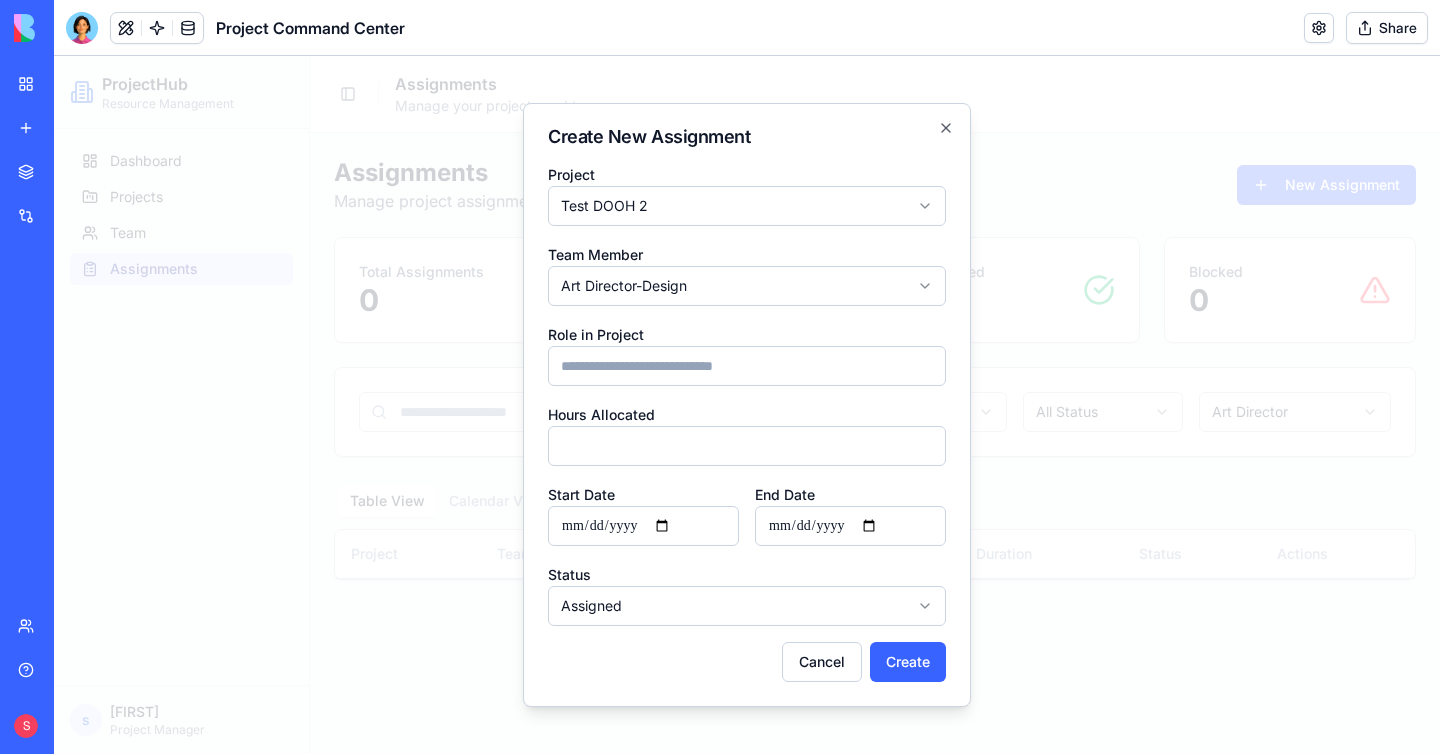 click on "Role in Project" at bounding box center (747, 366) 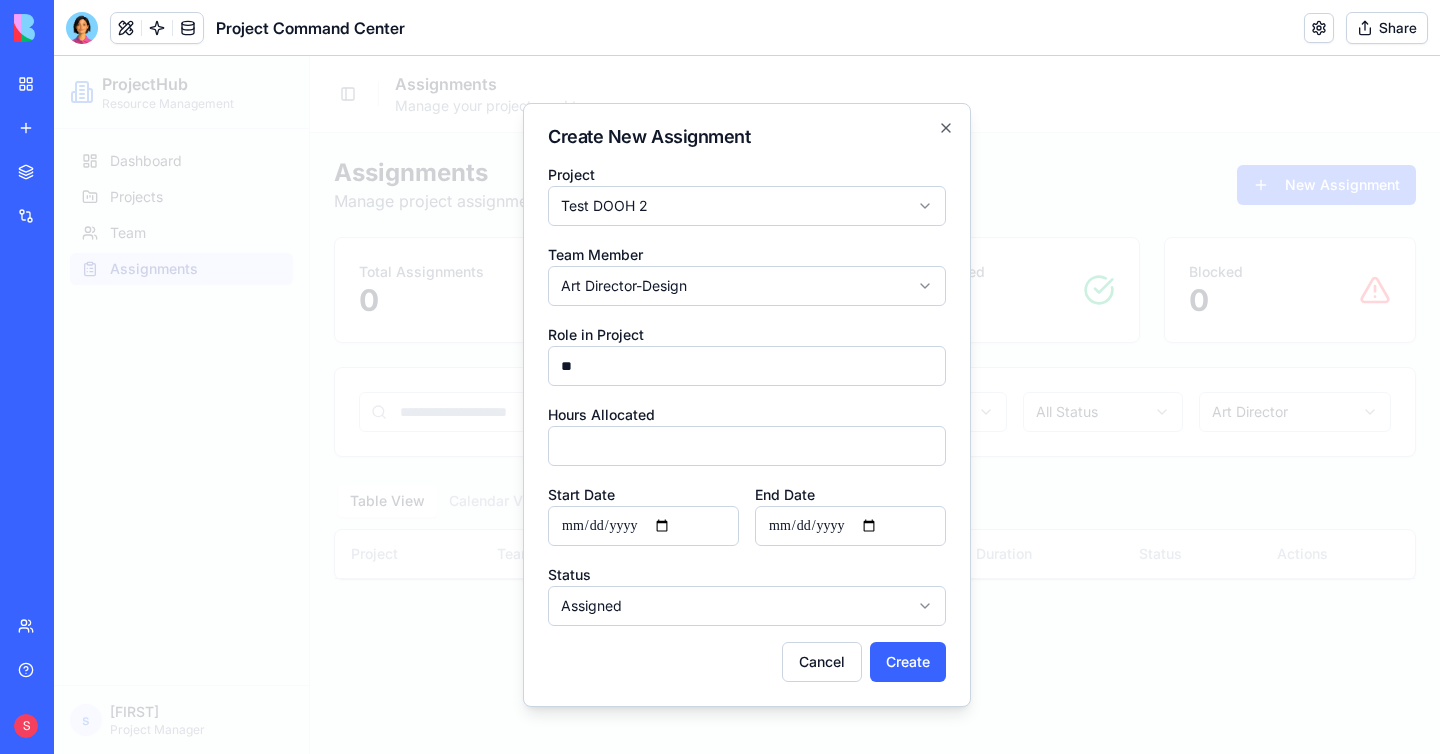 click on "Start Date" at bounding box center [643, 526] 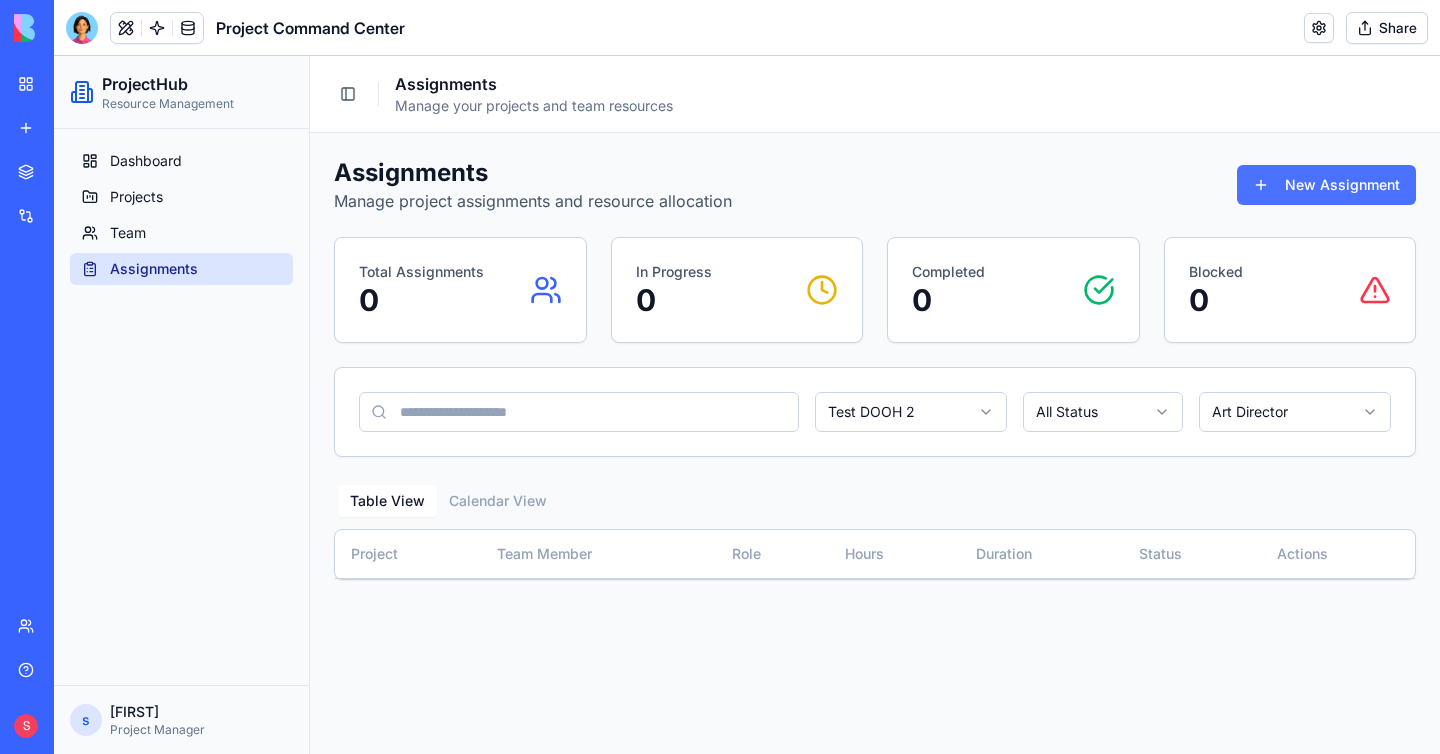 click on "New Assignment" at bounding box center [1326, 185] 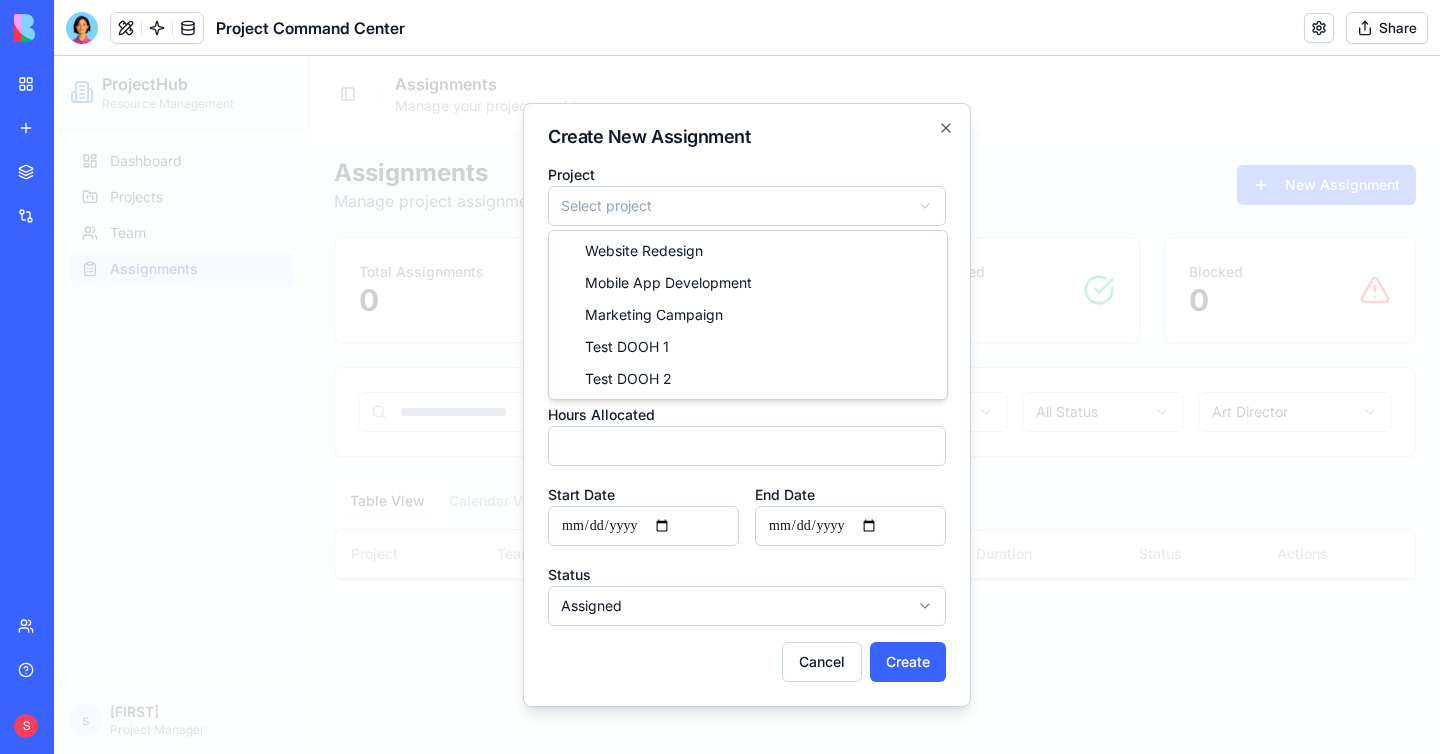 click on "**********" at bounding box center [747, 405] 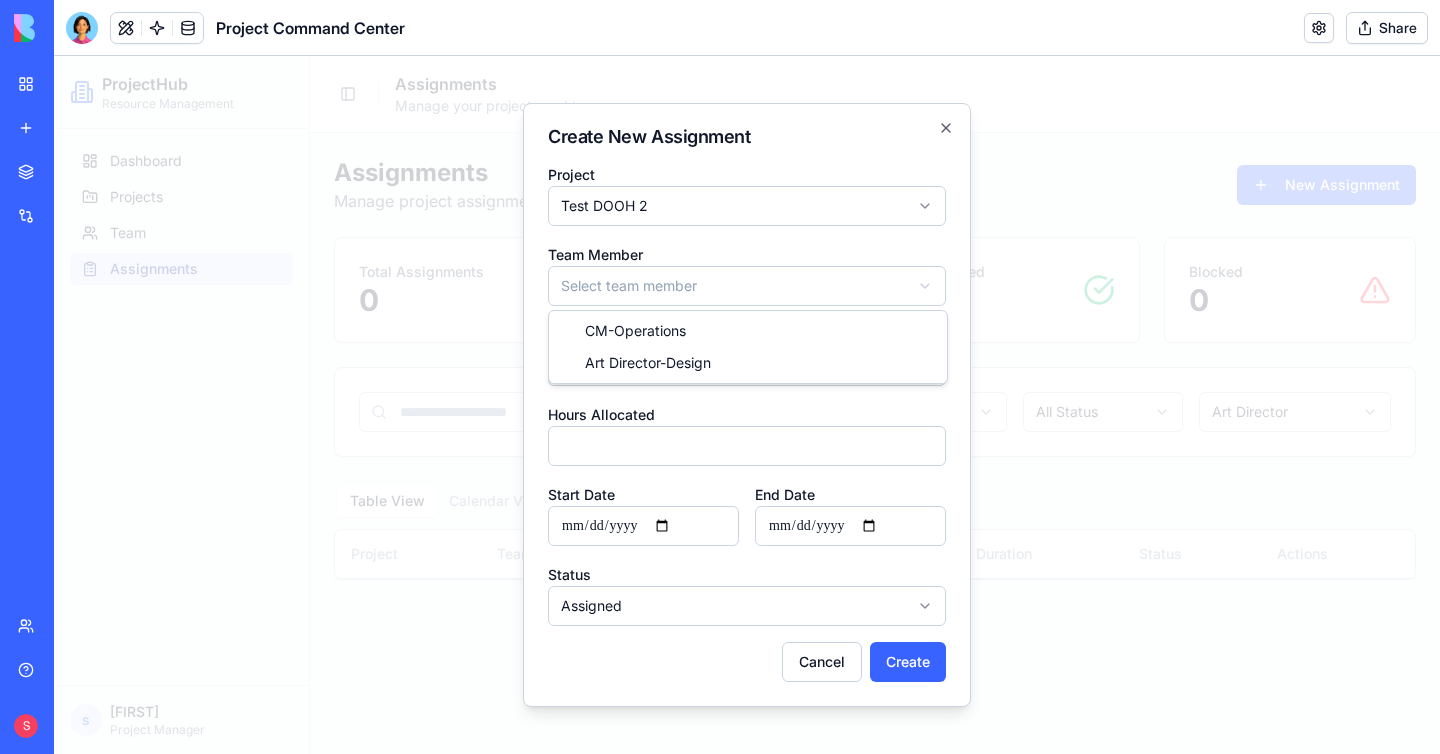 click on "**********" at bounding box center [747, 405] 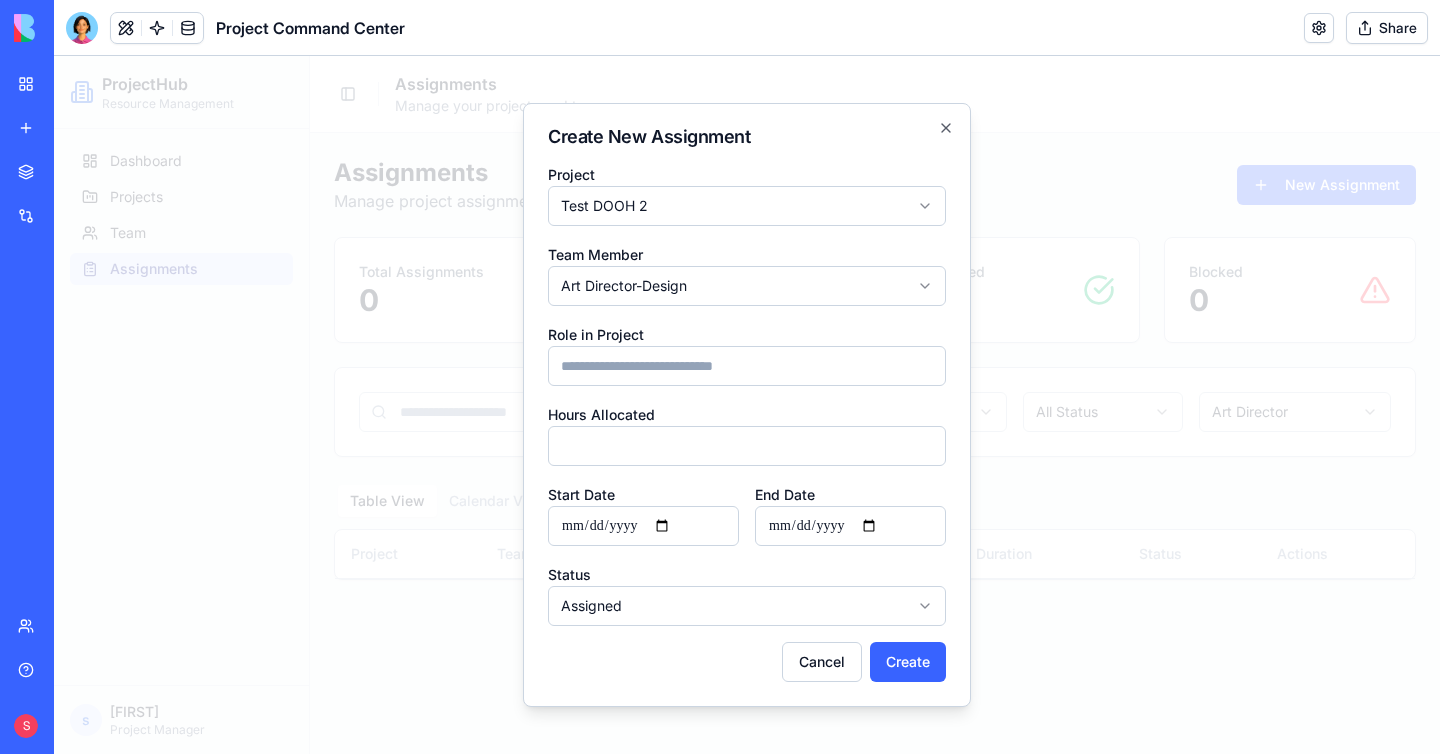click on "Role in Project" at bounding box center [747, 366] 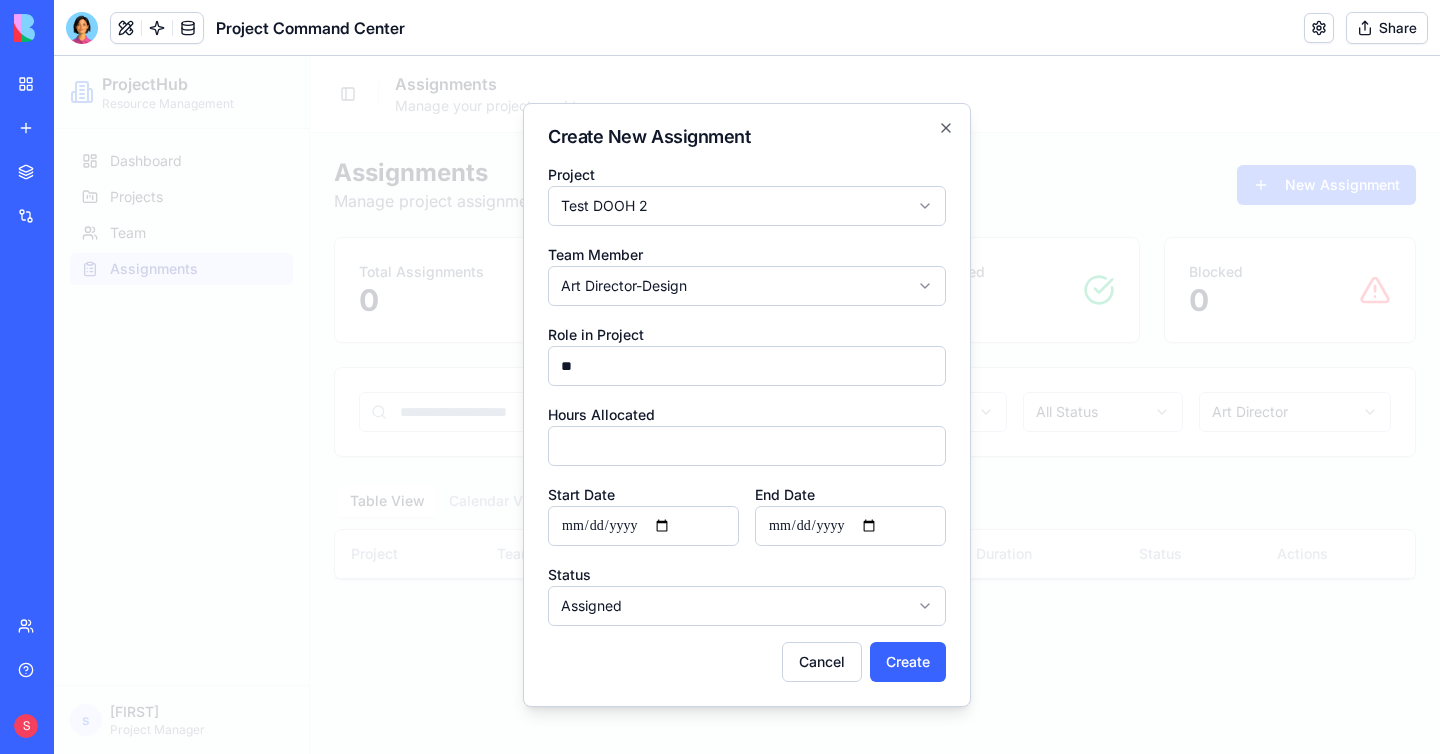 click on "Start Date" at bounding box center (643, 526) 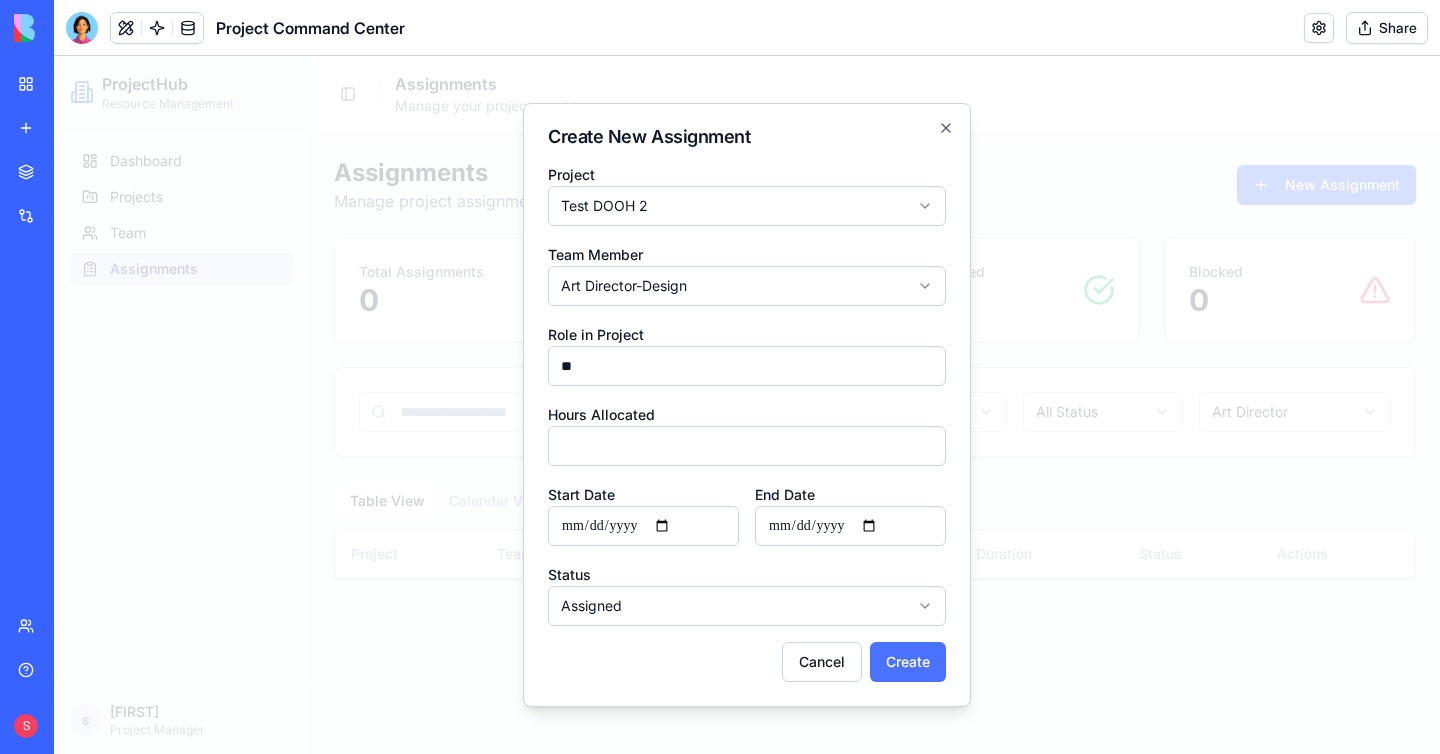 type on "**" 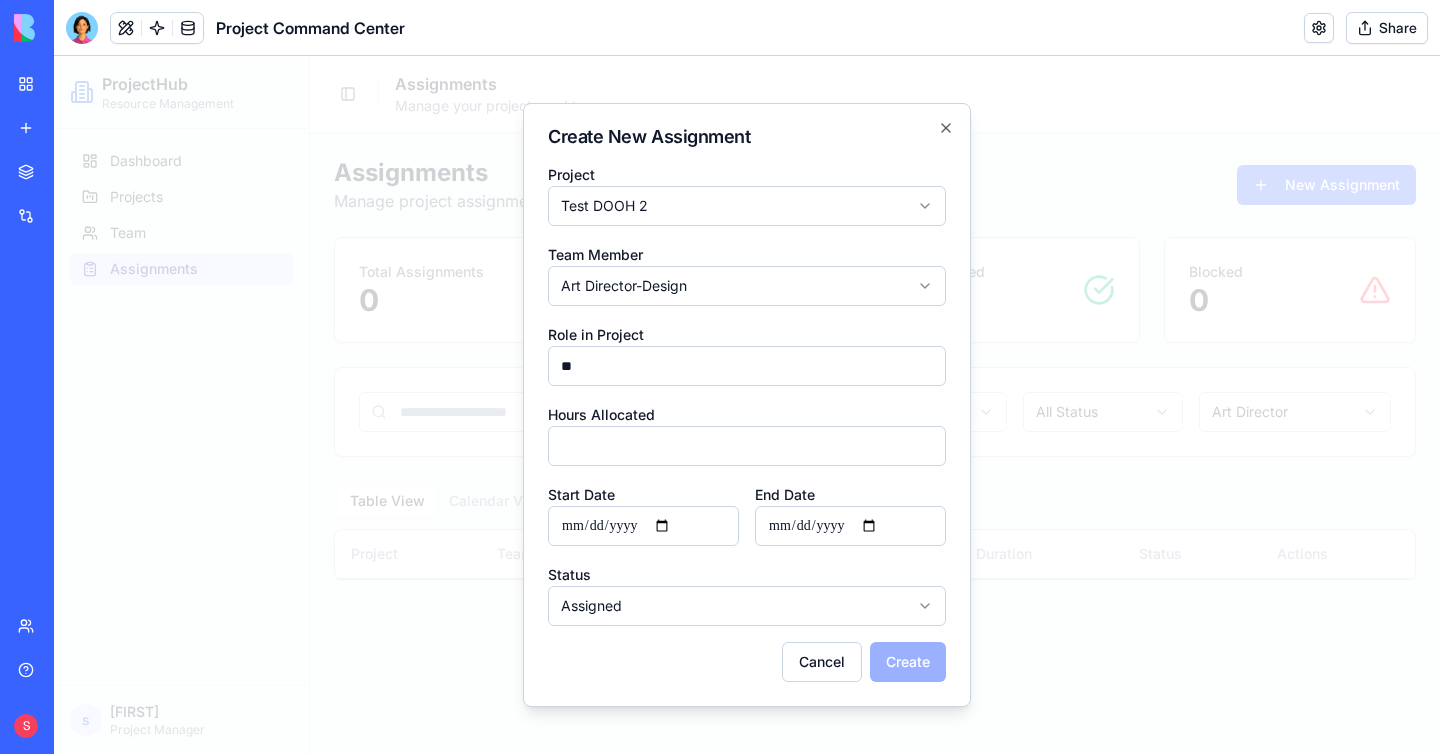 select 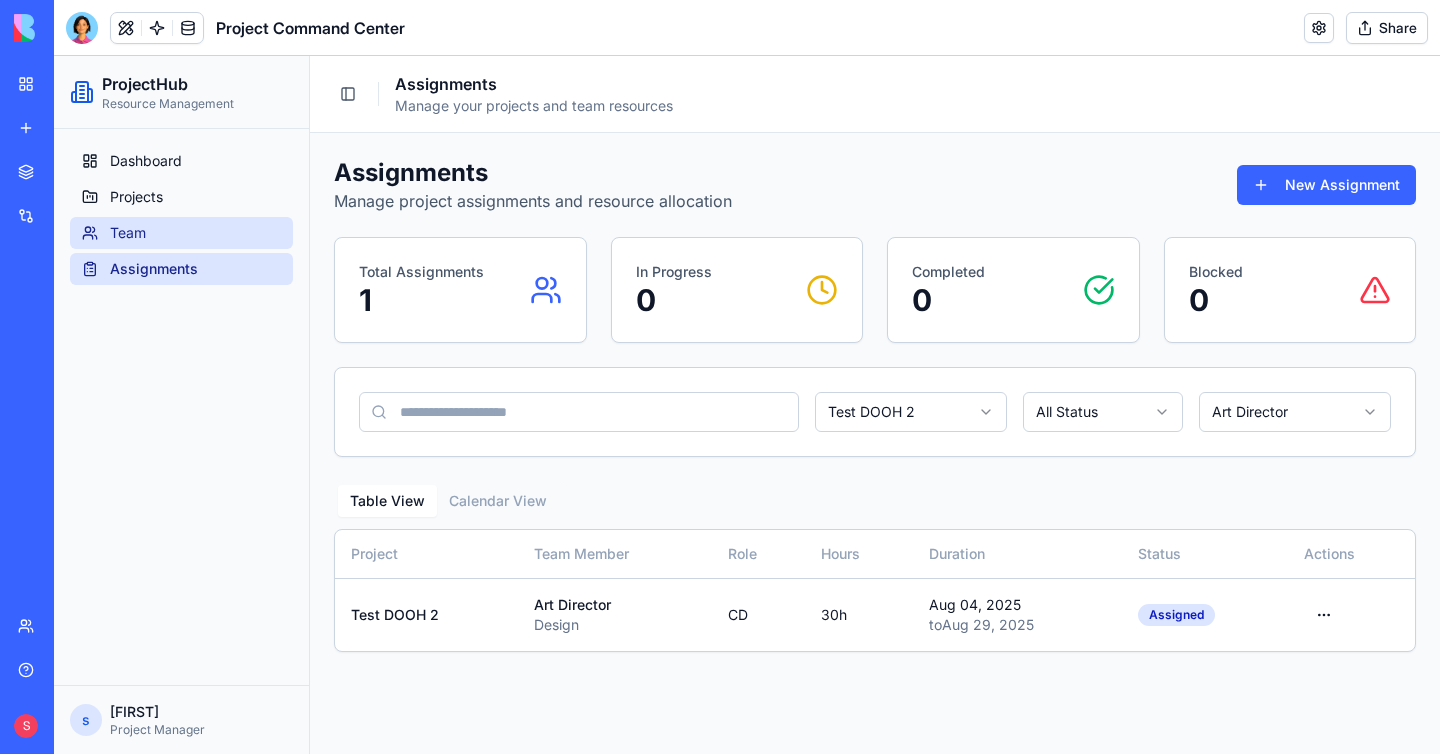 click on "Team" at bounding box center (128, 233) 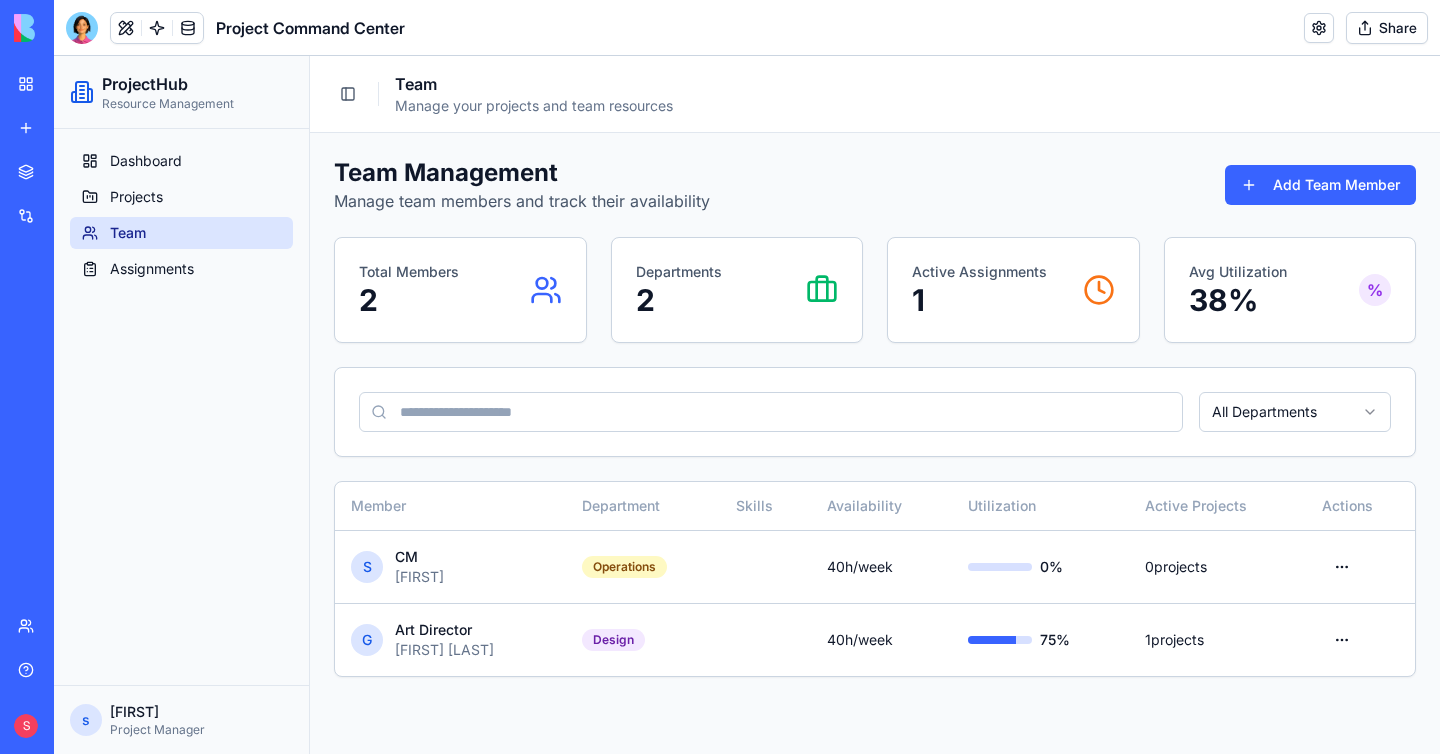 click on "Projects Team Assignments s [FIRST] [LAST] Project Manager Toggle Sidebar Team Manage your projects and team resources Team Management Manage team members and track their availability Add Team Member Total Members 2 Departments 2 Active Assignments 1 Avg Utilization 38 % % All Departments Member Department Skills Availability Utilization Active Projects Actions S CM [FIRST] Operations 40 h/week 0 % 0  projects G Art Director [FIRST] [LAST] Design 40 h/week 75 % 1  projects" at bounding box center [747, 405] 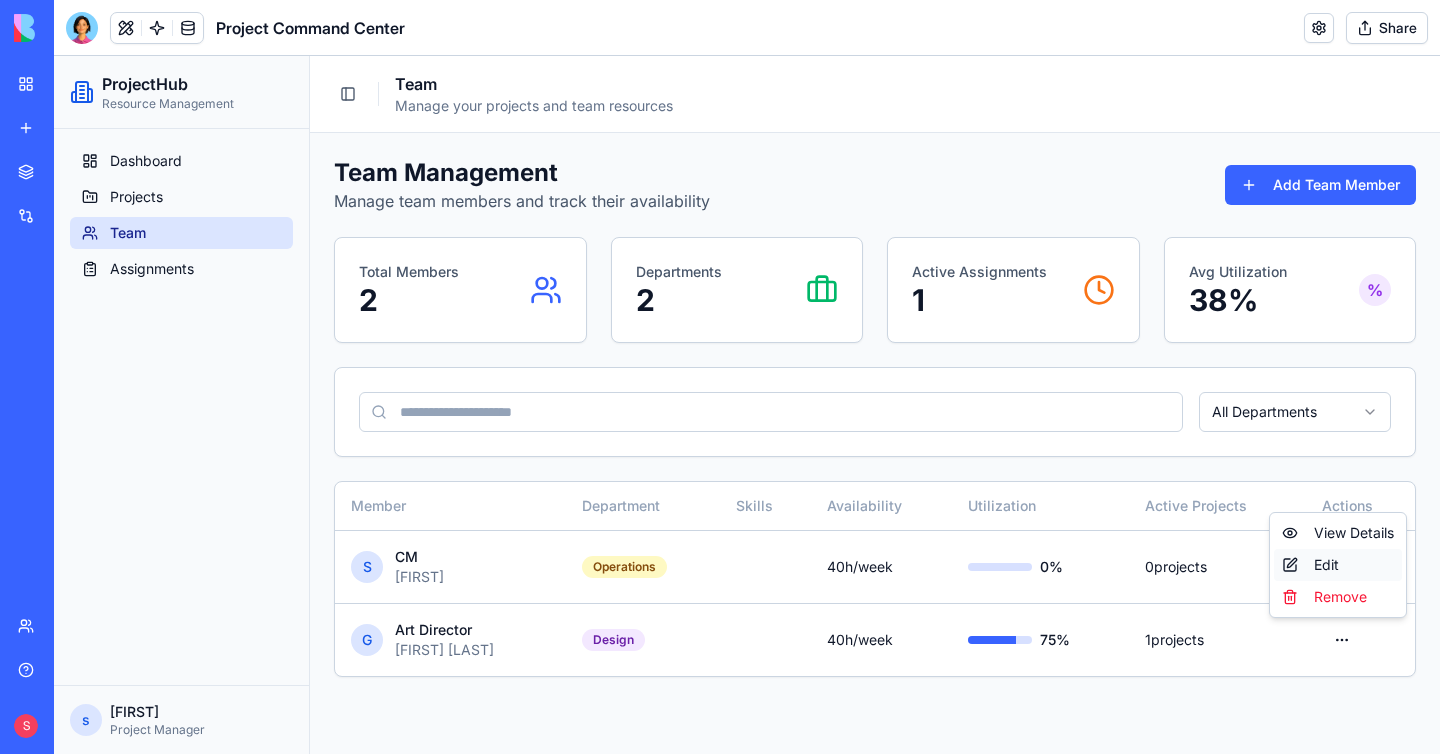 click on "Edit" at bounding box center (1338, 565) 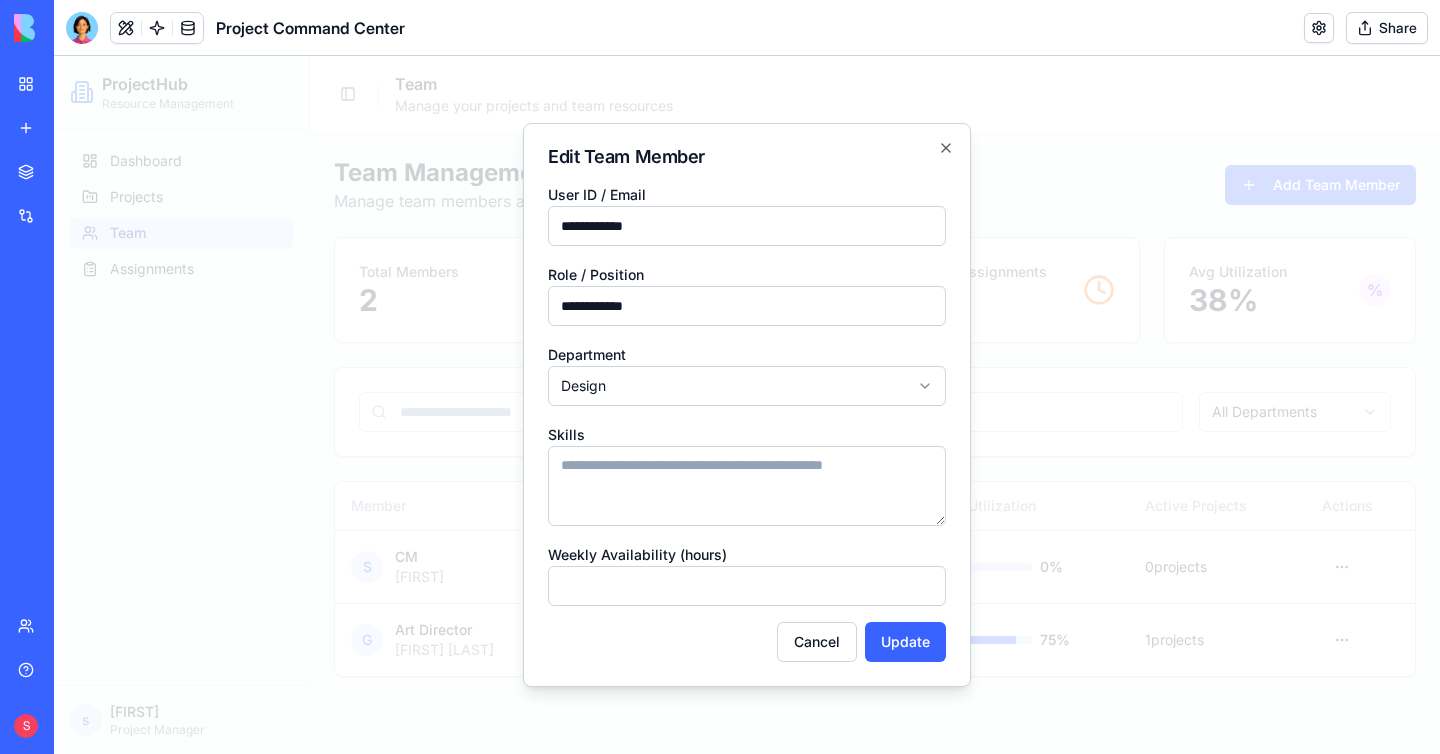 drag, startPoint x: 568, startPoint y: 302, endPoint x: 493, endPoint y: 303, distance: 75.00667 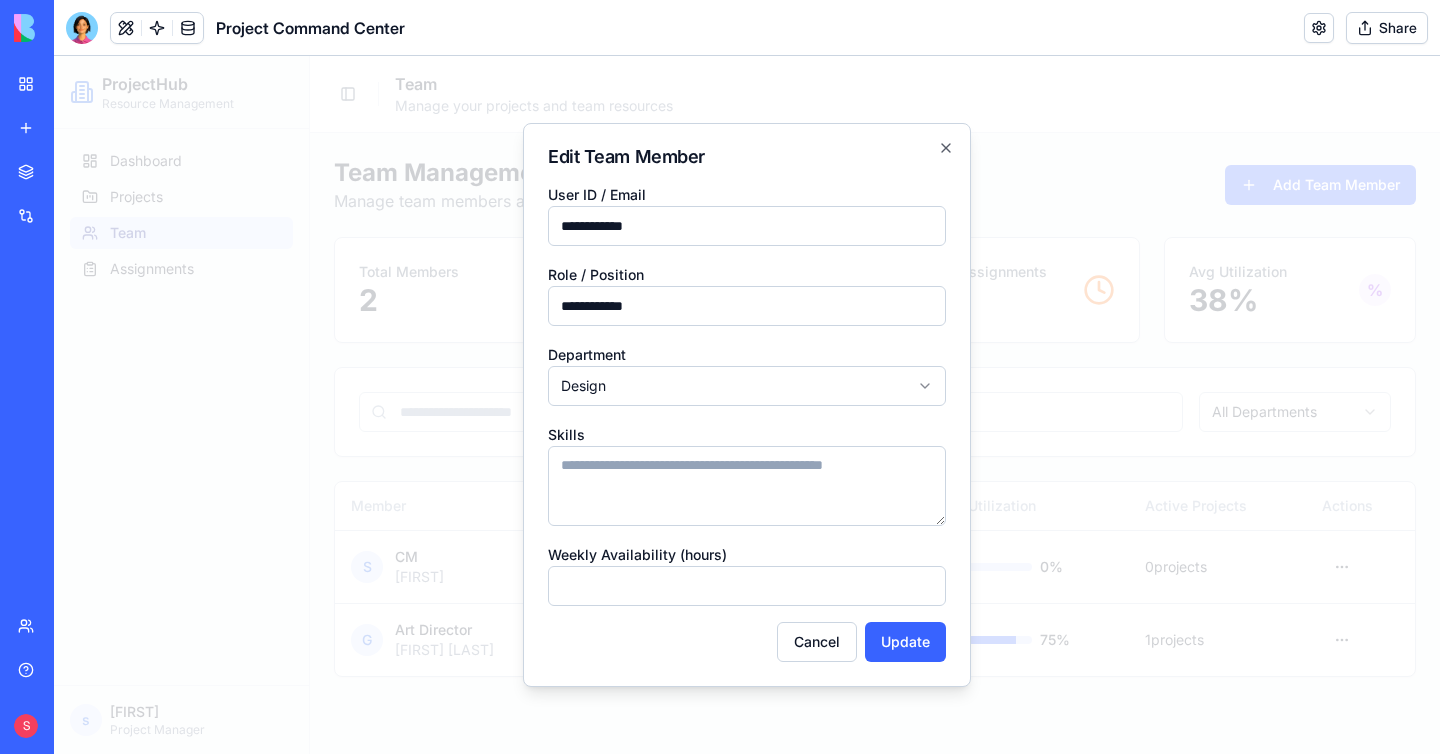 click on "**********" at bounding box center [747, 405] 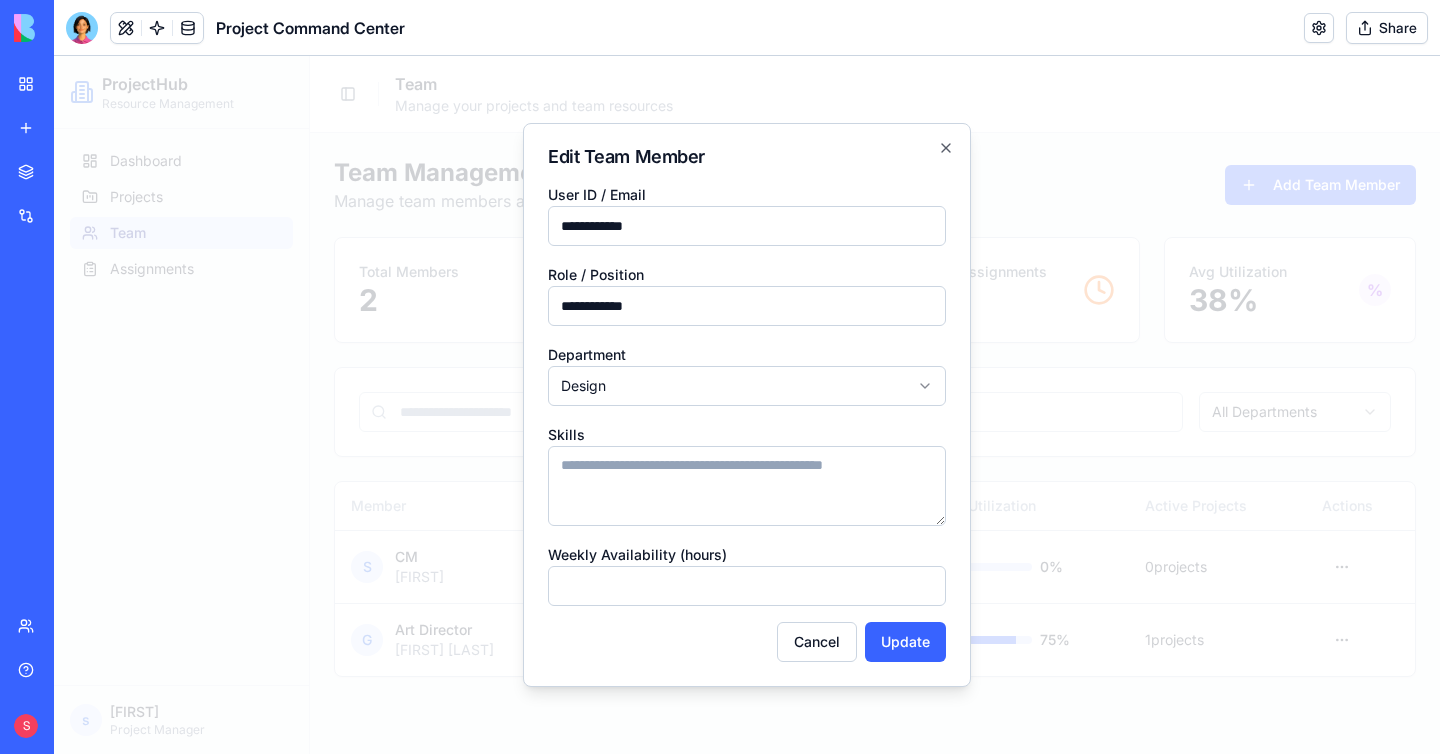 drag, startPoint x: 653, startPoint y: 231, endPoint x: 496, endPoint y: 222, distance: 157.25775 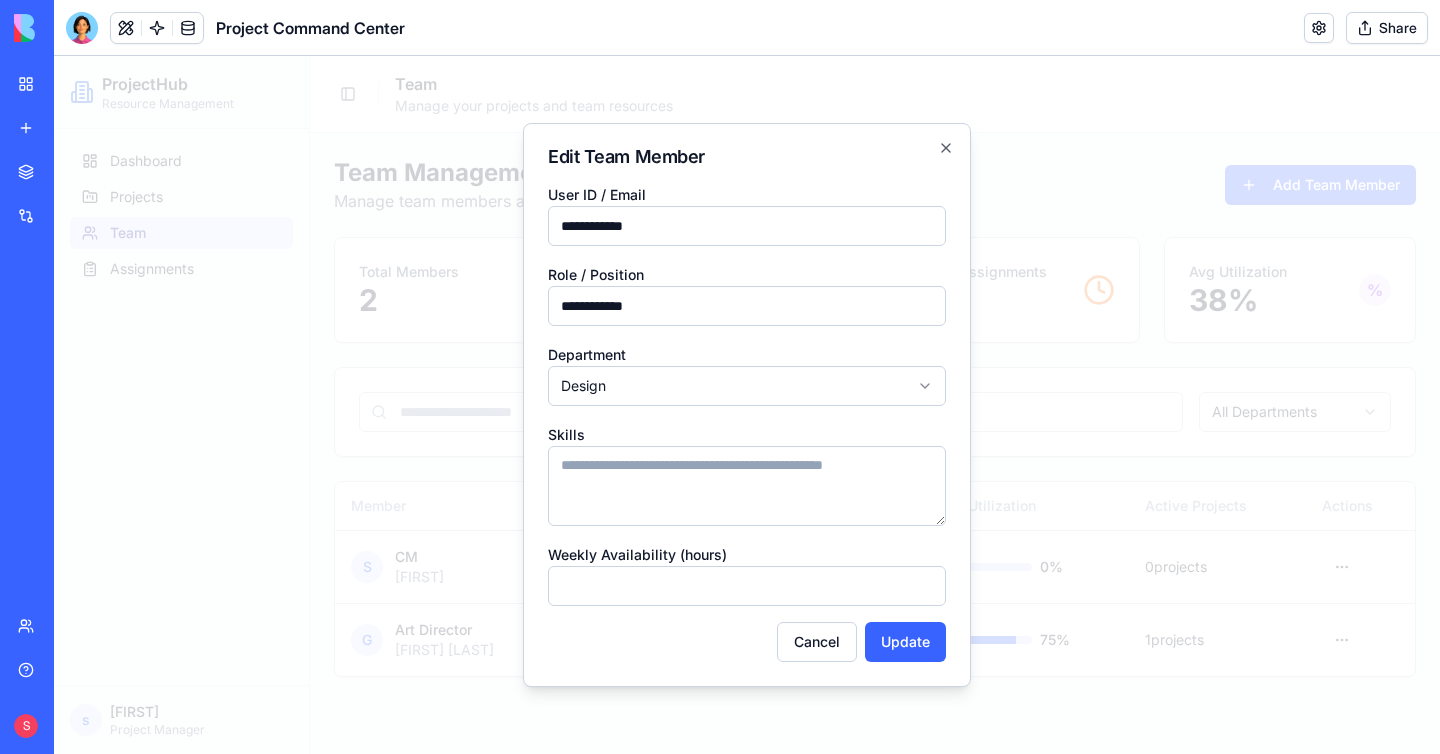 click on "**********" at bounding box center [747, 405] 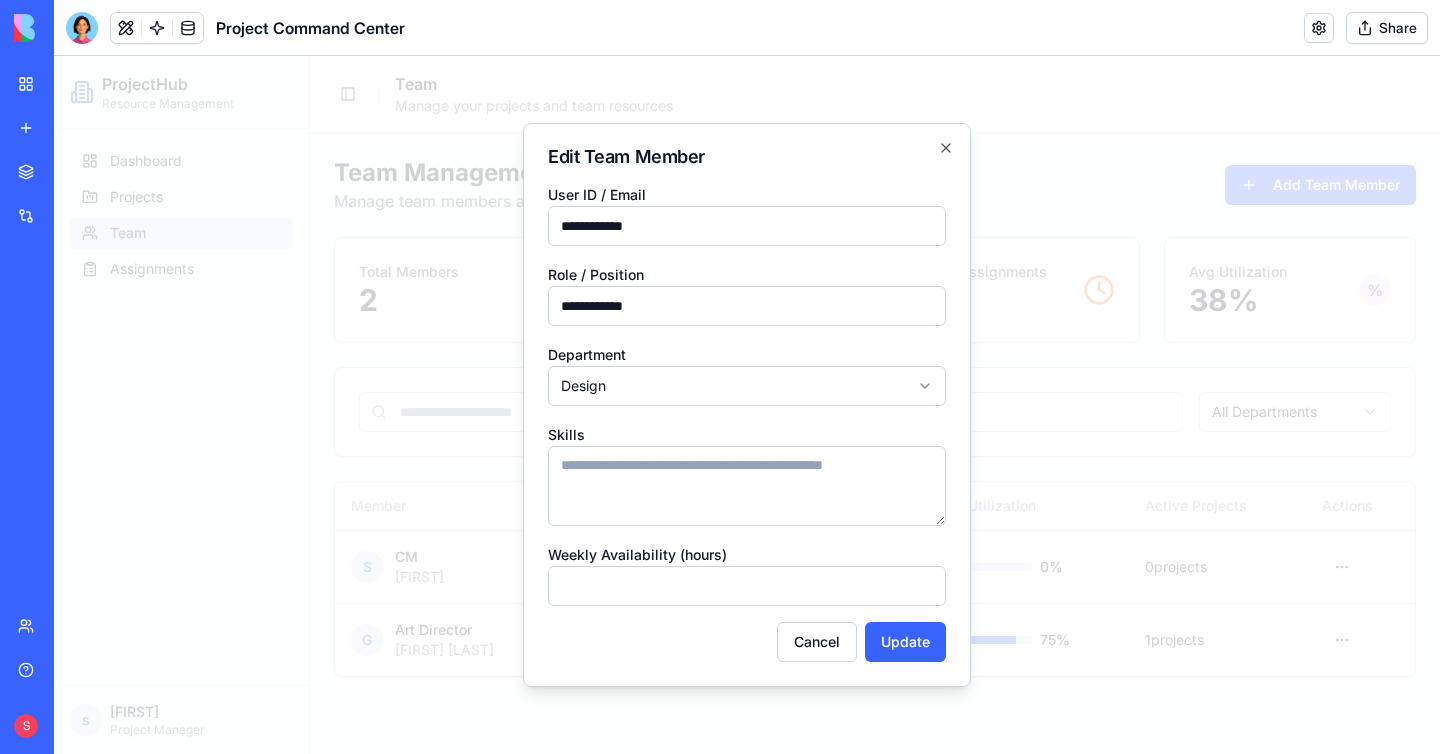 drag, startPoint x: 625, startPoint y: 311, endPoint x: 456, endPoint y: 307, distance: 169.04733 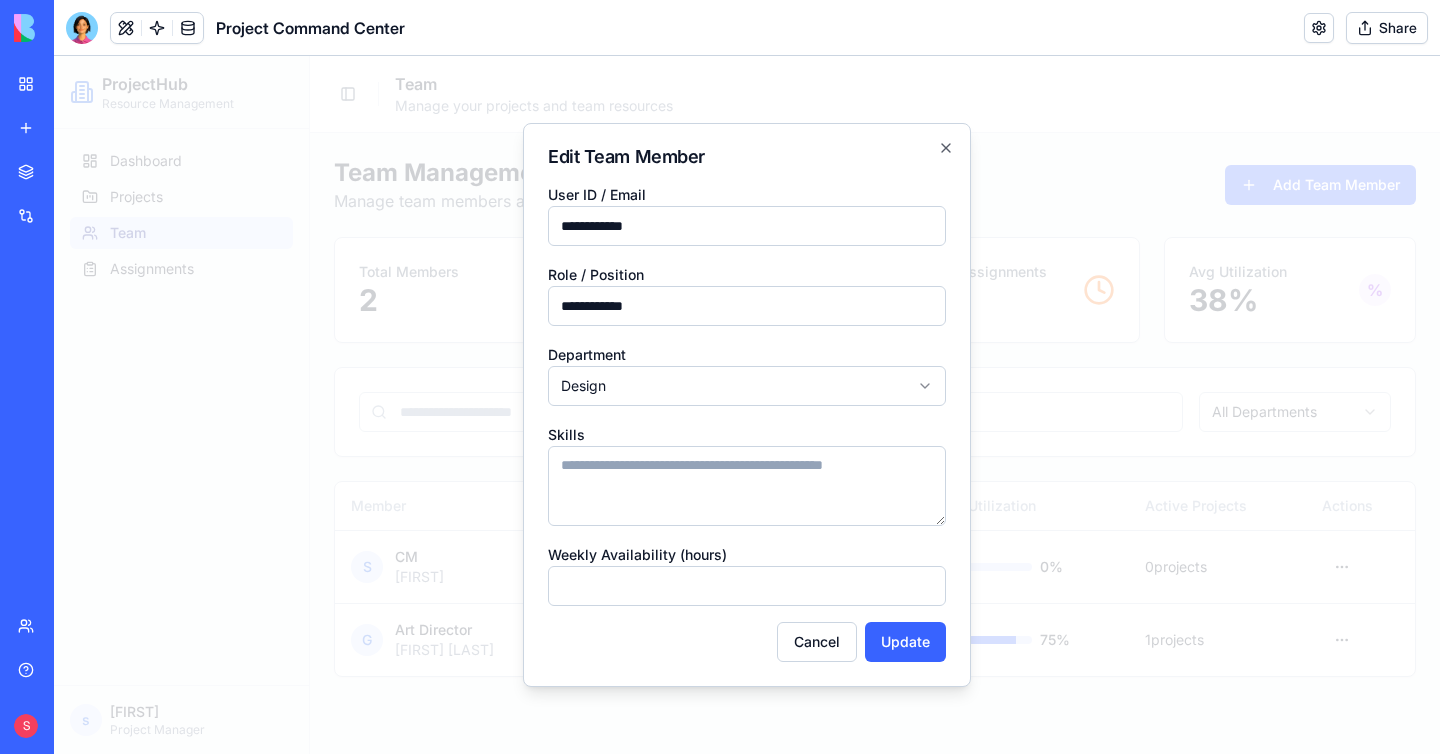 click on "**********" at bounding box center (747, 405) 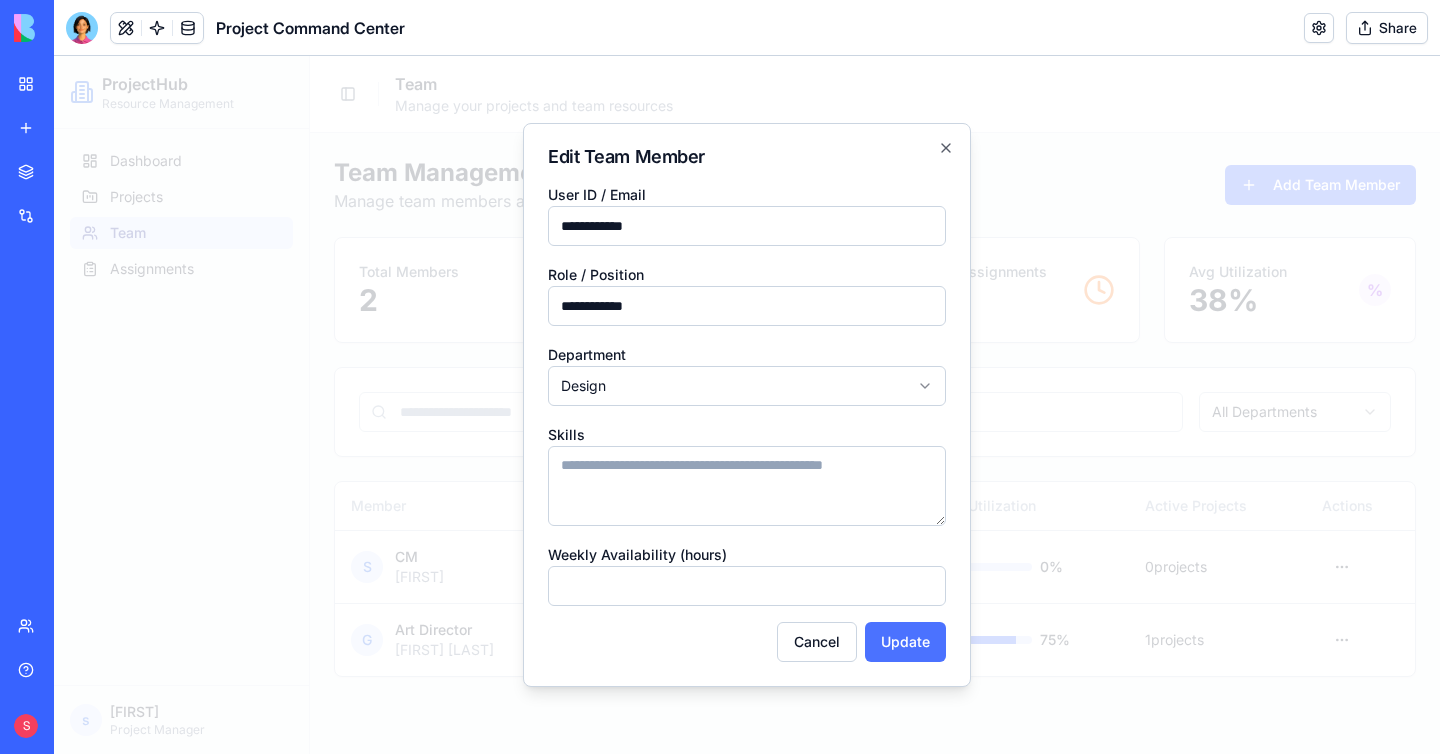 type on "**********" 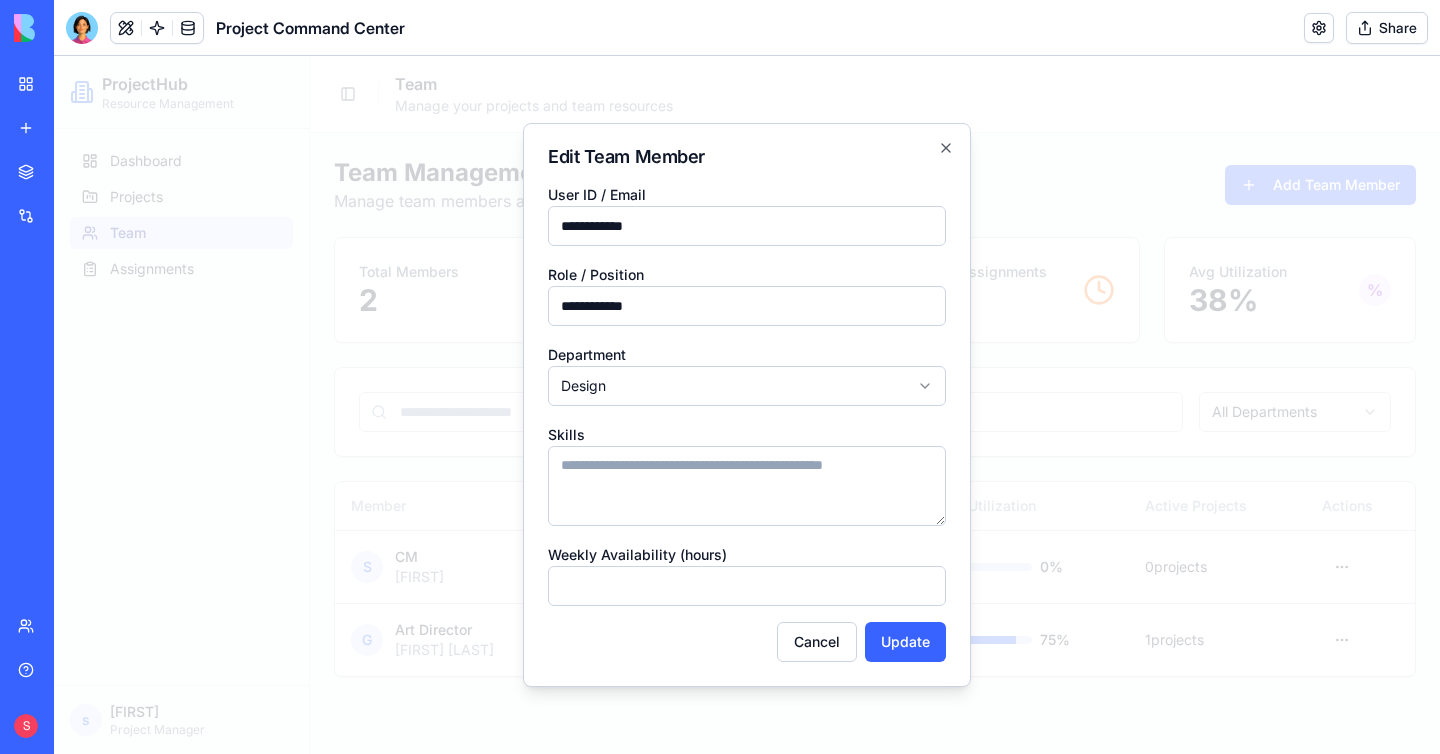 drag, startPoint x: 904, startPoint y: 650, endPoint x: 939, endPoint y: 640, distance: 36.40055 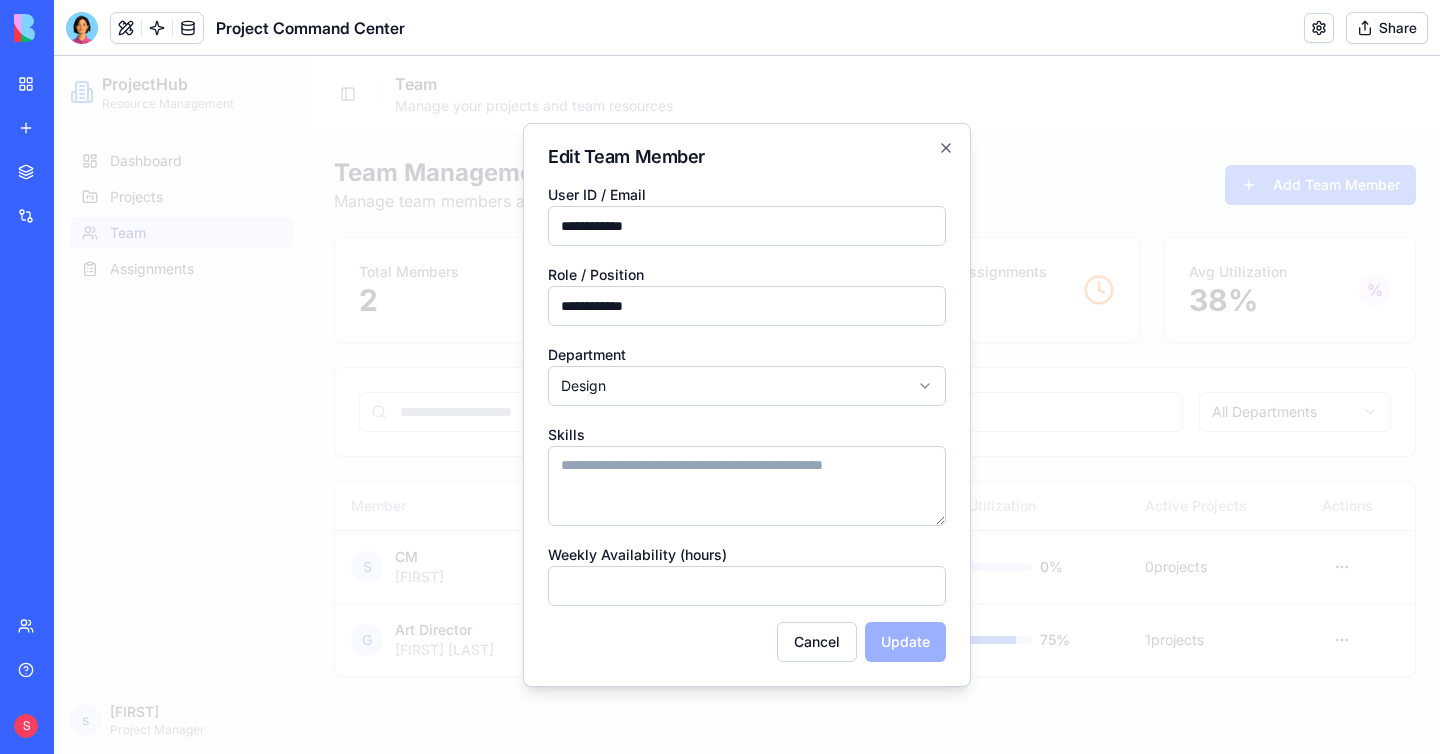 select on "**********" 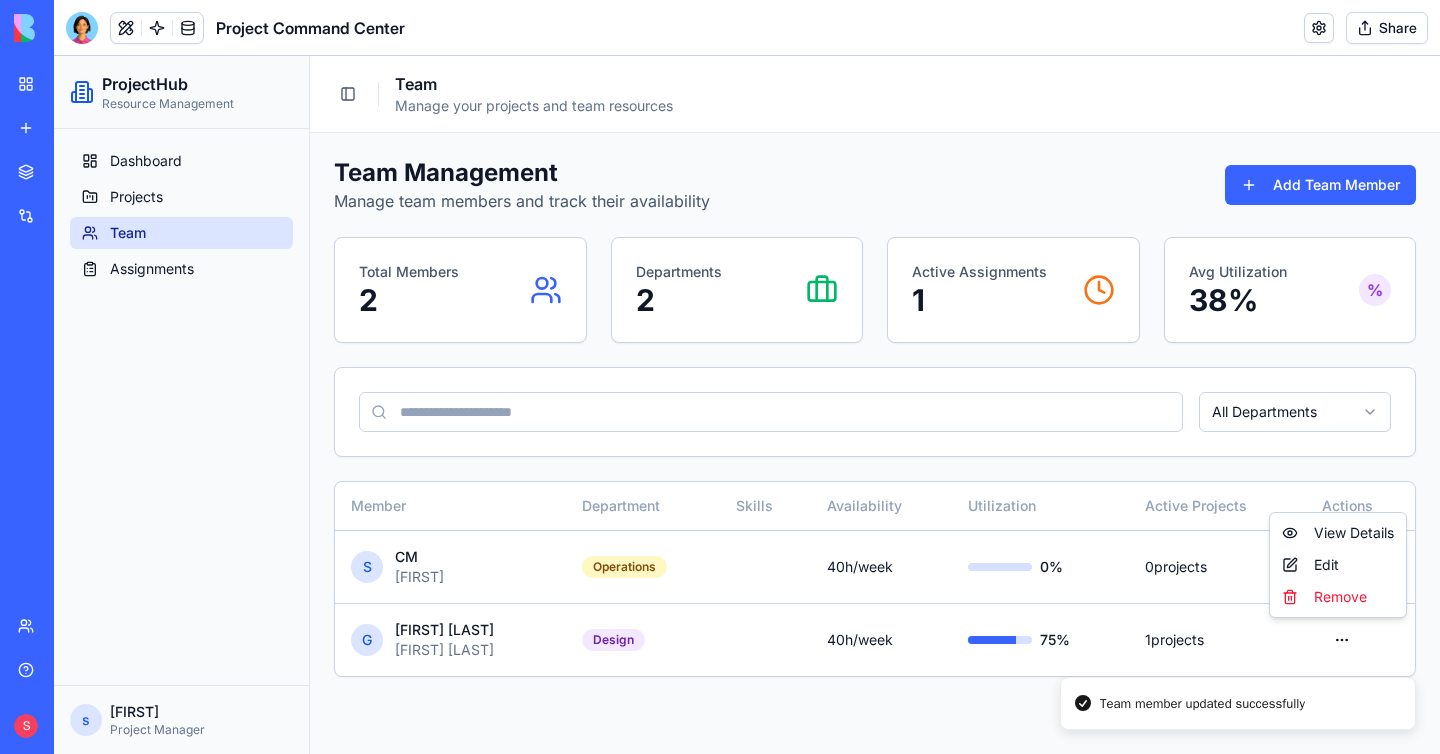 click on "ProjectHub Resource Management Dashboard Projects Team Assignments s [FIRST] [LAST] Project Manager Toggle Sidebar Team Manage your projects and team resources Team Management Manage team members and track their availability Add Team Member Total Members 2 Departments 2 Active Assignments 1 Avg Utilization 38 % % All Departments Member Department Skills Availability Utilization Active Projects Actions S CM [FIRST] Operations 40 h/week 0 % 0  projects G [FIRST] [LAST] [FIRST] [LAST] Design 40 h/week 75 % 1  projects Team member updated successfully
View Details Edit Remove" at bounding box center (747, 405) 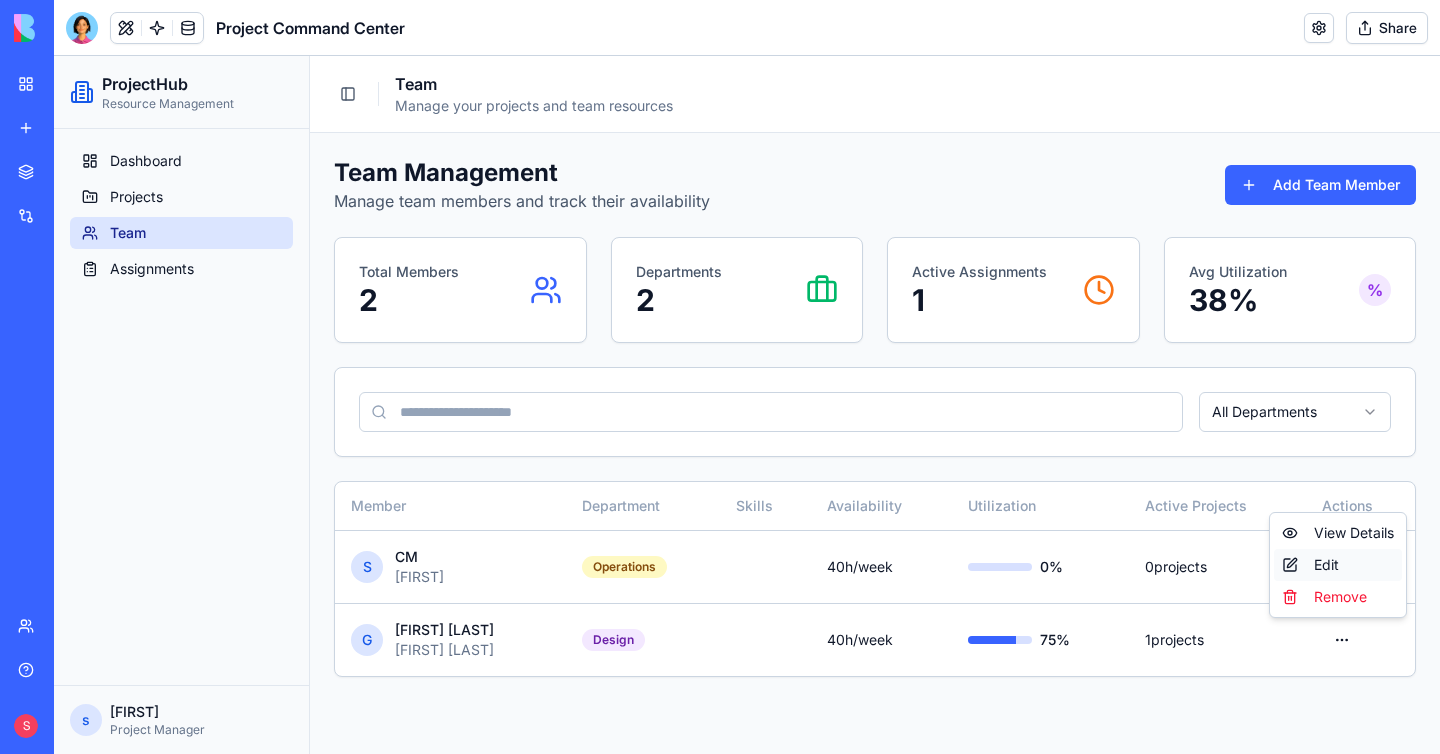 click on "Edit" at bounding box center [1338, 565] 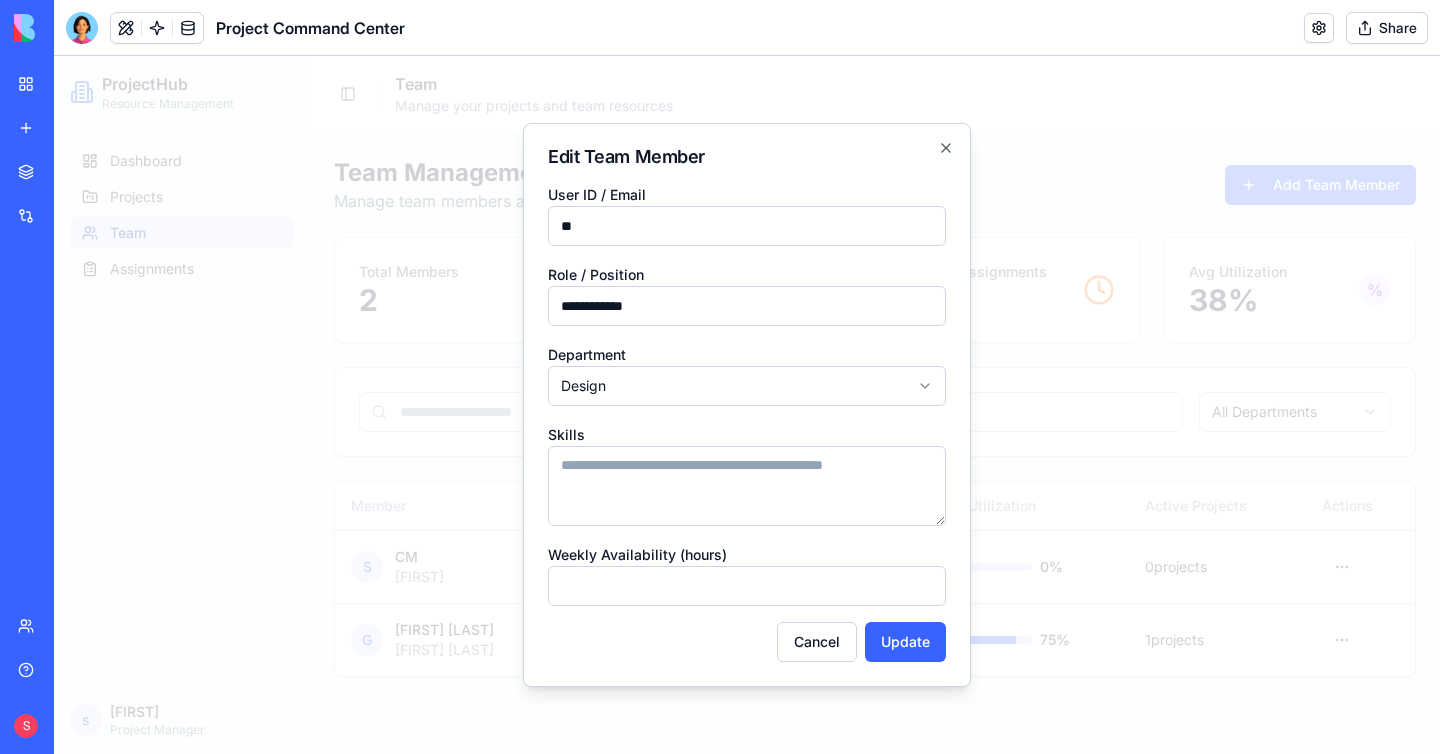 type on "*" 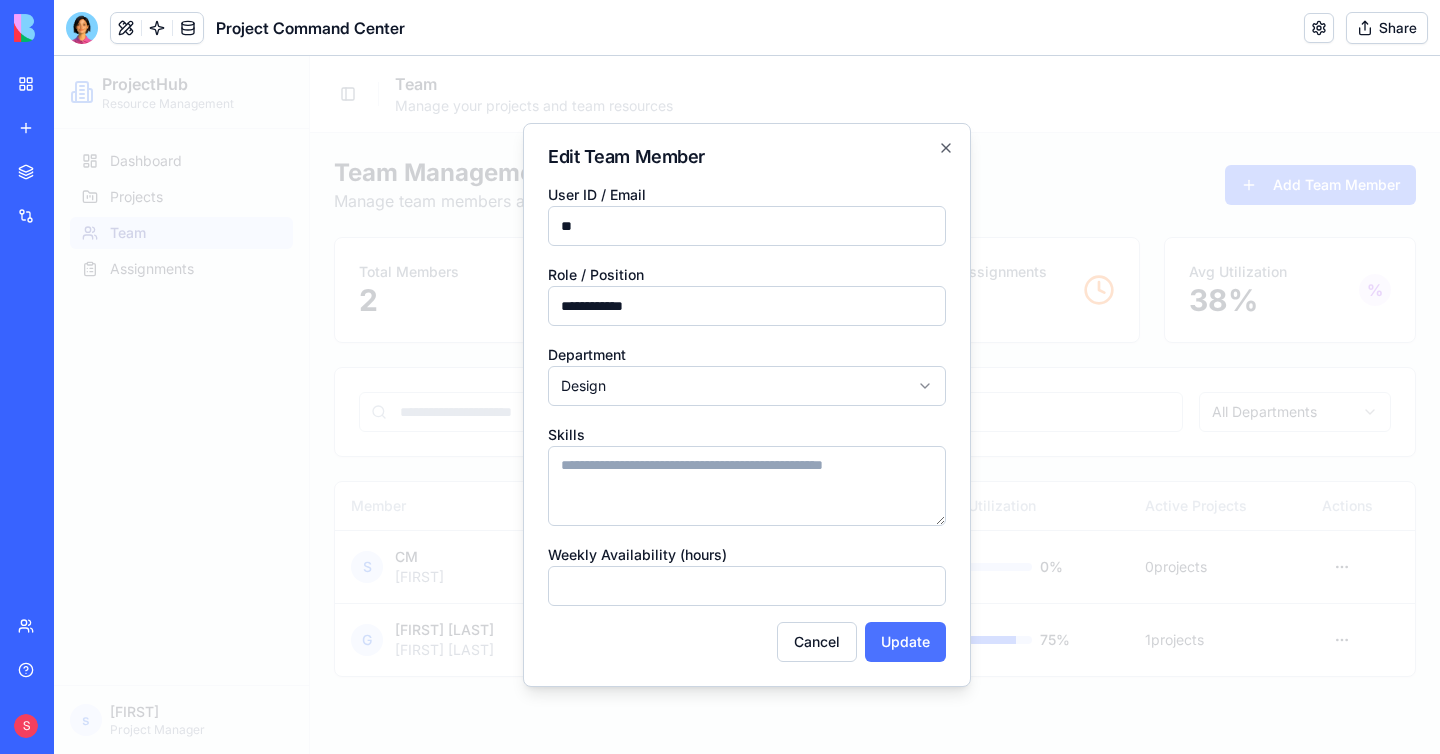 type on "**" 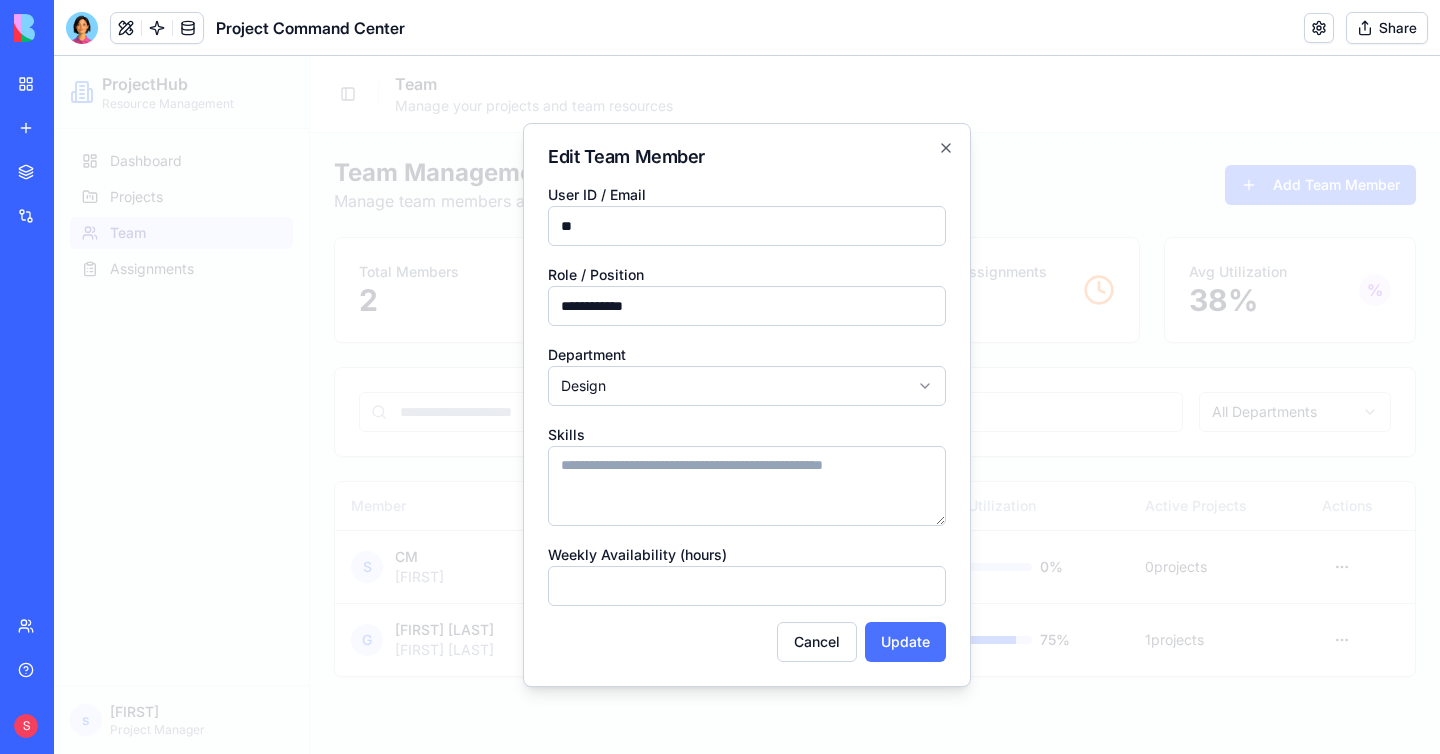 click on "Update" at bounding box center [905, 642] 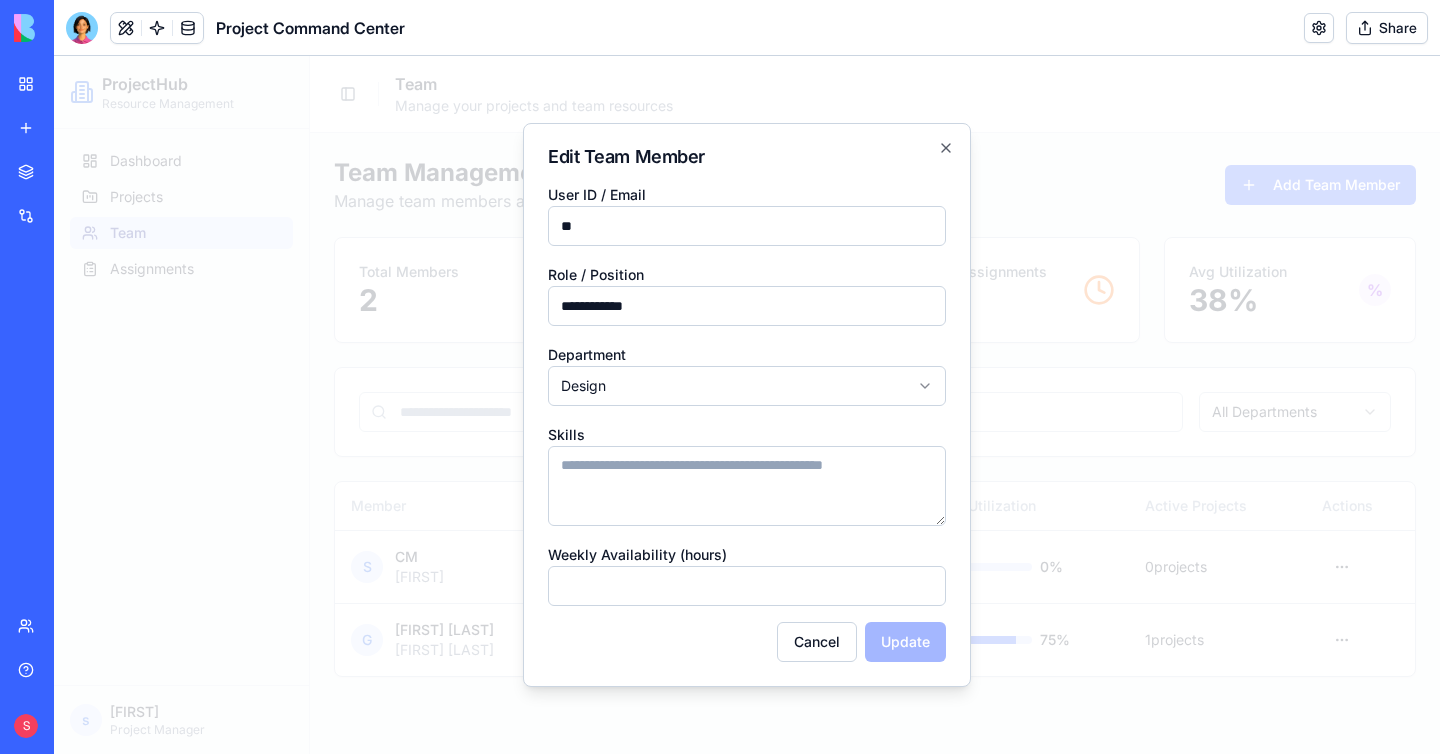 select on "**********" 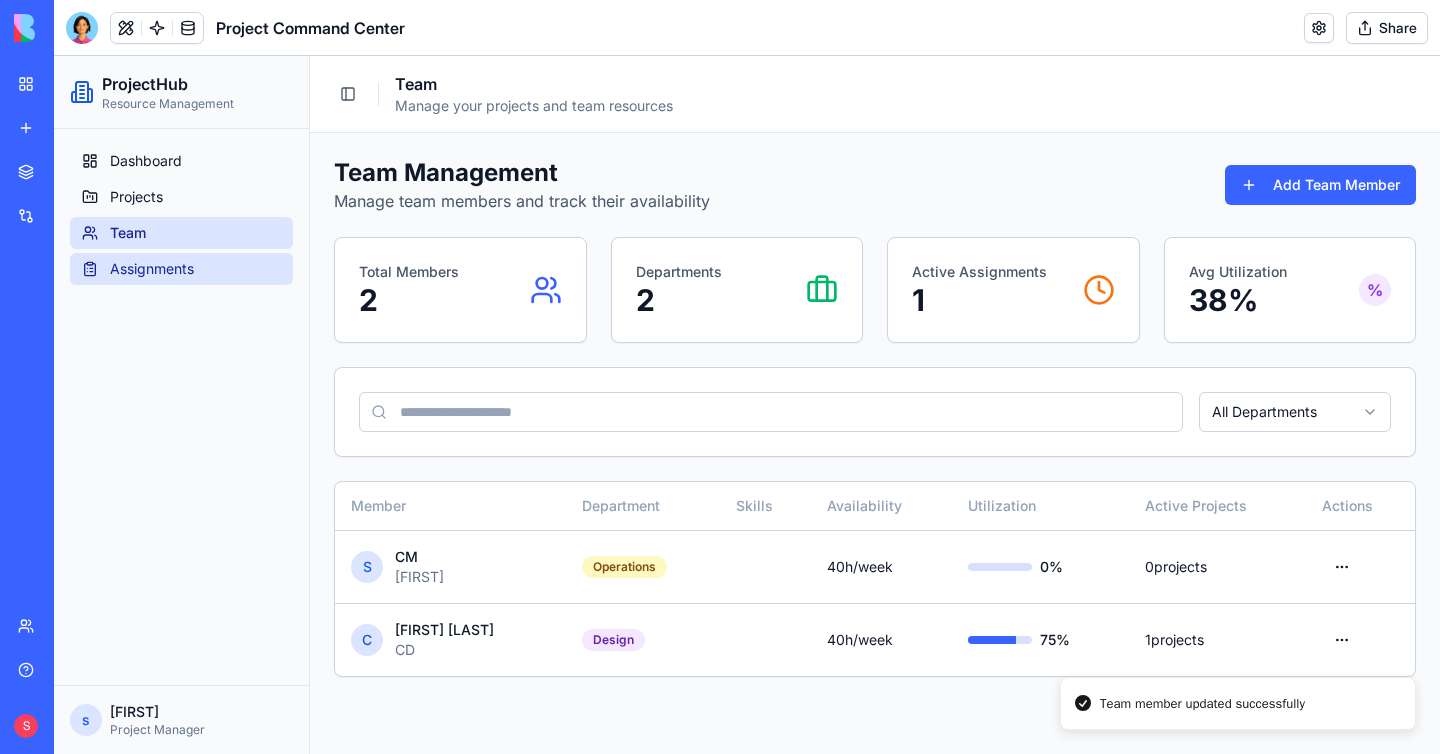 click on "Assignments" at bounding box center (152, 269) 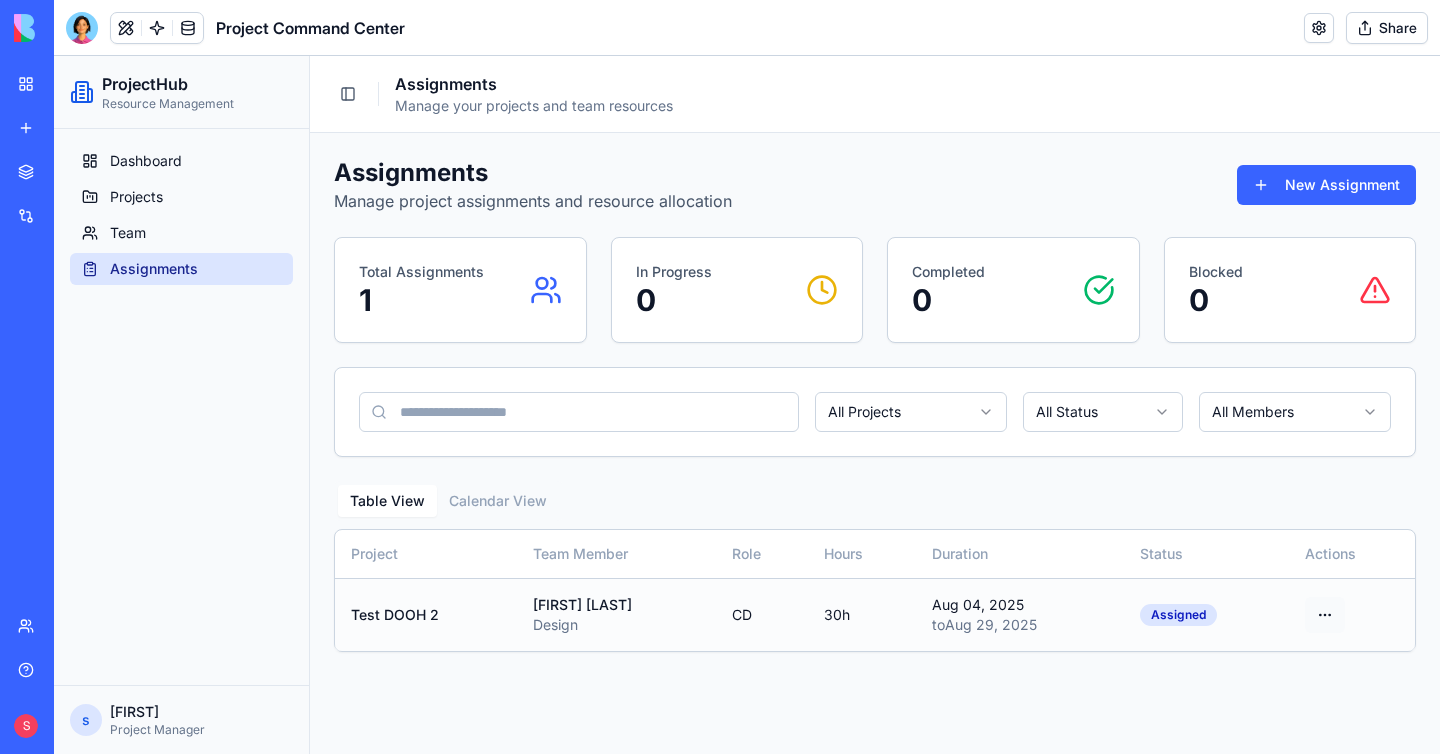 click on "Projects Team Assignments s [FIRST] [LAST] Project Manager Toggle Sidebar Assignments Manage your projects and team resources Assignments Manage project assignments and resource allocation New Assignment Total Assignments 1 In Progress 0 Completed 0 Blocked 0 All Projects All Status All Members Table View Calendar View Project Team Member Role Hours Duration Status Actions Test DOOH 2 [FIRST] [LAST] Design CD 30 h Aug 04, 2025 to  Aug 29, 2025 Assigned" at bounding box center [747, 405] 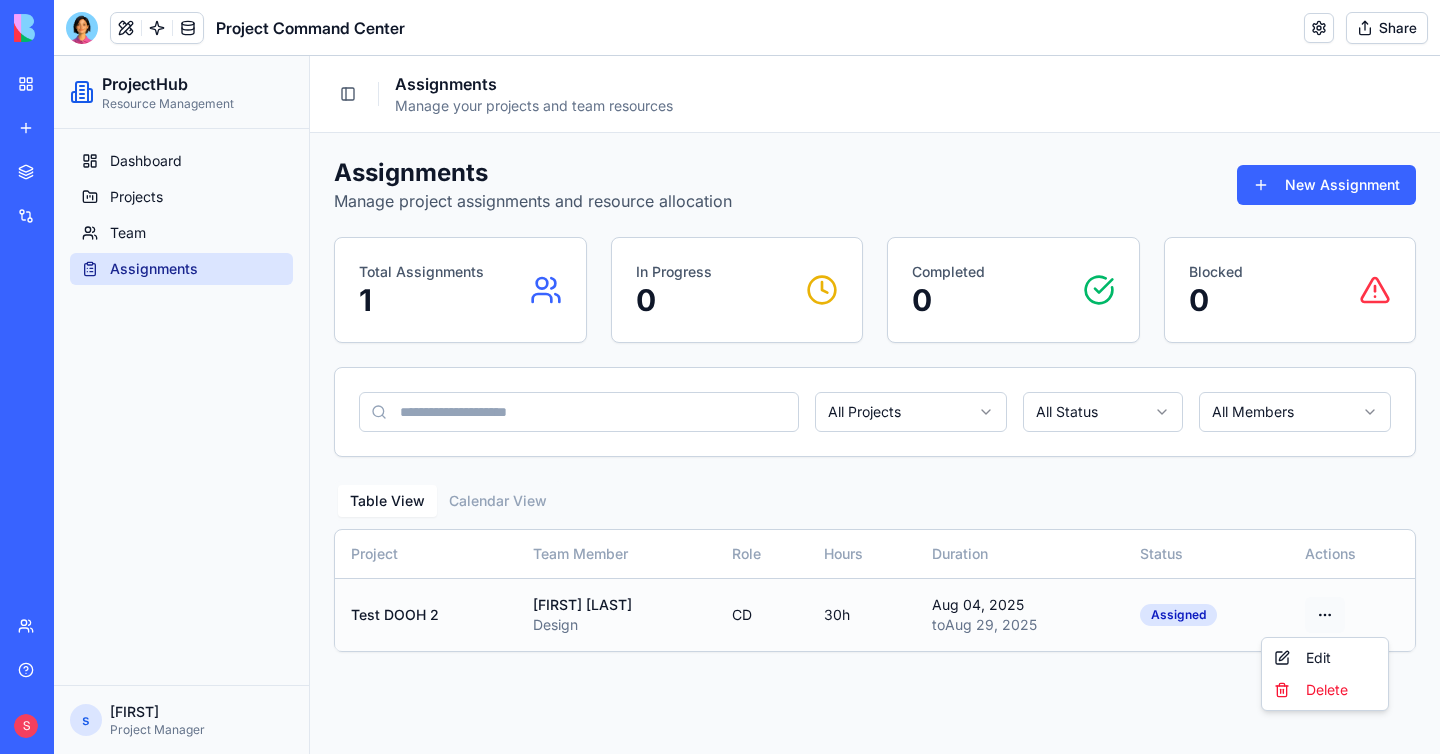 drag, startPoint x: 1344, startPoint y: 613, endPoint x: 1330, endPoint y: 613, distance: 14 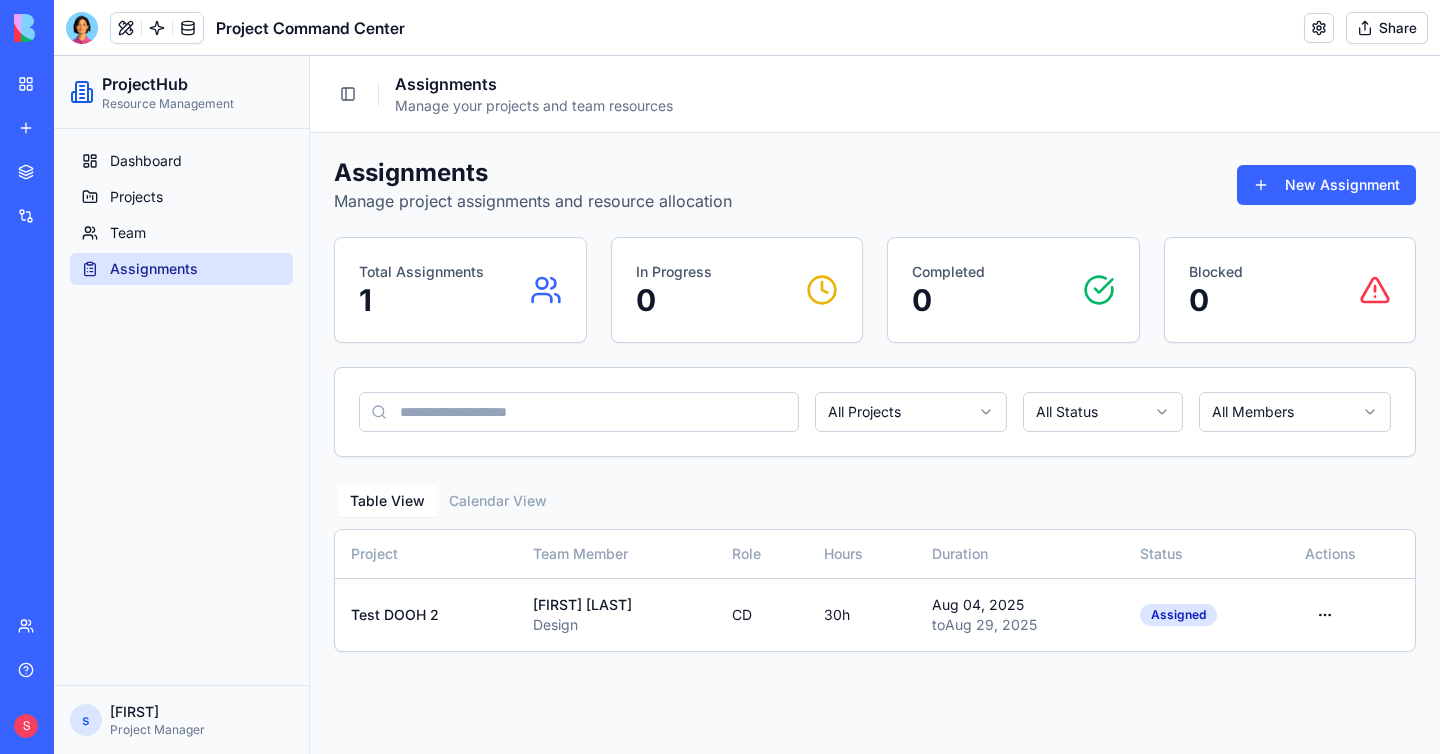 click on "Dashboard Projects Team Assignments" at bounding box center [181, 407] 